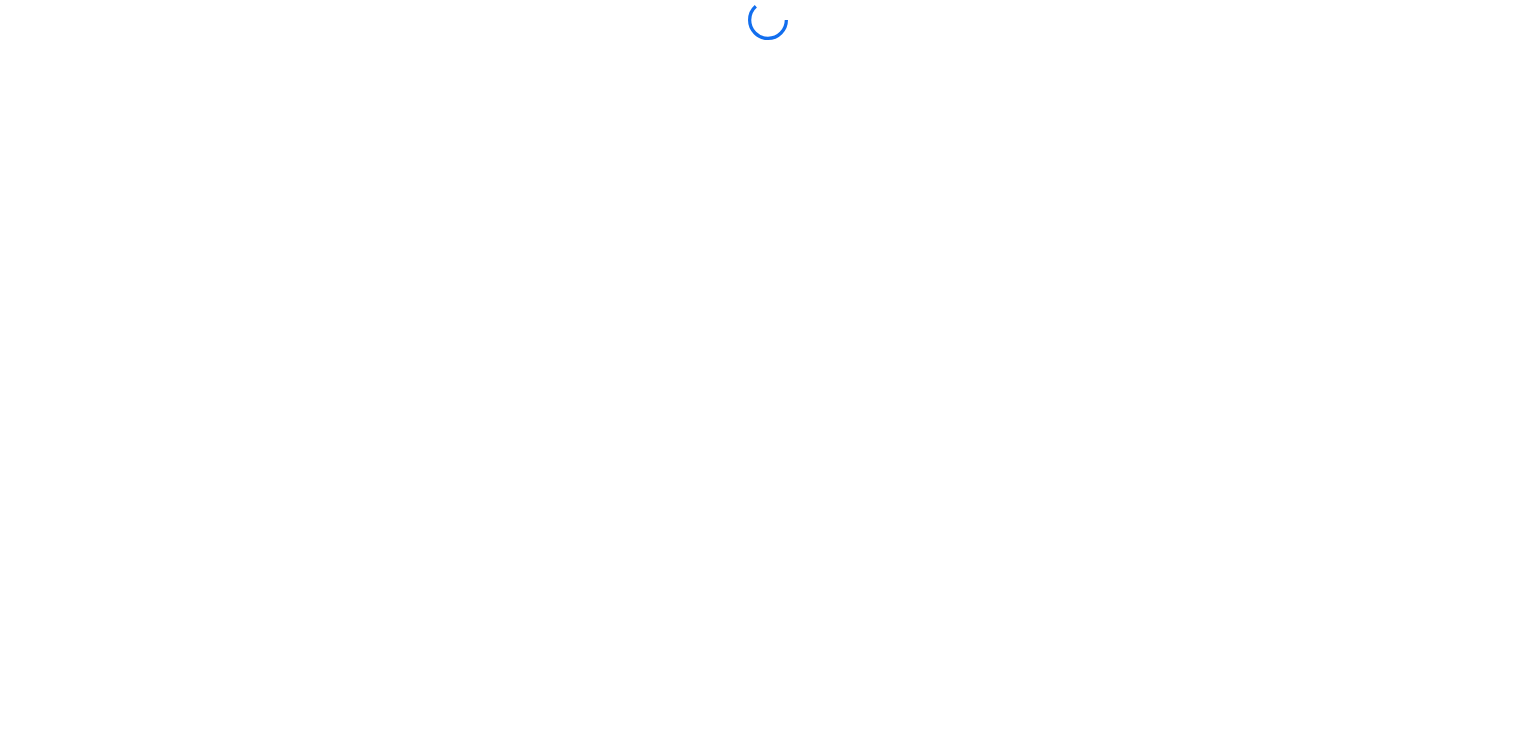 scroll, scrollTop: 0, scrollLeft: 0, axis: both 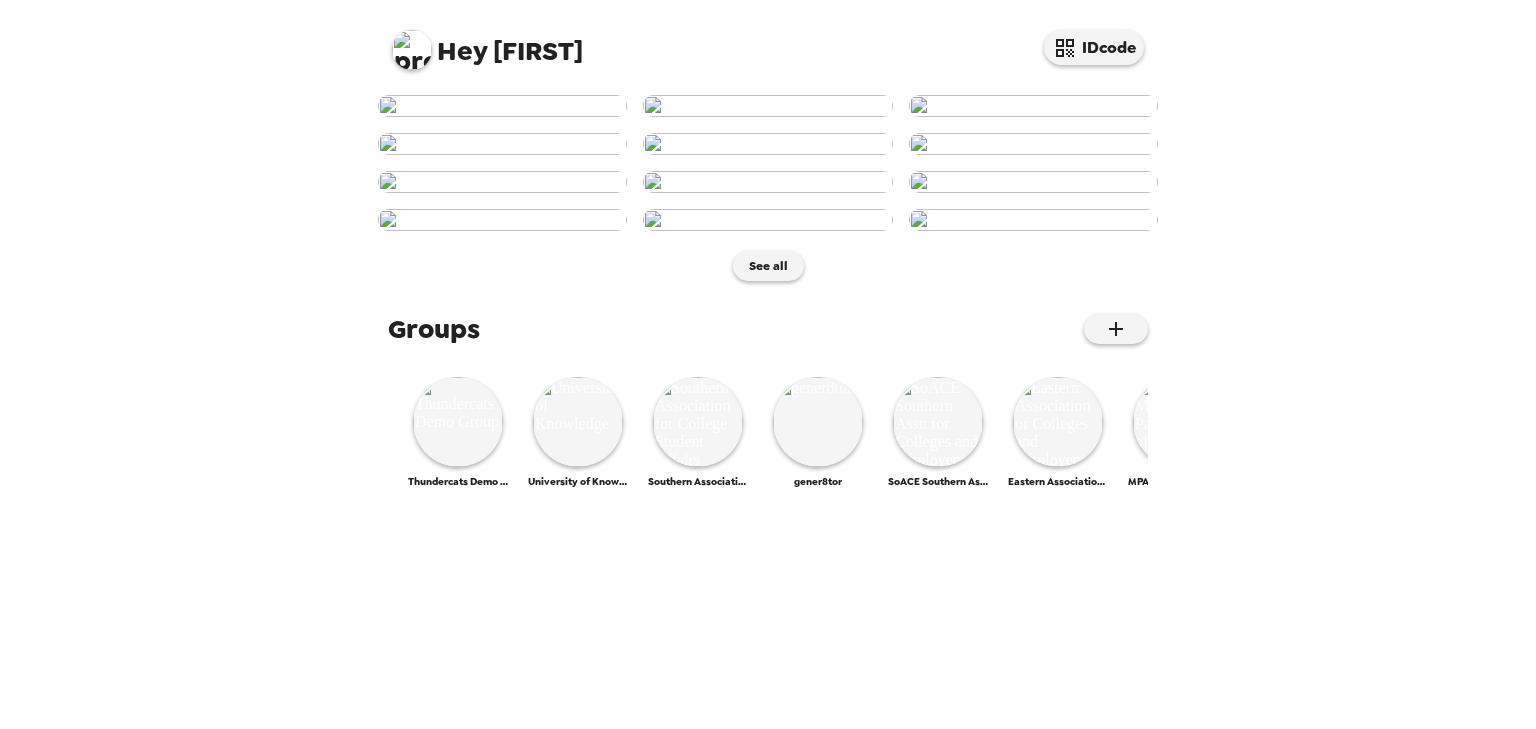 click at bounding box center (412, 50) 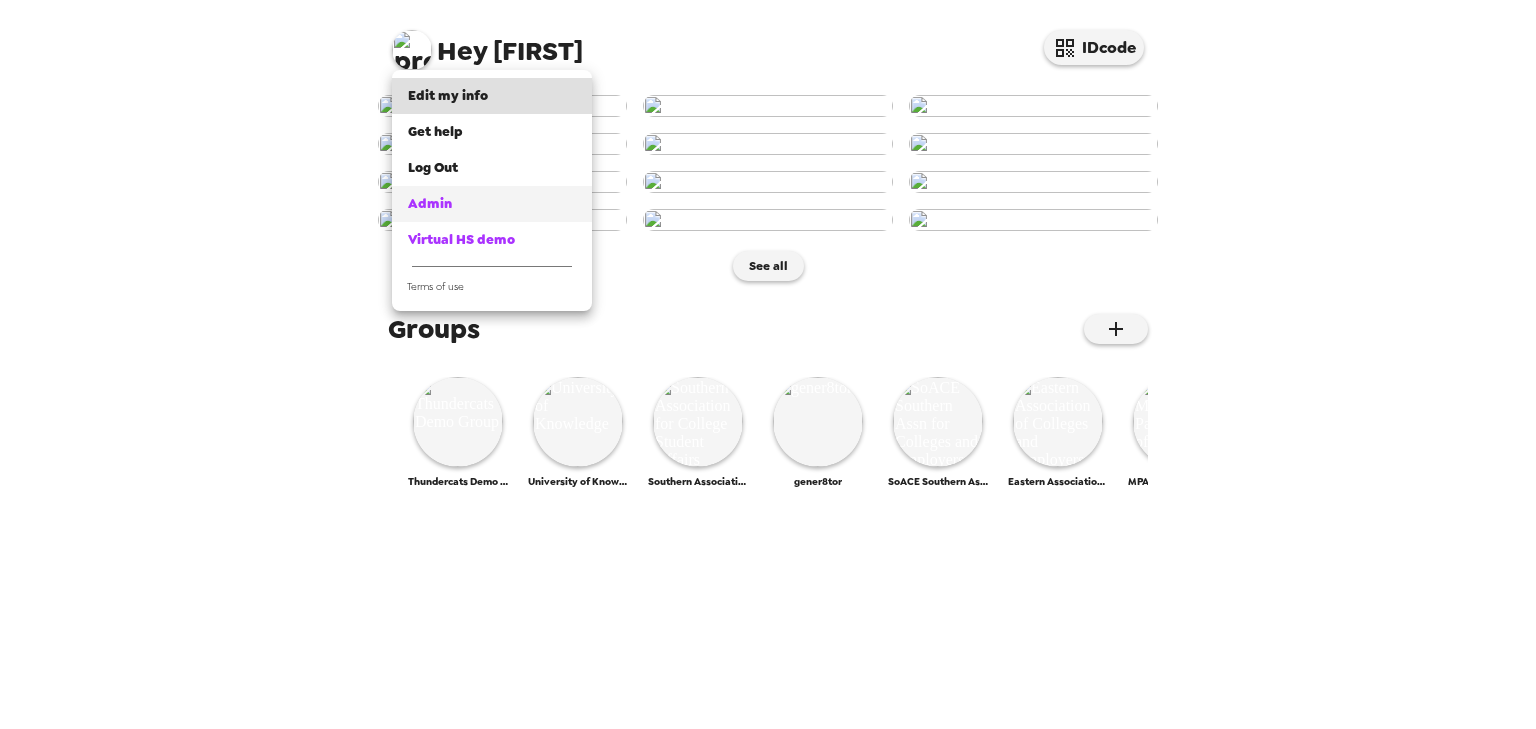 click on "Admin" at bounding box center [492, 204] 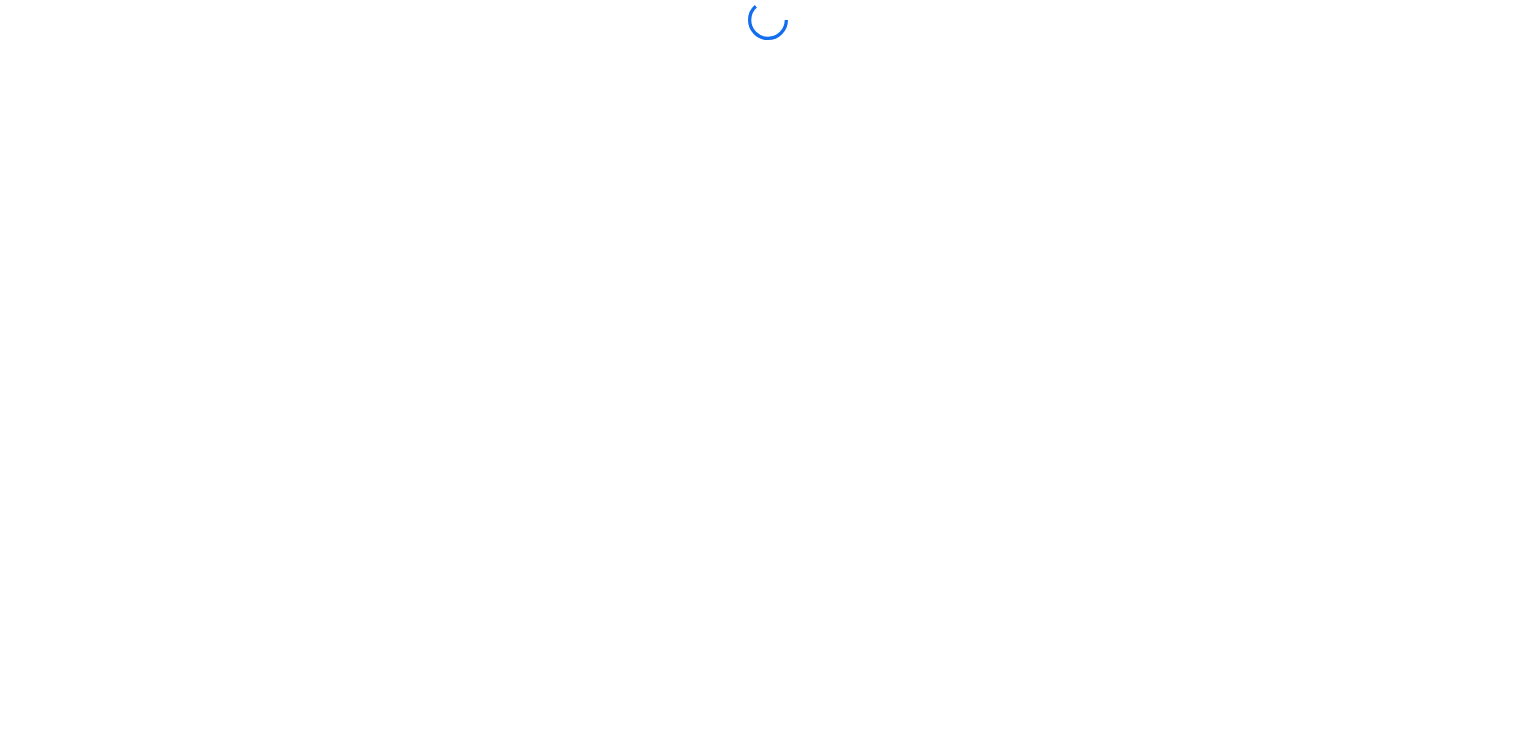 scroll, scrollTop: 0, scrollLeft: 0, axis: both 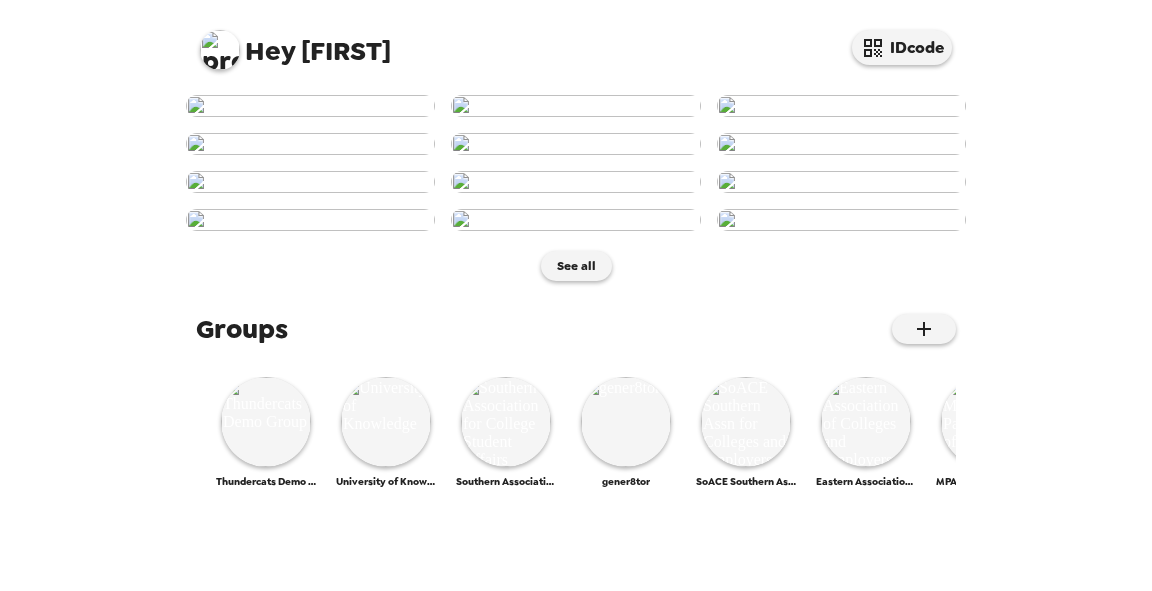 click at bounding box center [310, 106] 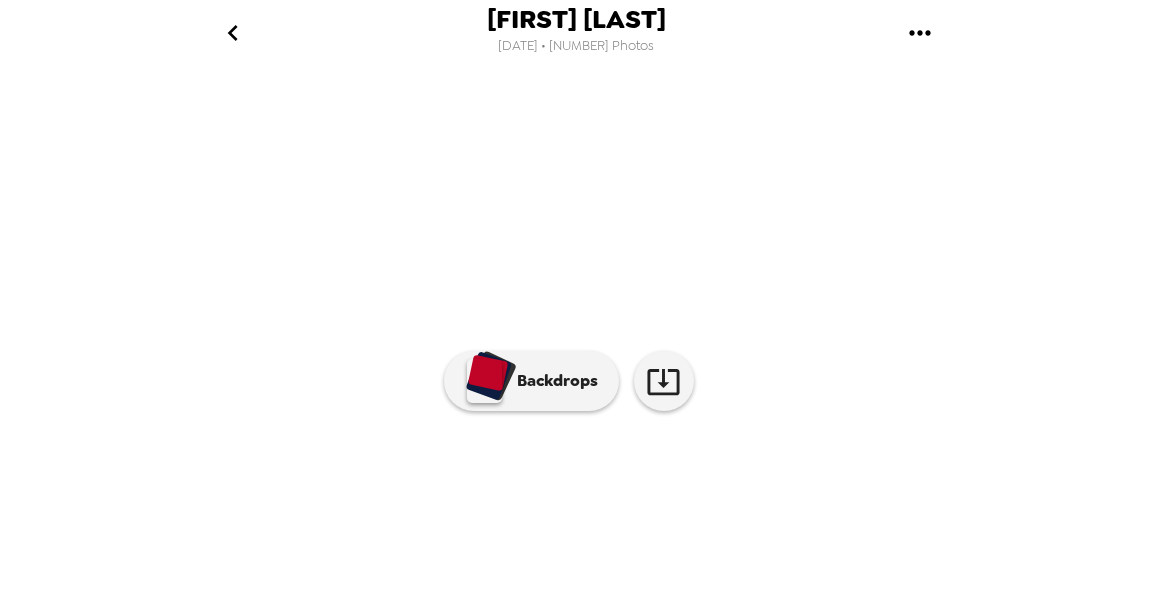 scroll, scrollTop: 80, scrollLeft: 0, axis: vertical 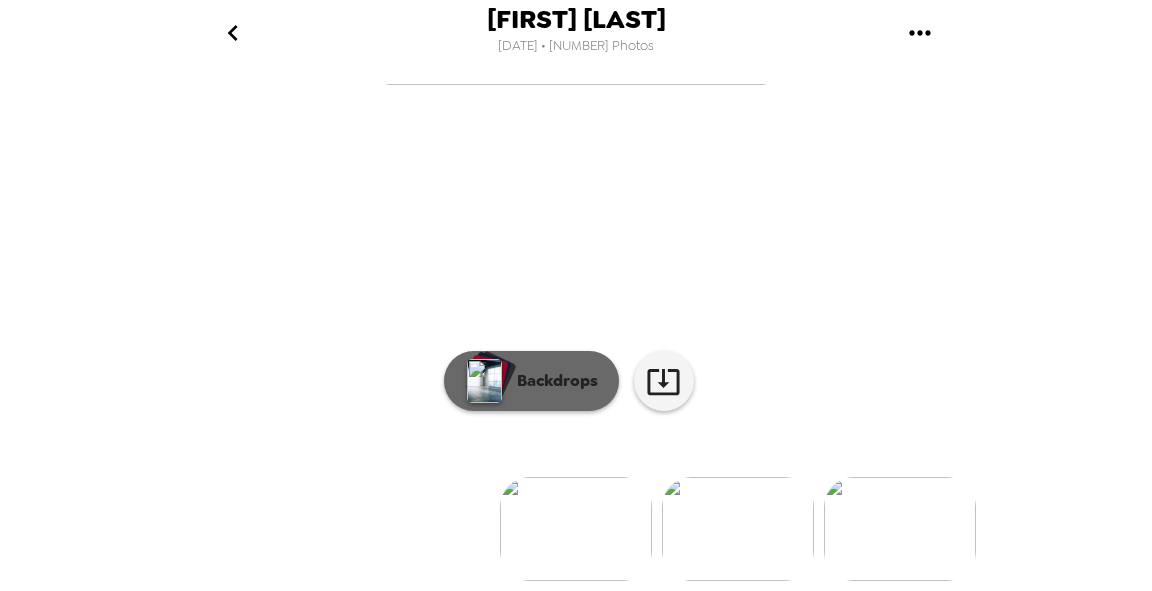click on "Backdrops" at bounding box center (552, 381) 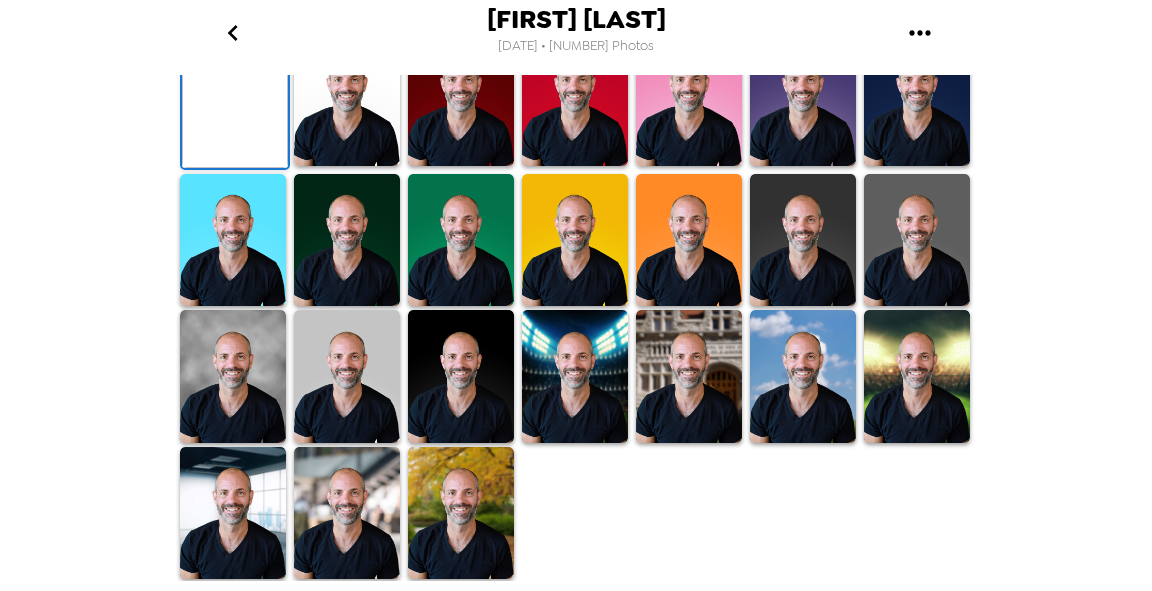 scroll, scrollTop: 484, scrollLeft: 0, axis: vertical 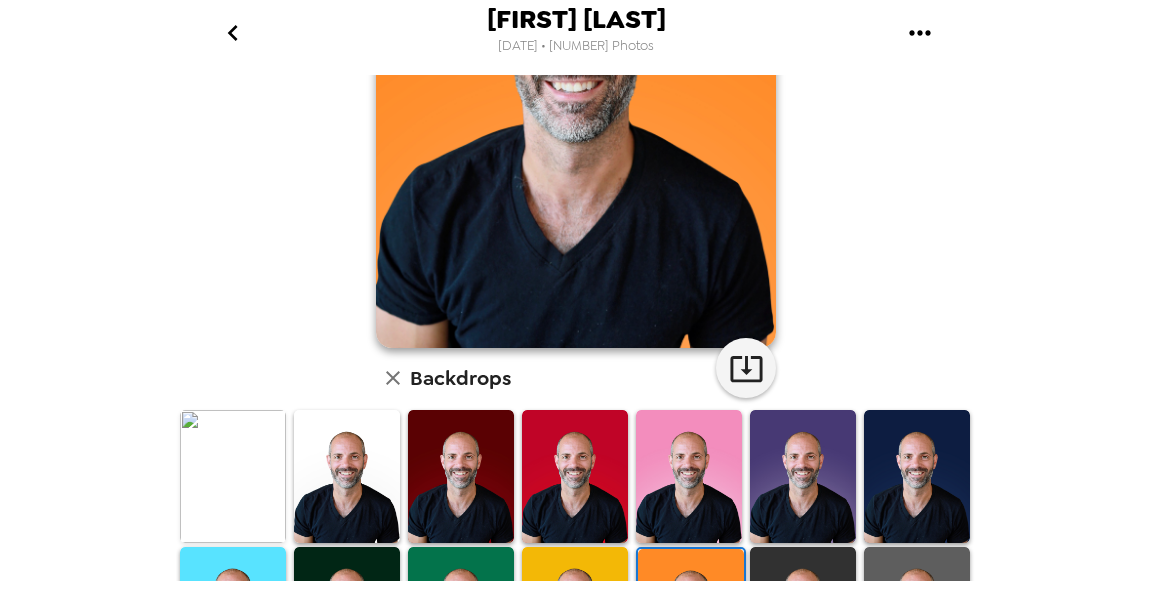 drag, startPoint x: 560, startPoint y: 463, endPoint x: 426, endPoint y: 335, distance: 185.31055 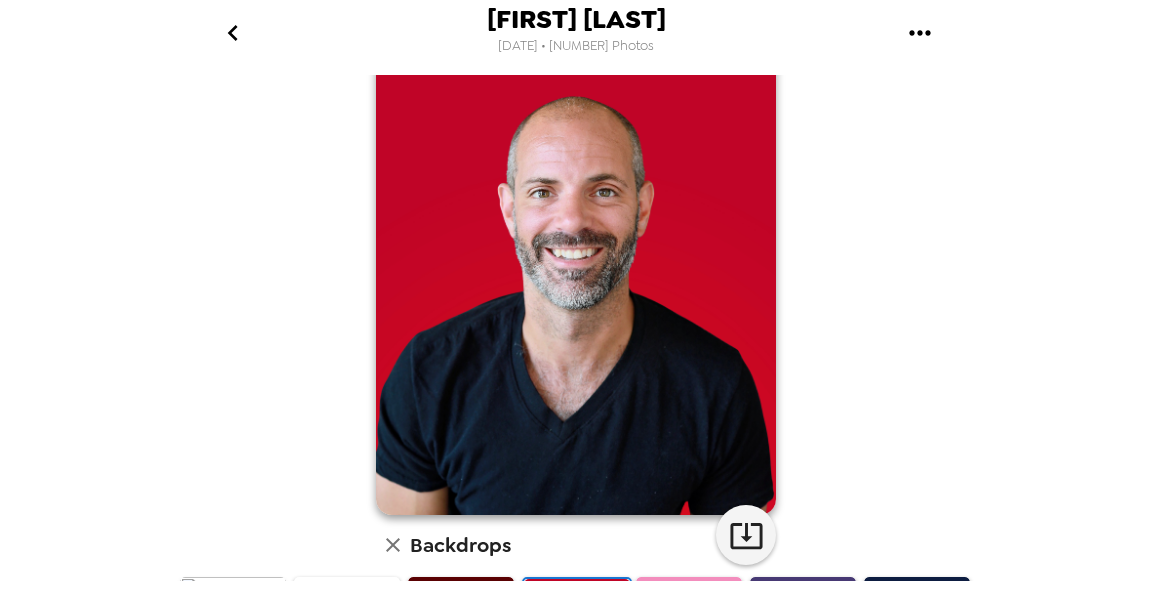 scroll, scrollTop: 4, scrollLeft: 0, axis: vertical 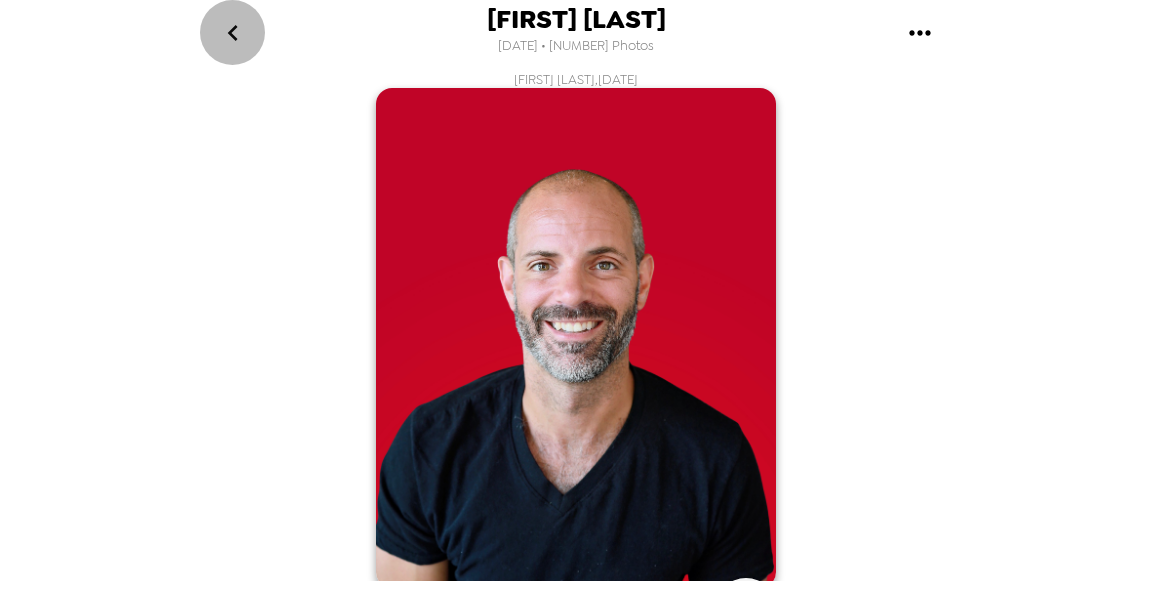 click 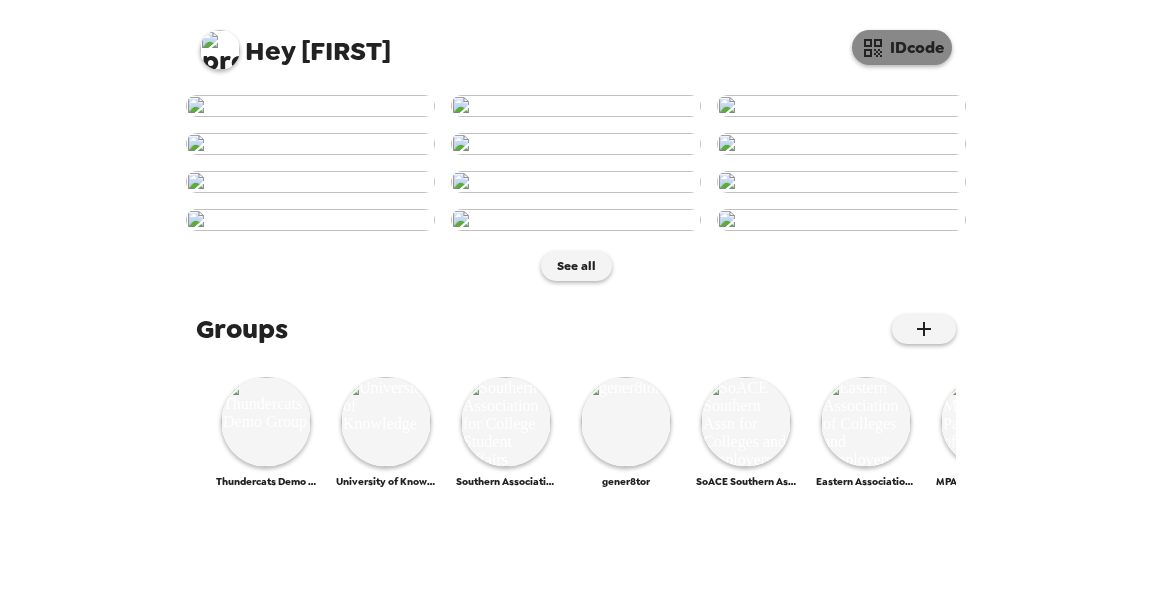 click on "IDcode" at bounding box center (902, 47) 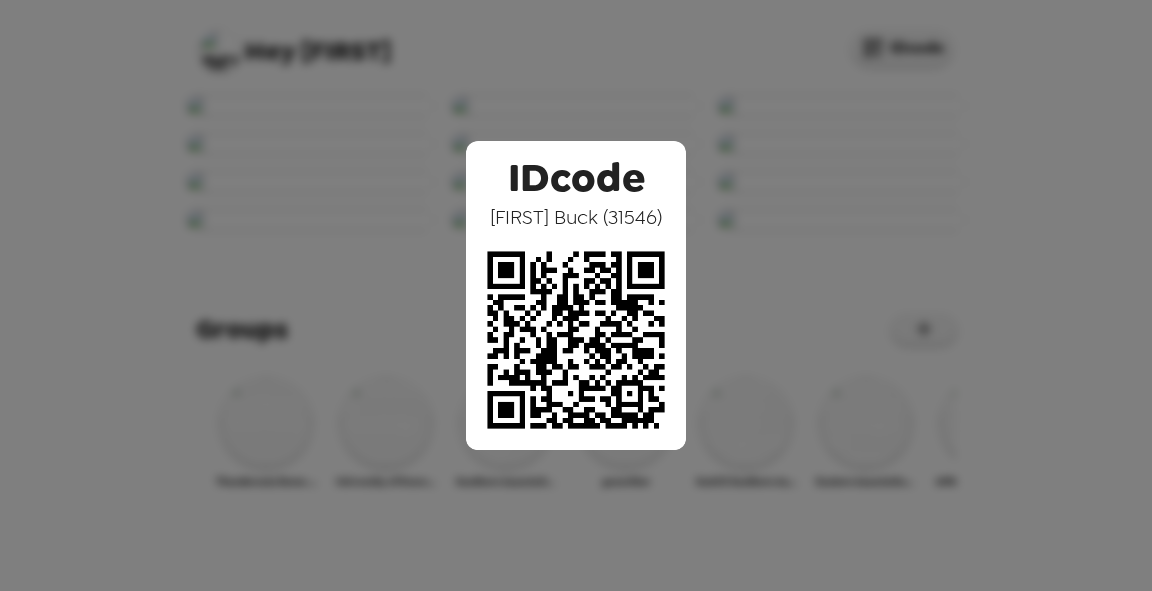 drag, startPoint x: 498, startPoint y: 219, endPoint x: 656, endPoint y: 230, distance: 158.38245 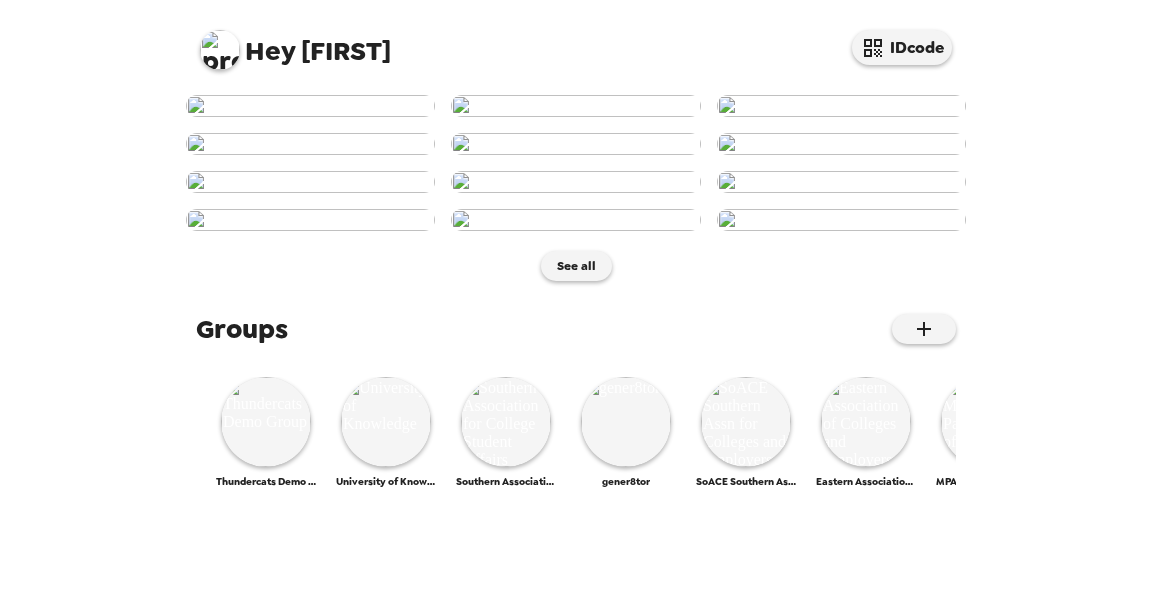 scroll, scrollTop: 0, scrollLeft: 0, axis: both 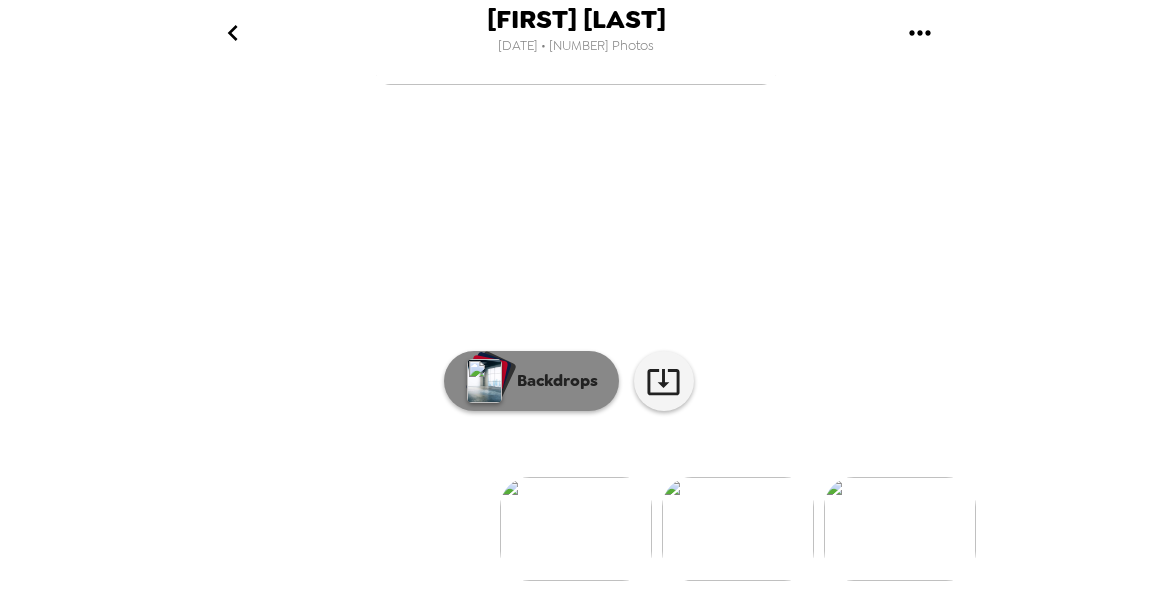 click on "Backdrops" at bounding box center [552, 381] 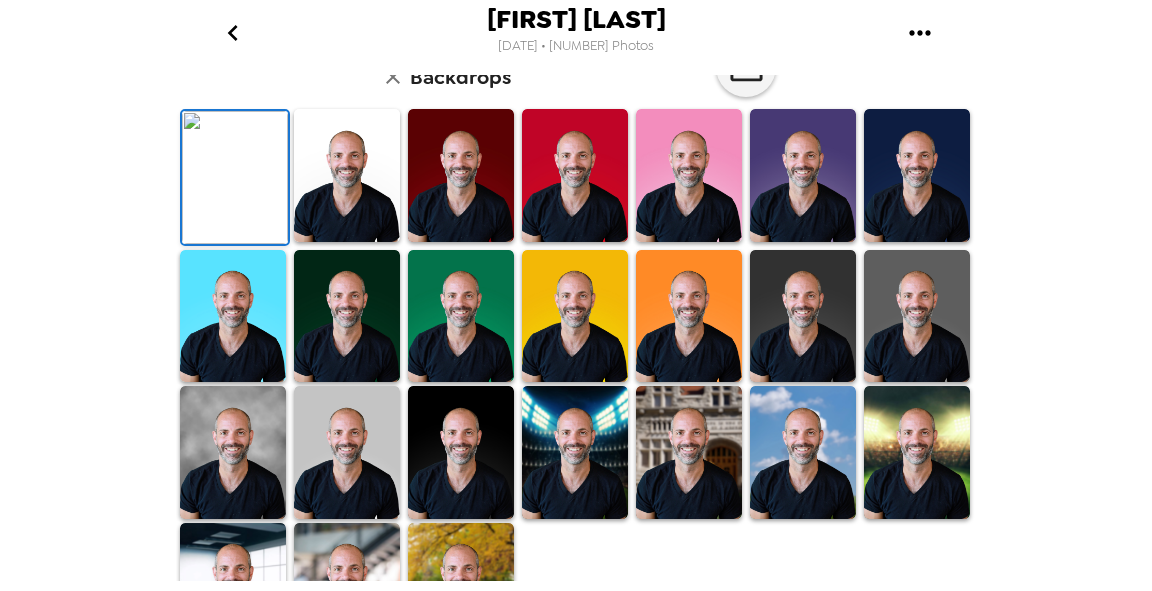 scroll, scrollTop: 0, scrollLeft: 0, axis: both 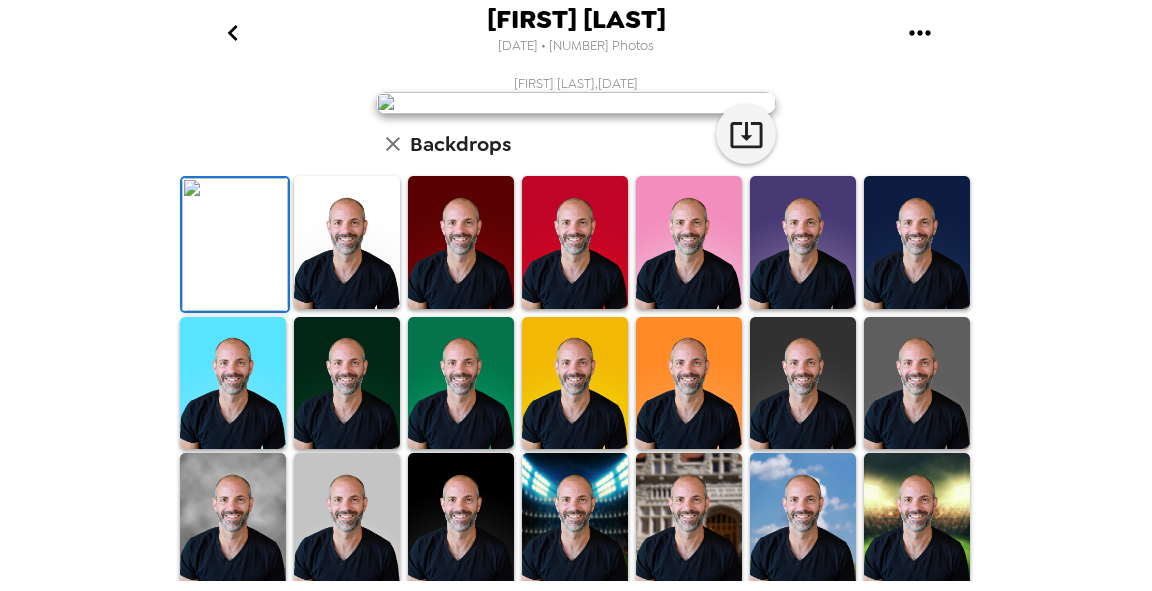 click 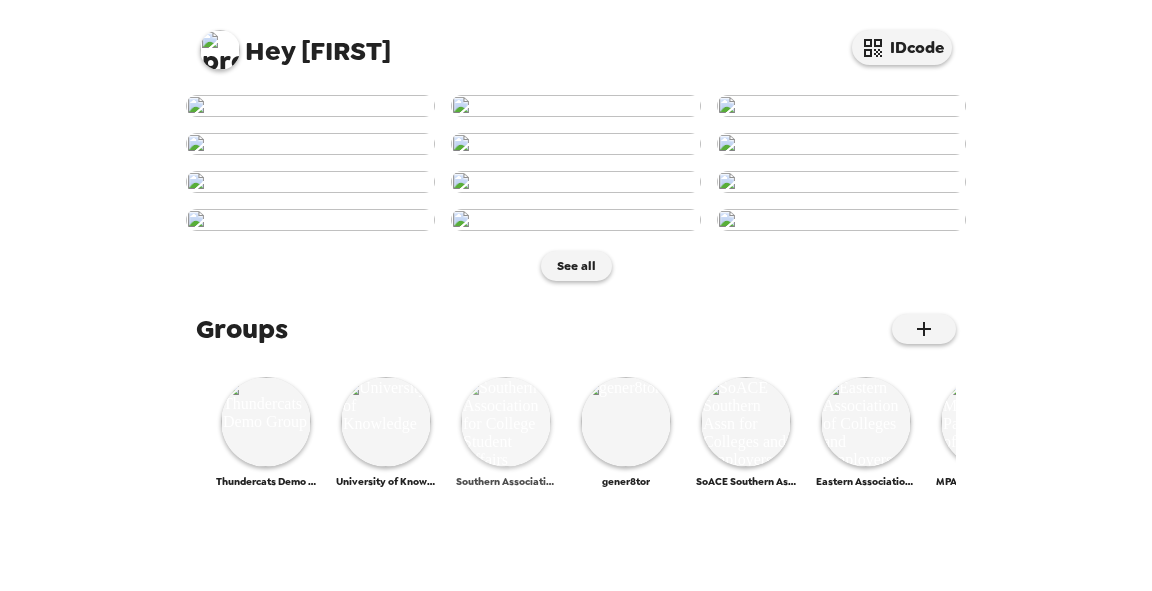 scroll, scrollTop: 1084, scrollLeft: 0, axis: vertical 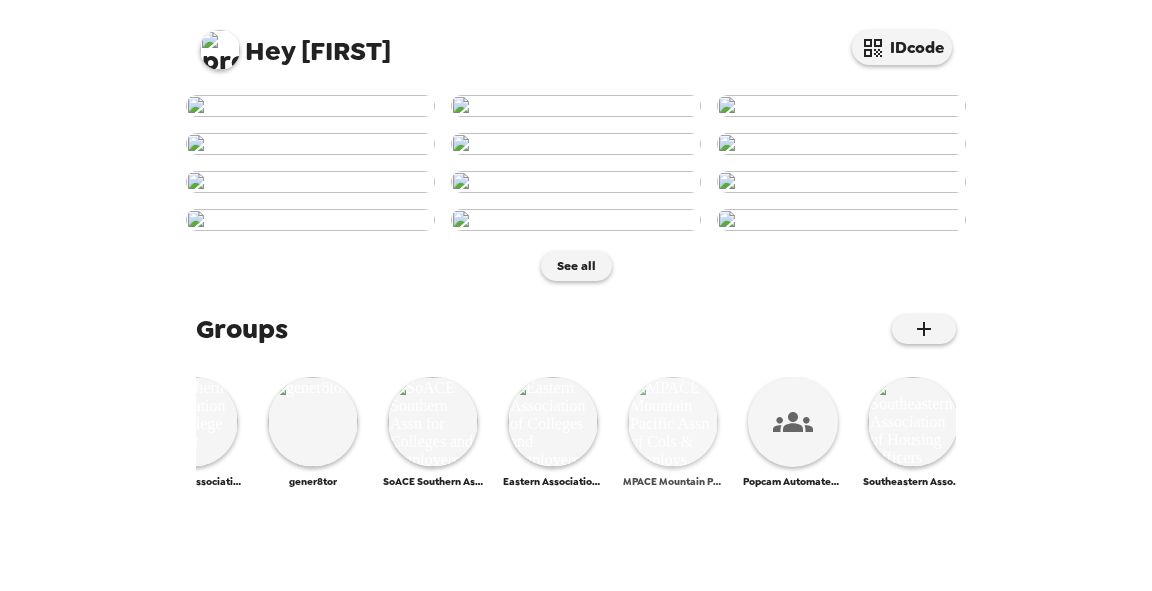 click at bounding box center (673, 422) 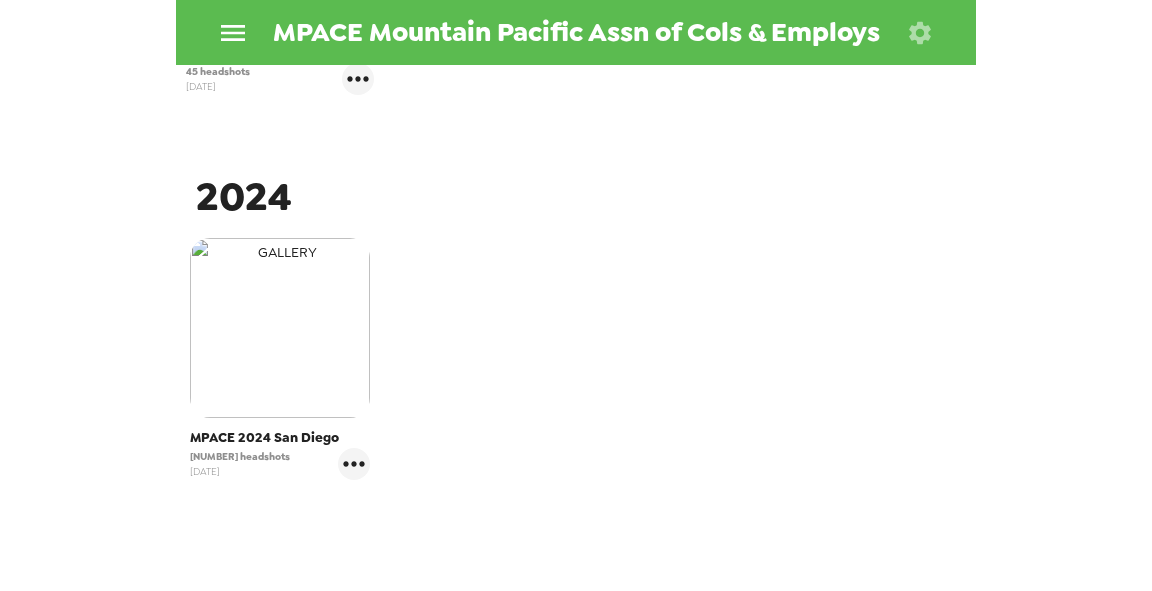 scroll, scrollTop: 640, scrollLeft: 0, axis: vertical 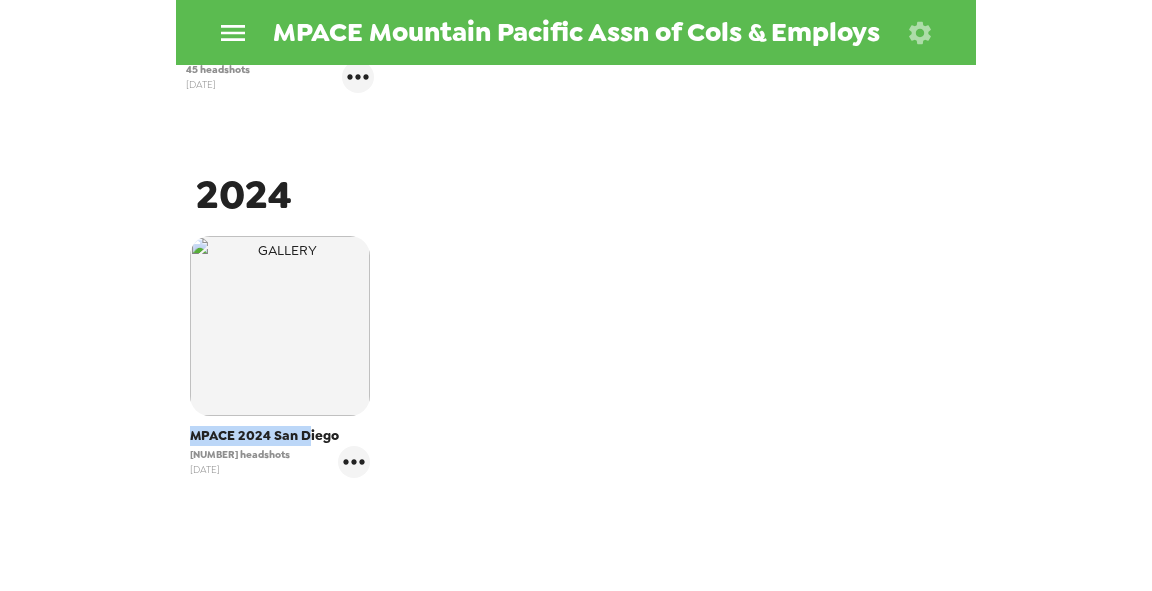 drag, startPoint x: 182, startPoint y: 435, endPoint x: 304, endPoint y: 438, distance: 122.03688 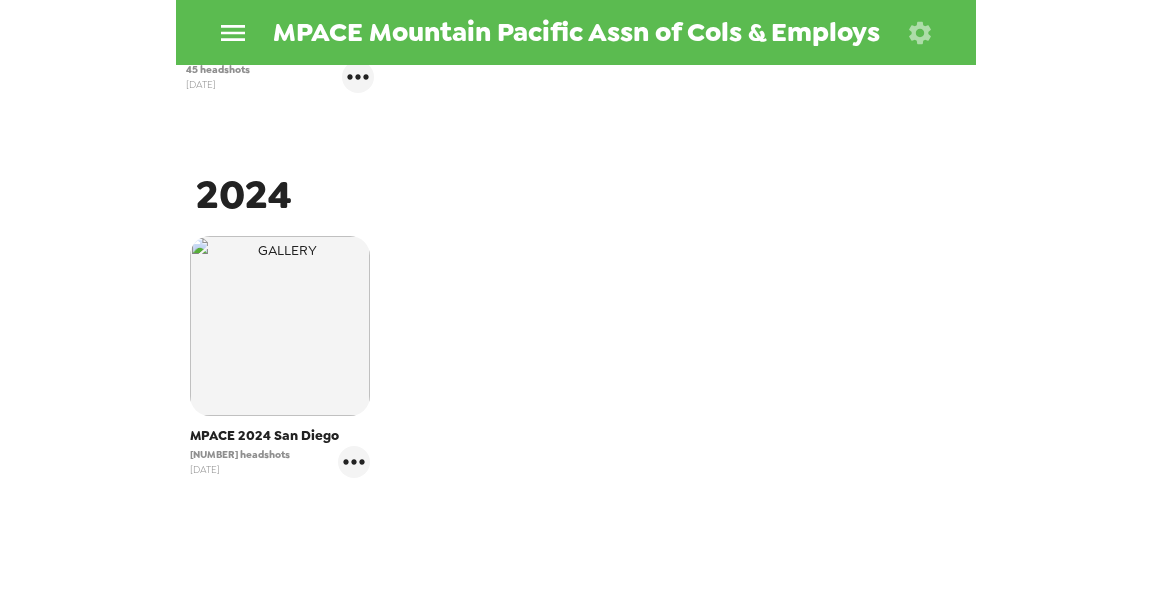 click on "[NUMBER] headshots" at bounding box center [240, 454] 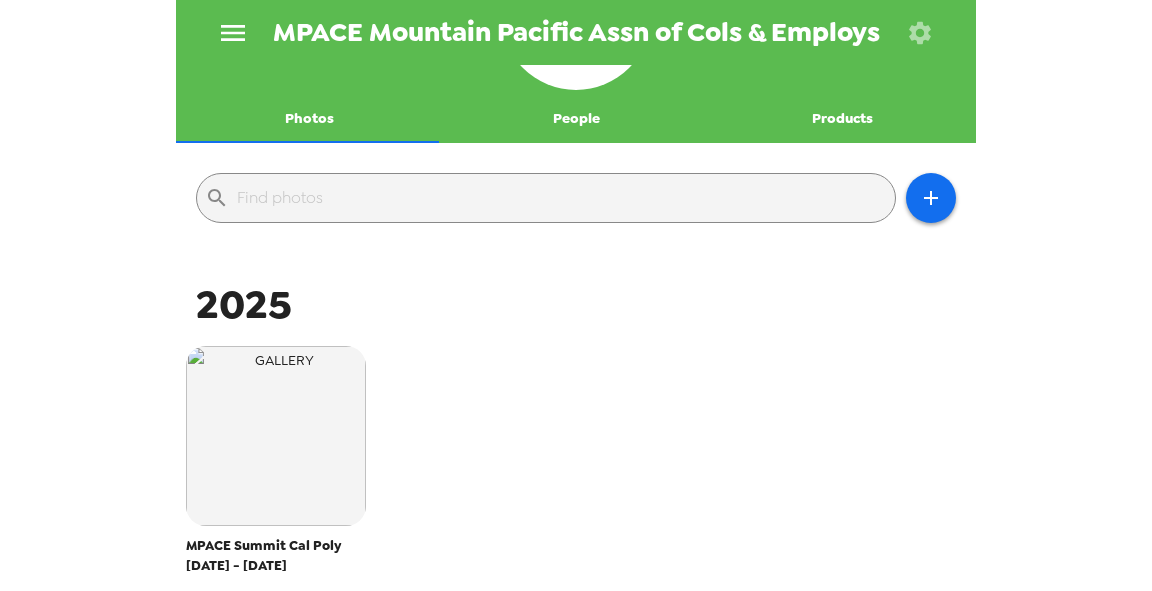 scroll, scrollTop: 80, scrollLeft: 0, axis: vertical 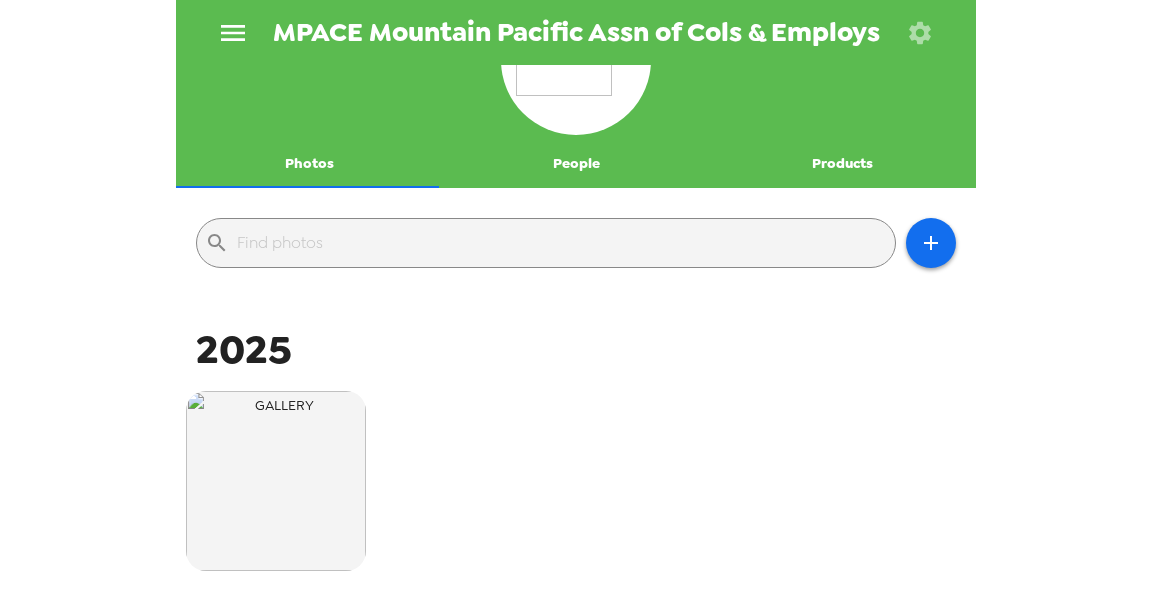 click on "People" at bounding box center (576, 164) 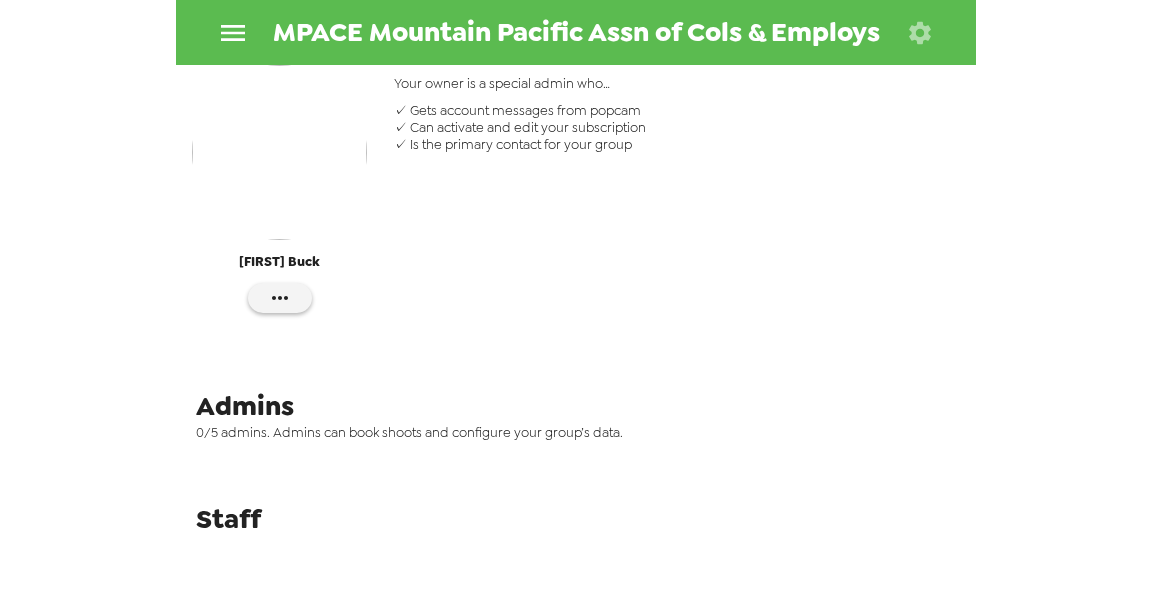 scroll, scrollTop: 398, scrollLeft: 0, axis: vertical 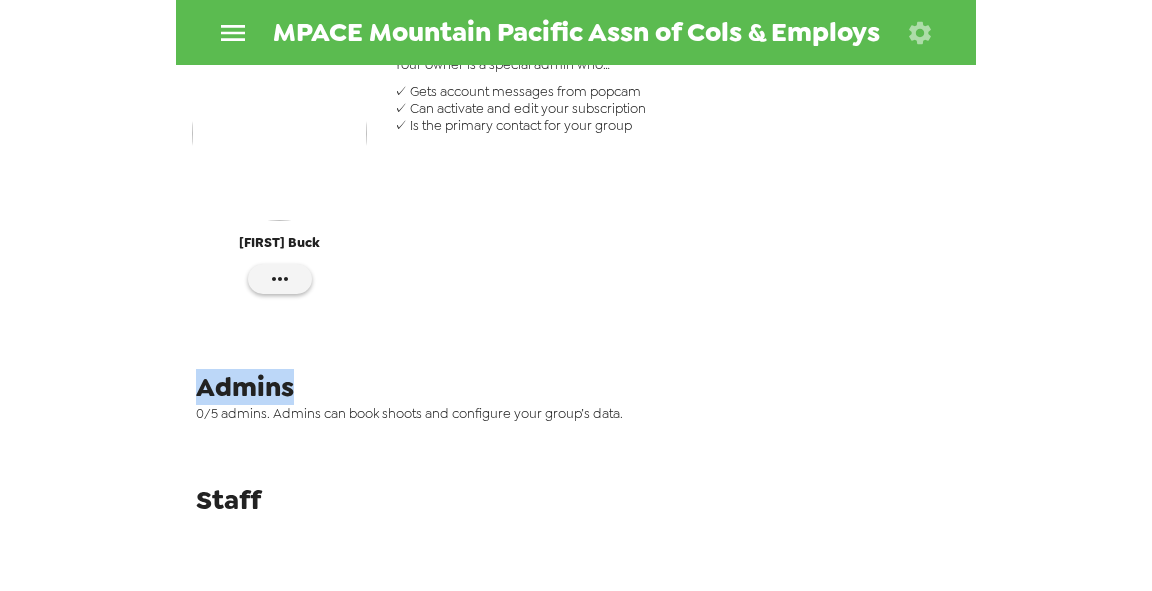 drag, startPoint x: 188, startPoint y: 378, endPoint x: 382, endPoint y: 400, distance: 195.24344 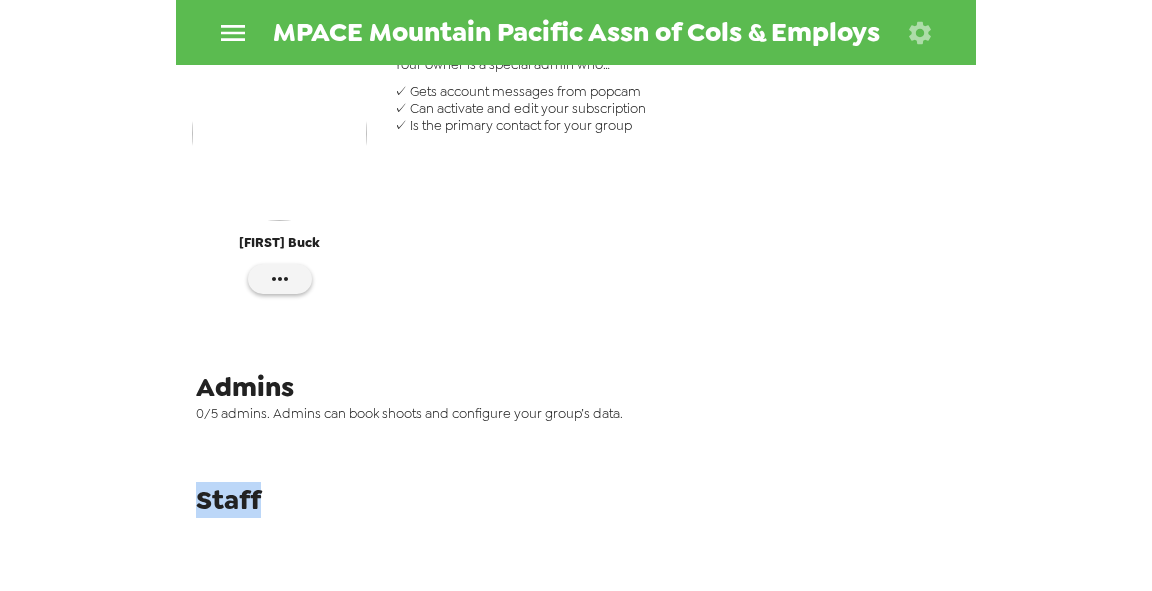 drag, startPoint x: 198, startPoint y: 492, endPoint x: 278, endPoint y: 492, distance: 80 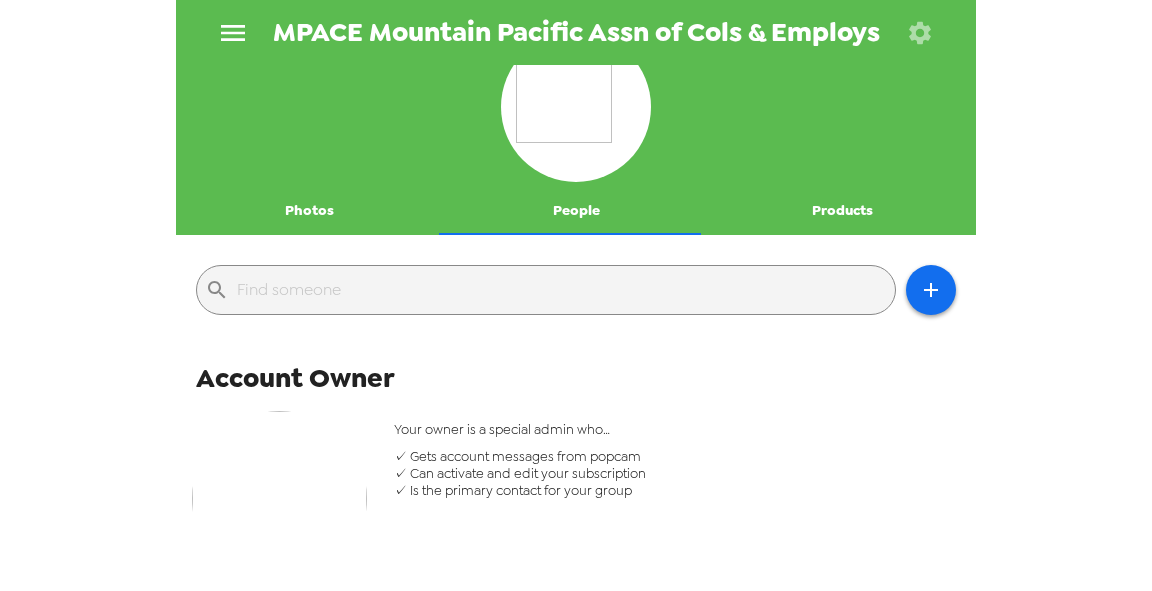 scroll, scrollTop: 0, scrollLeft: 0, axis: both 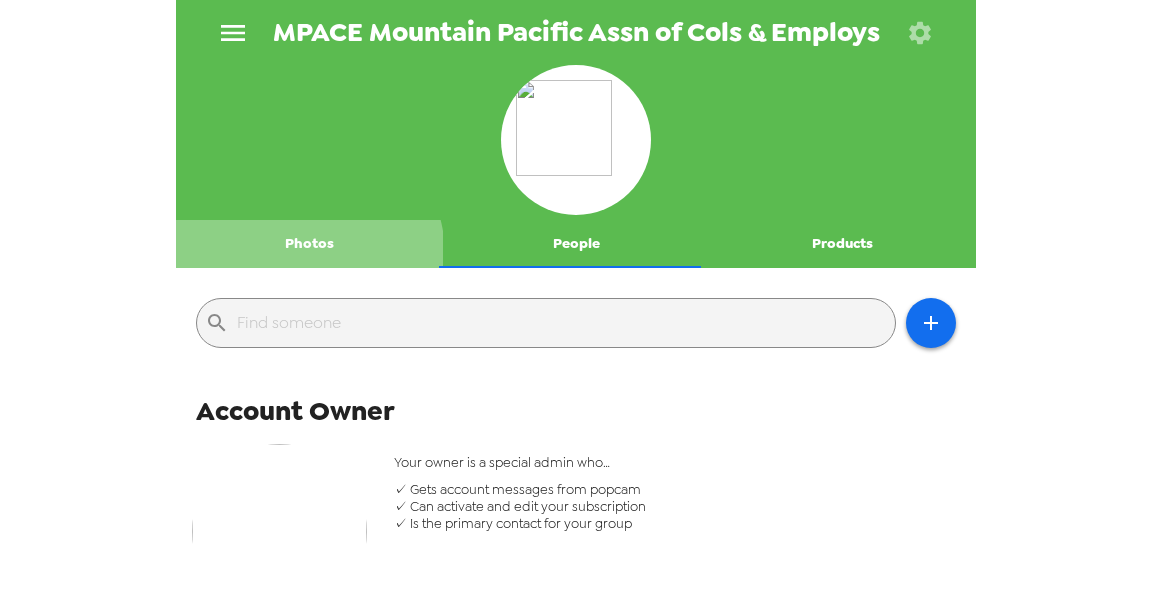 click on "Photos" at bounding box center [309, 244] 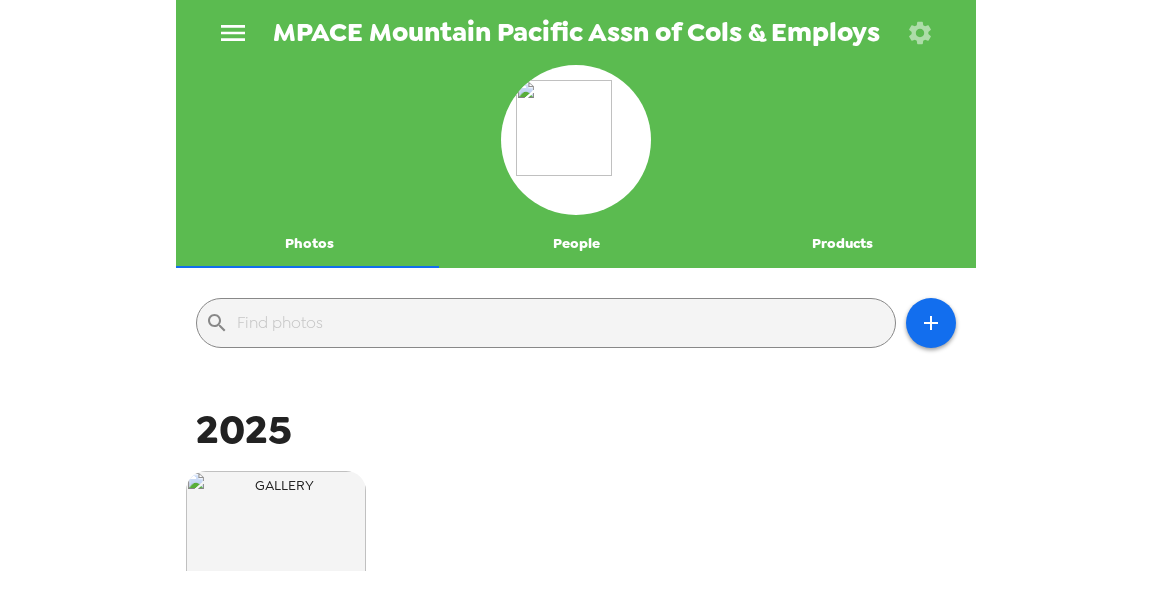 scroll, scrollTop: 400, scrollLeft: 0, axis: vertical 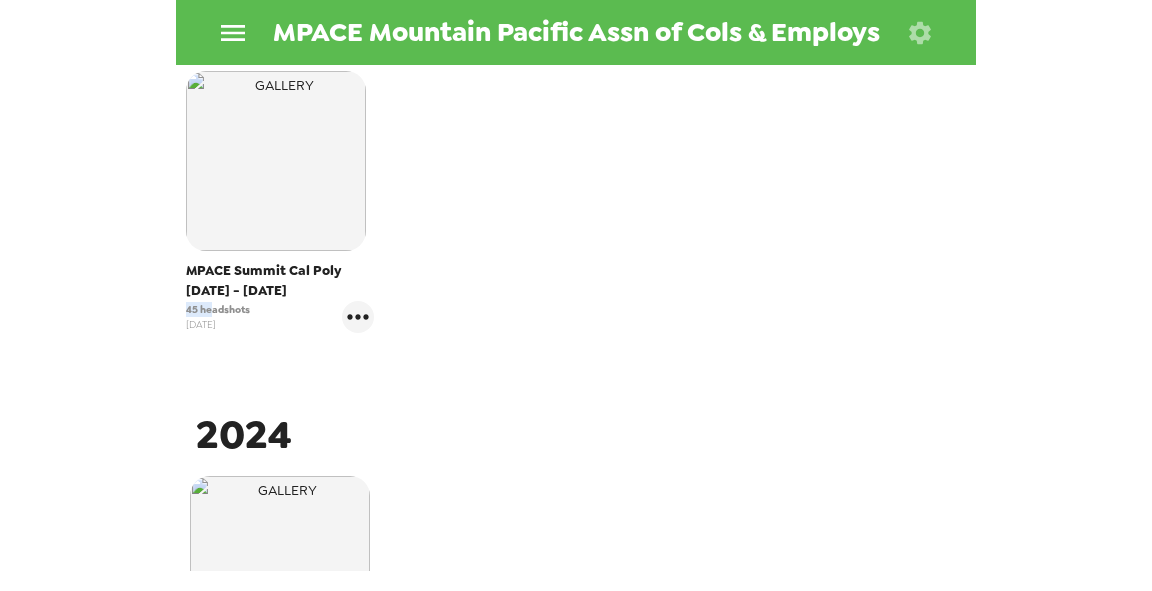 drag, startPoint x: 213, startPoint y: 312, endPoint x: 134, endPoint y: 312, distance: 79 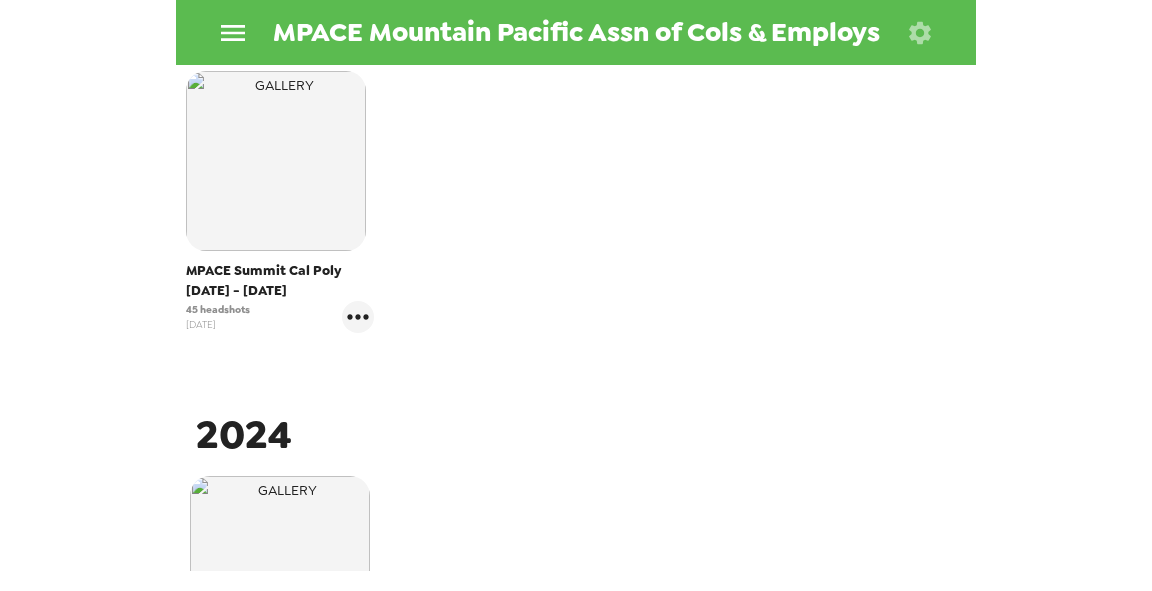 click on "[DATE]" at bounding box center (218, 324) 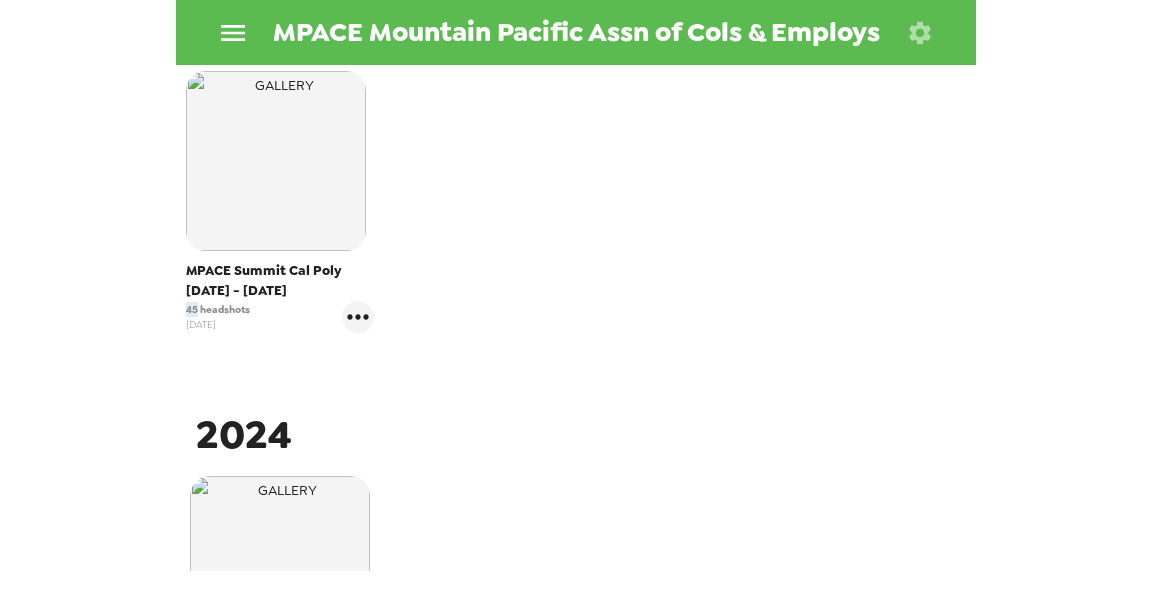drag, startPoint x: 197, startPoint y: 310, endPoint x: 182, endPoint y: 308, distance: 15.132746 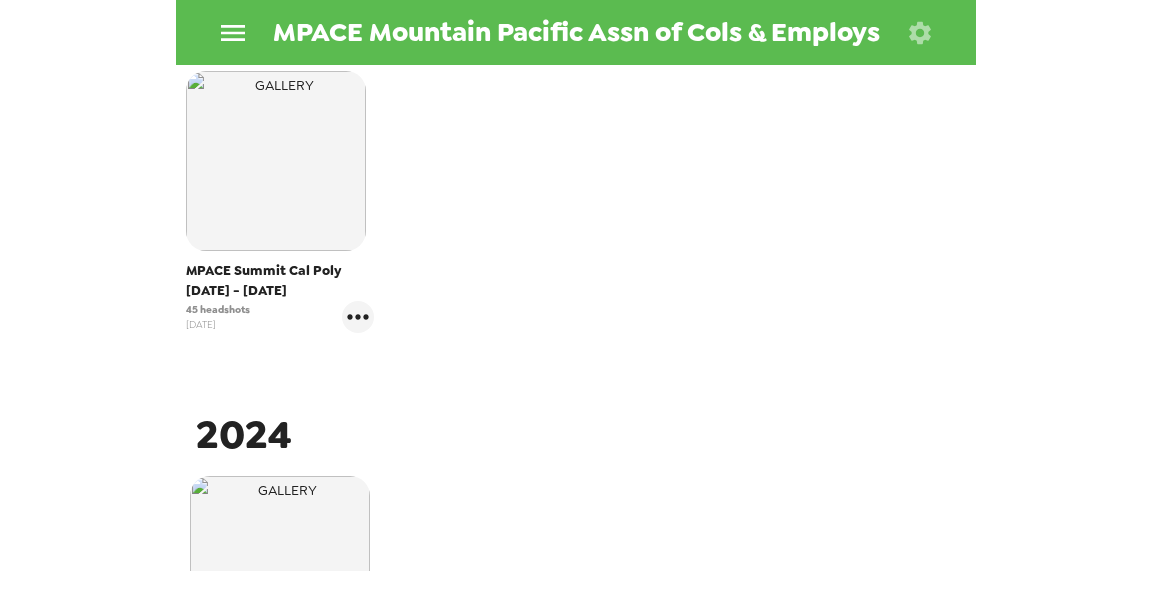 click on "[NUMBER] headshots [DATE]" at bounding box center (280, 317) 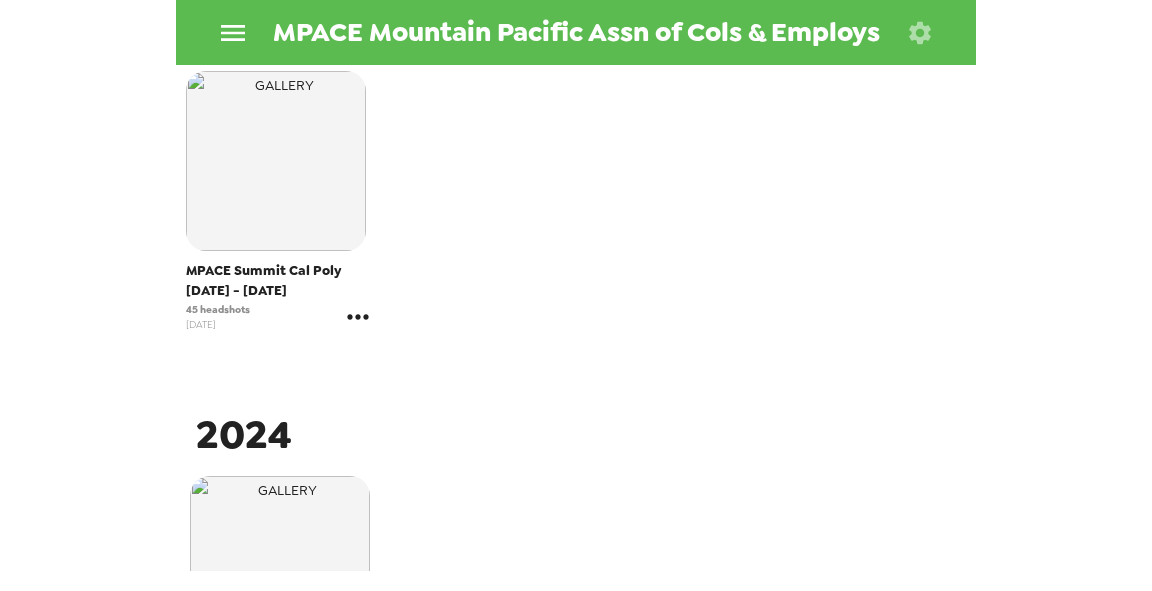 click 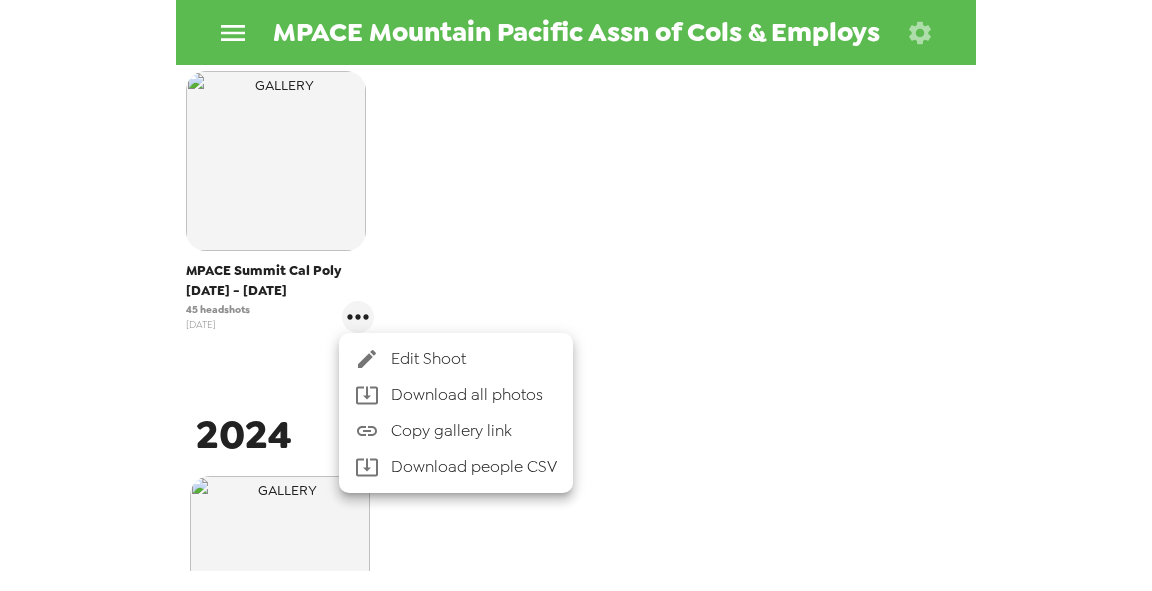 click at bounding box center (576, 295) 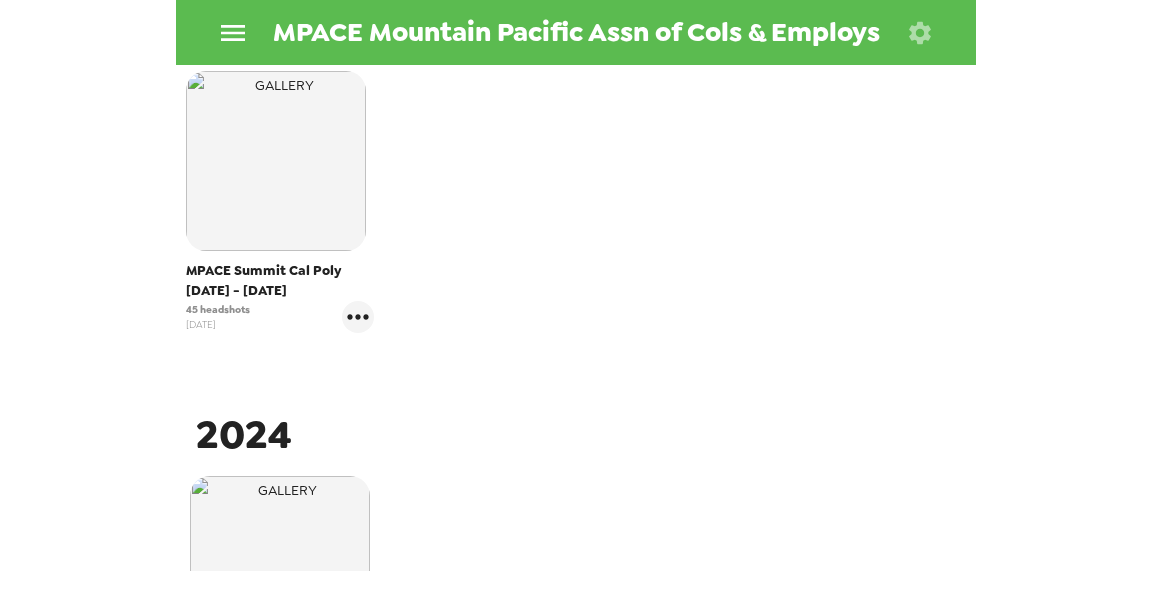 click at bounding box center (276, 161) 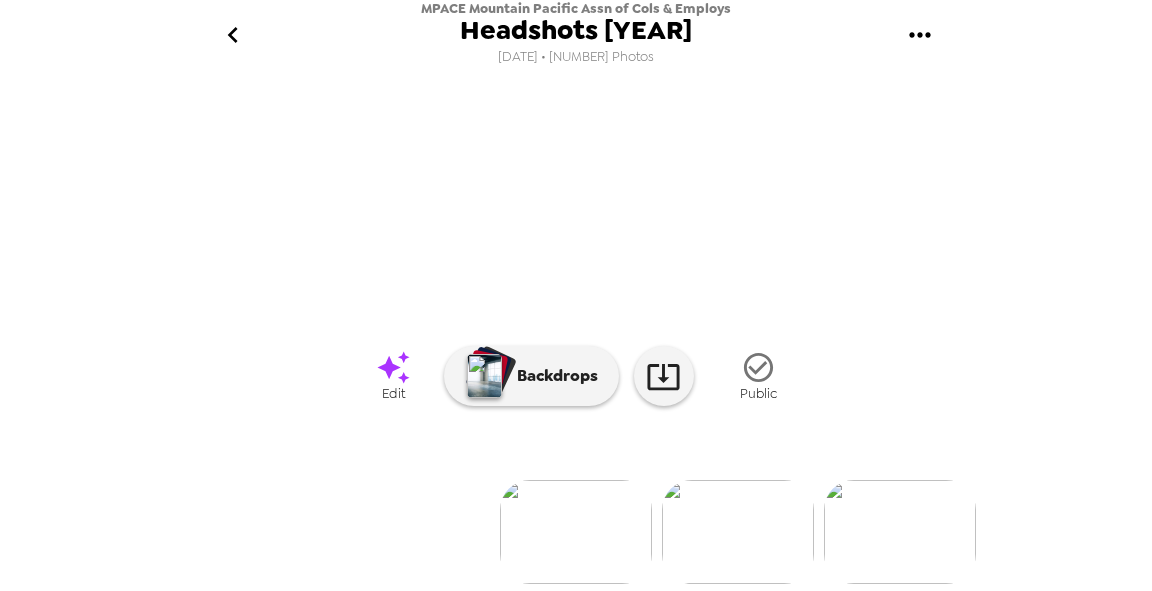 scroll, scrollTop: 286, scrollLeft: 0, axis: vertical 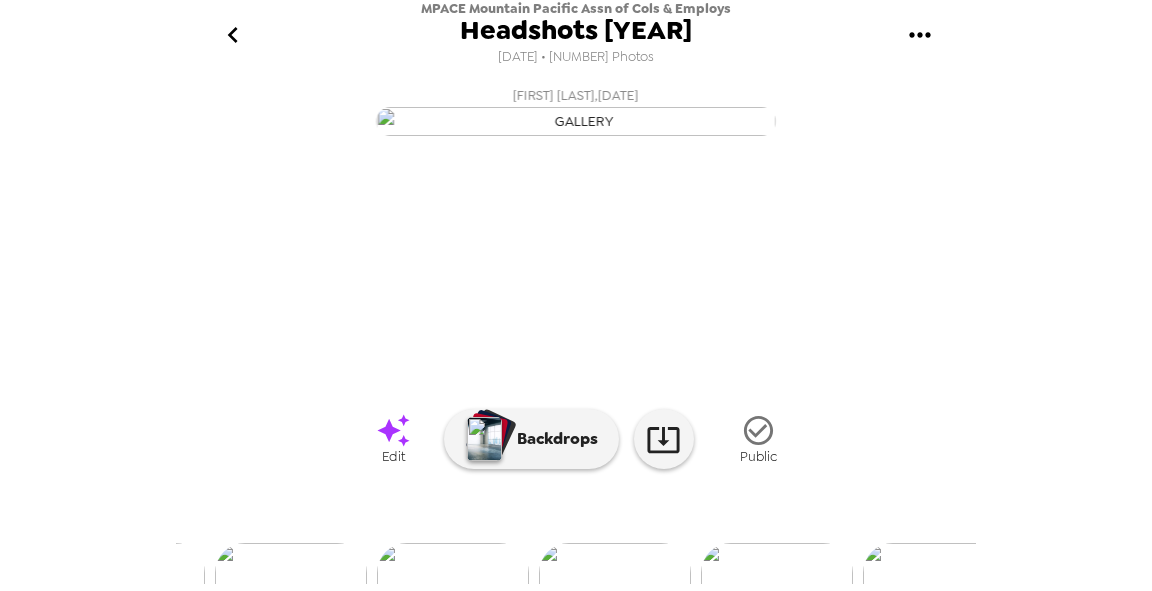 click 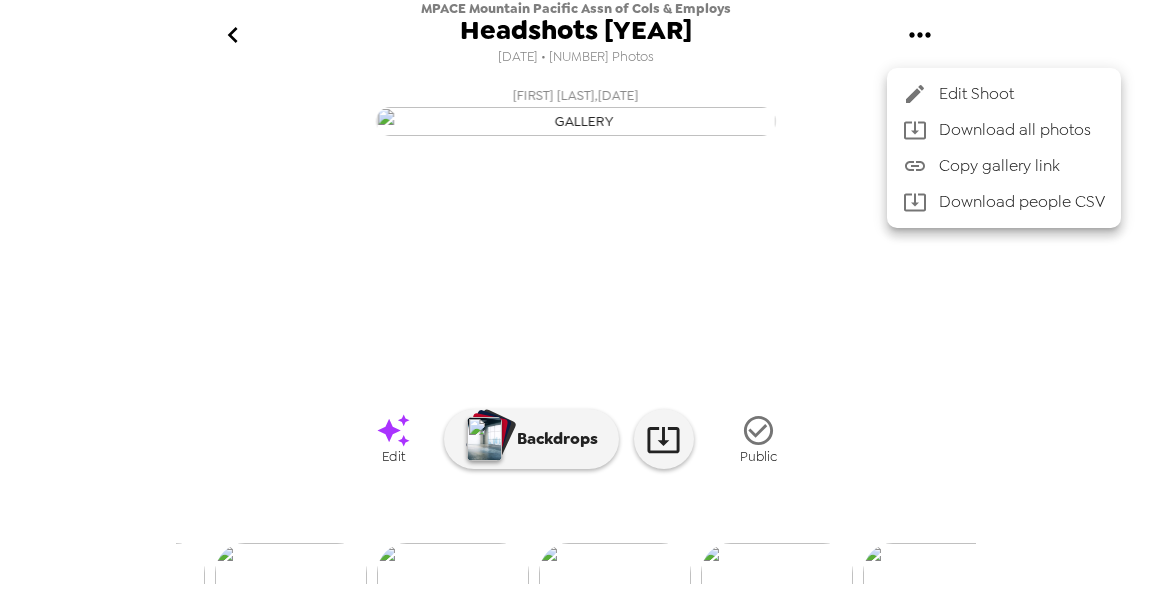 click at bounding box center [576, 295] 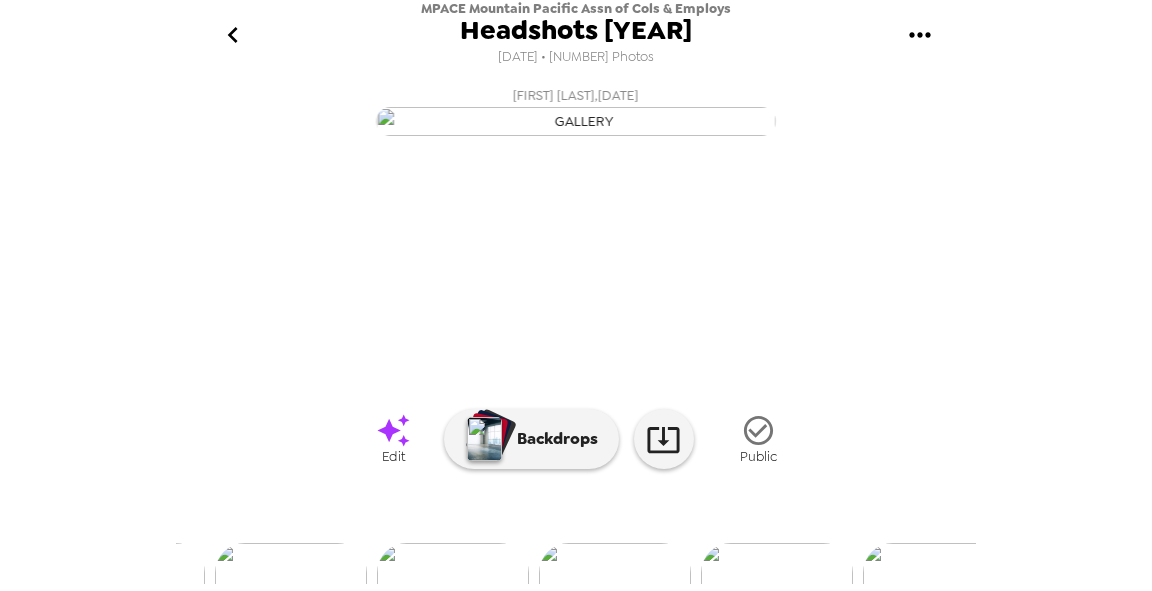 click 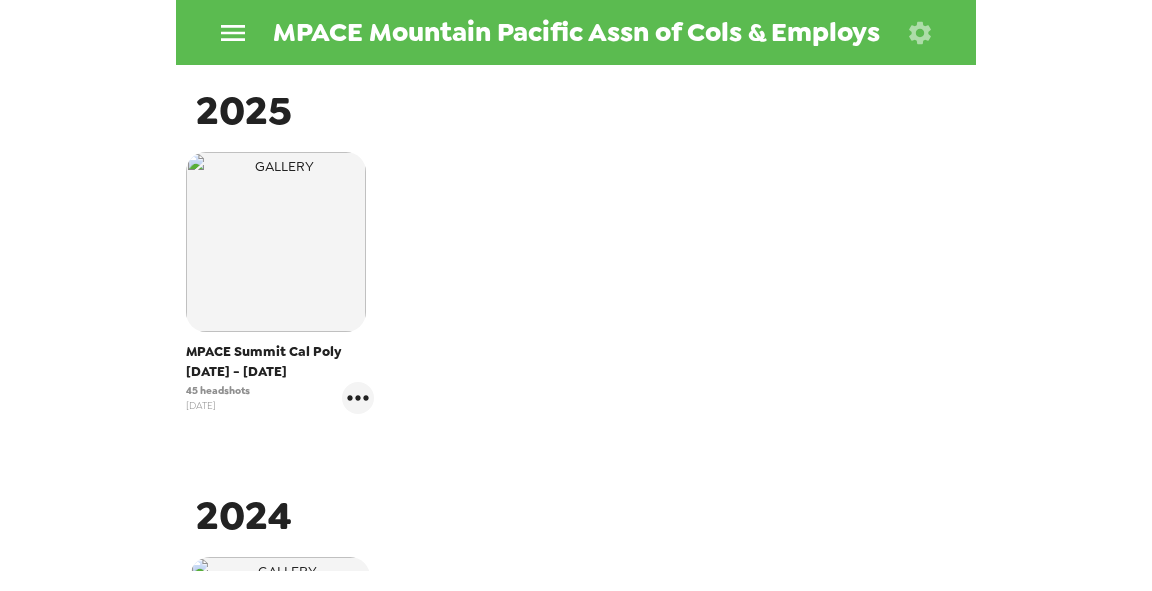 scroll, scrollTop: 320, scrollLeft: 0, axis: vertical 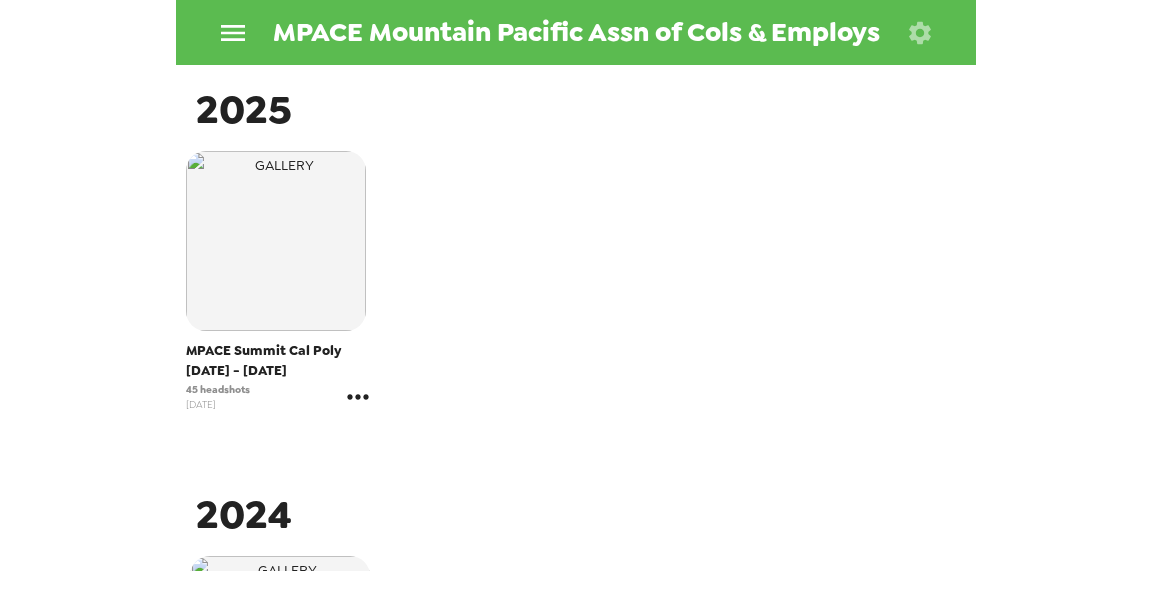 click 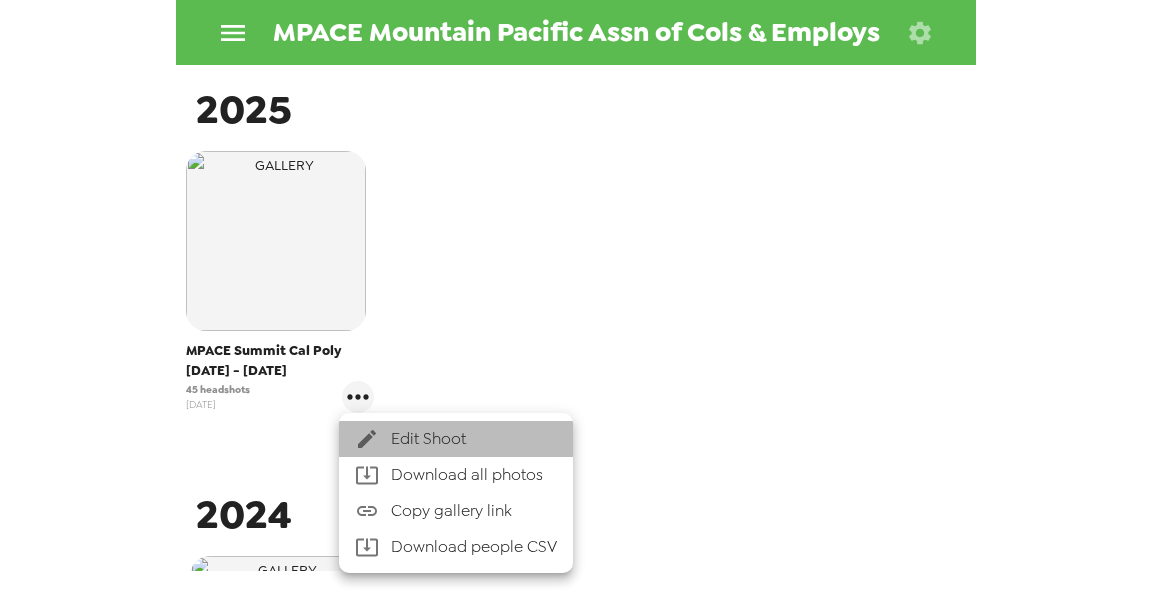 click on "Edit Shoot" at bounding box center (474, 439) 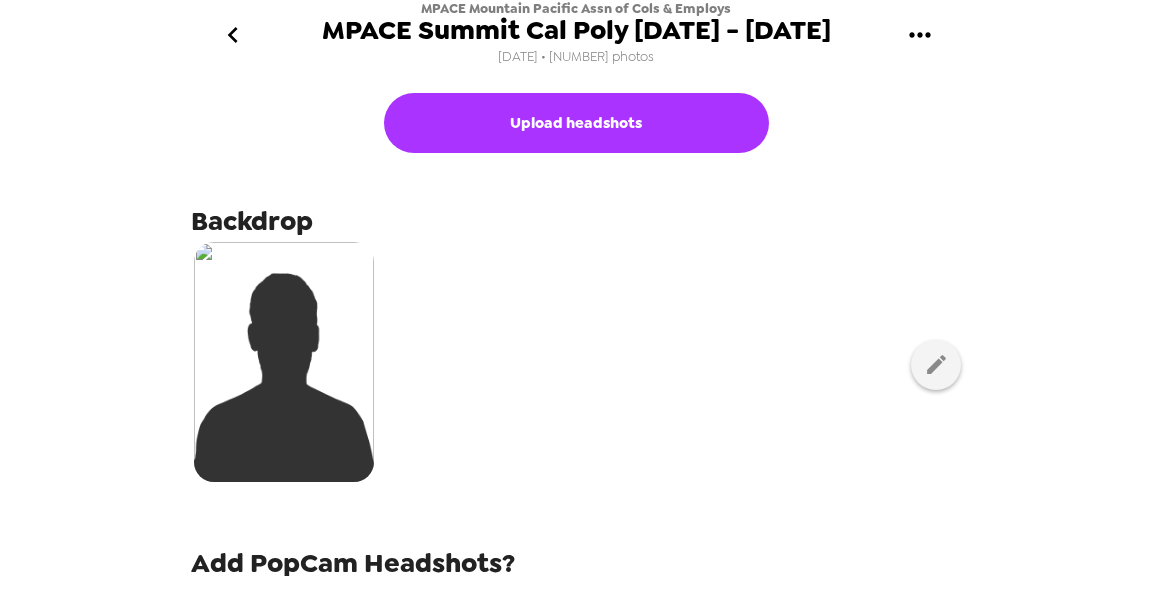 scroll, scrollTop: 240, scrollLeft: 0, axis: vertical 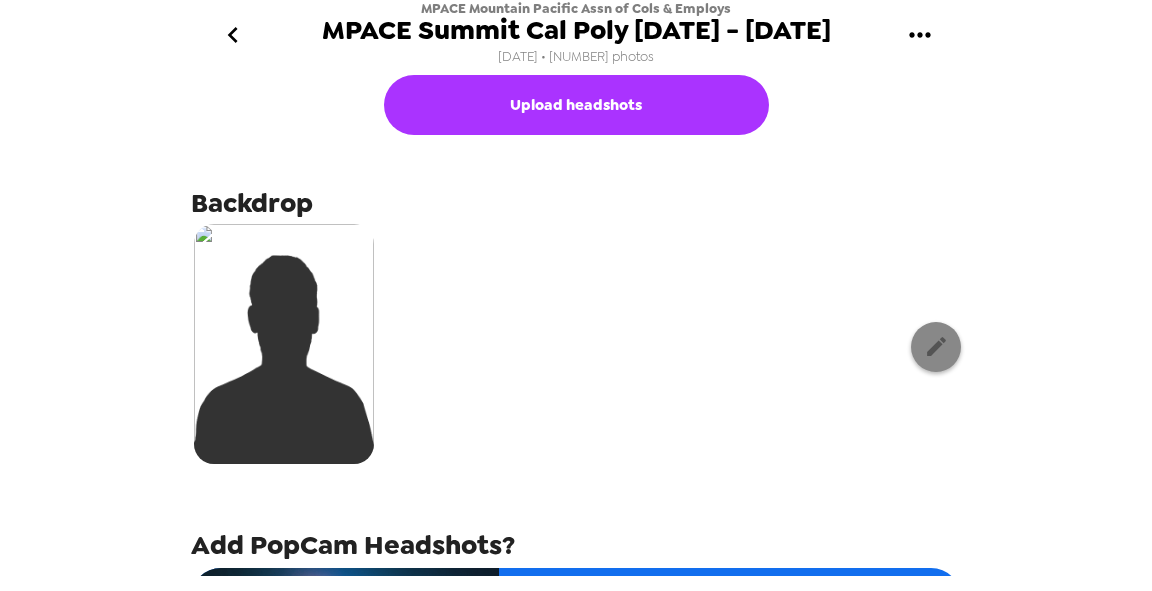 click 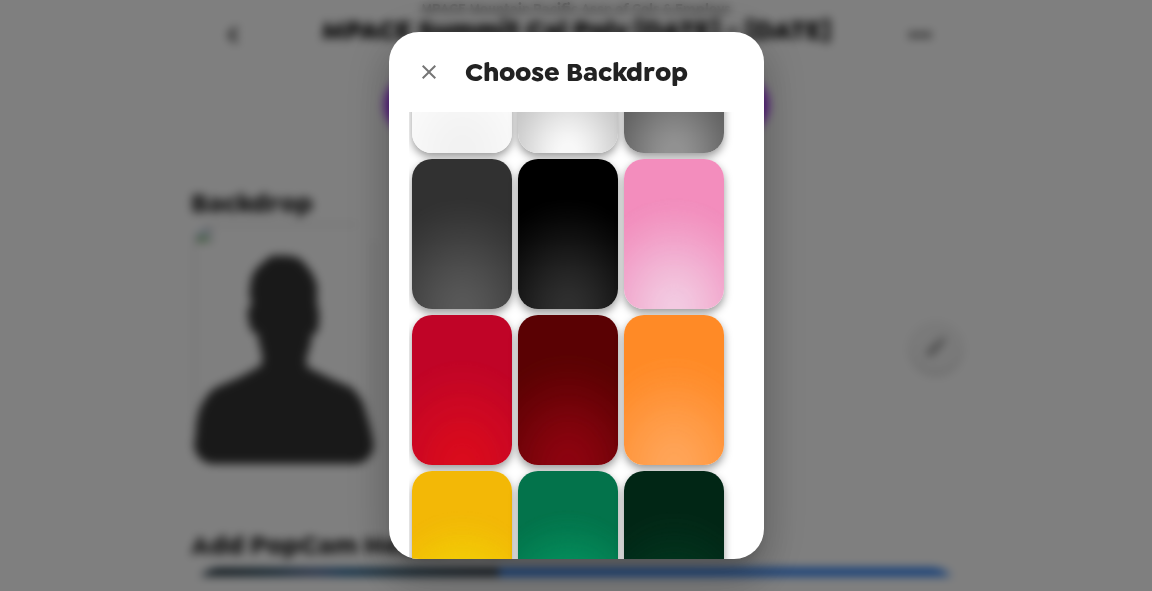scroll, scrollTop: 0, scrollLeft: 0, axis: both 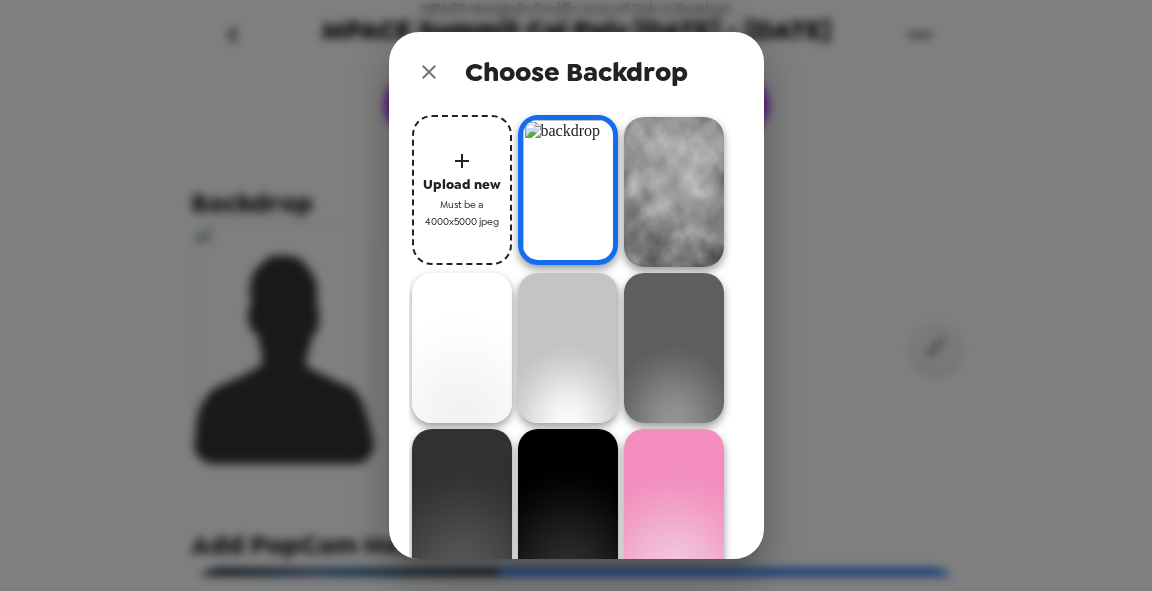 click 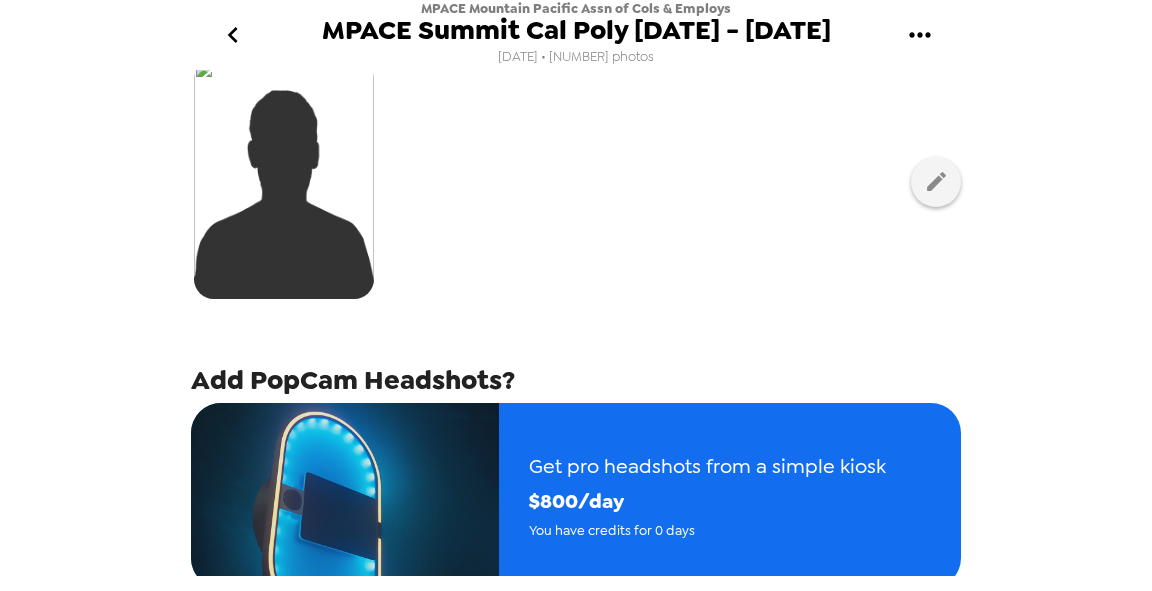 scroll, scrollTop: 480, scrollLeft: 0, axis: vertical 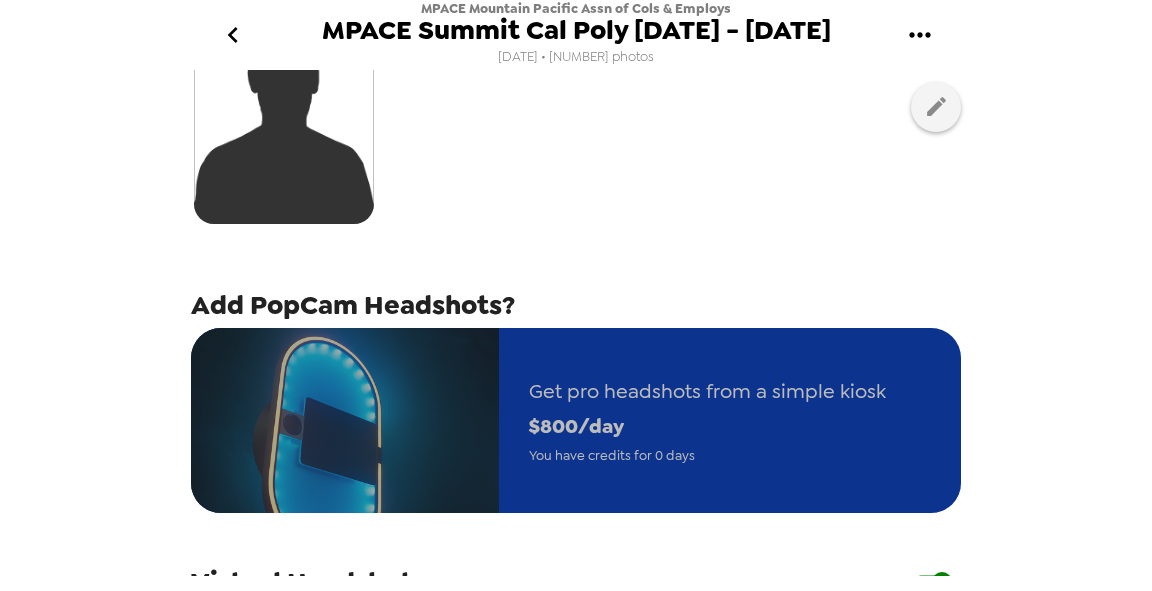 click on "Get pro headshots from a simple kiosk" at bounding box center [707, 391] 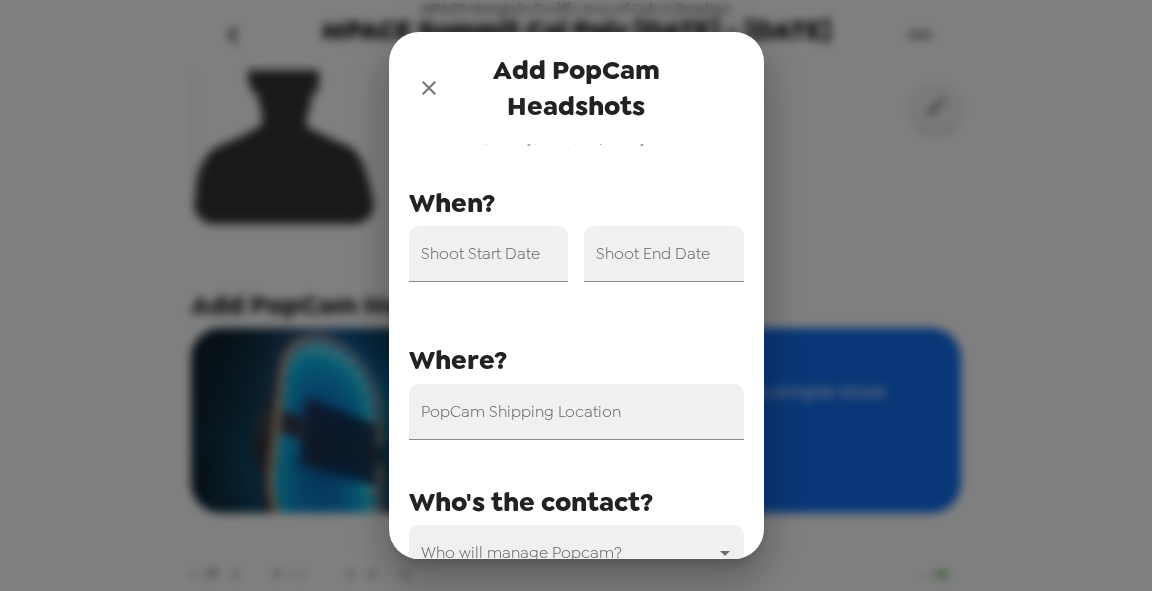 scroll, scrollTop: 0, scrollLeft: 0, axis: both 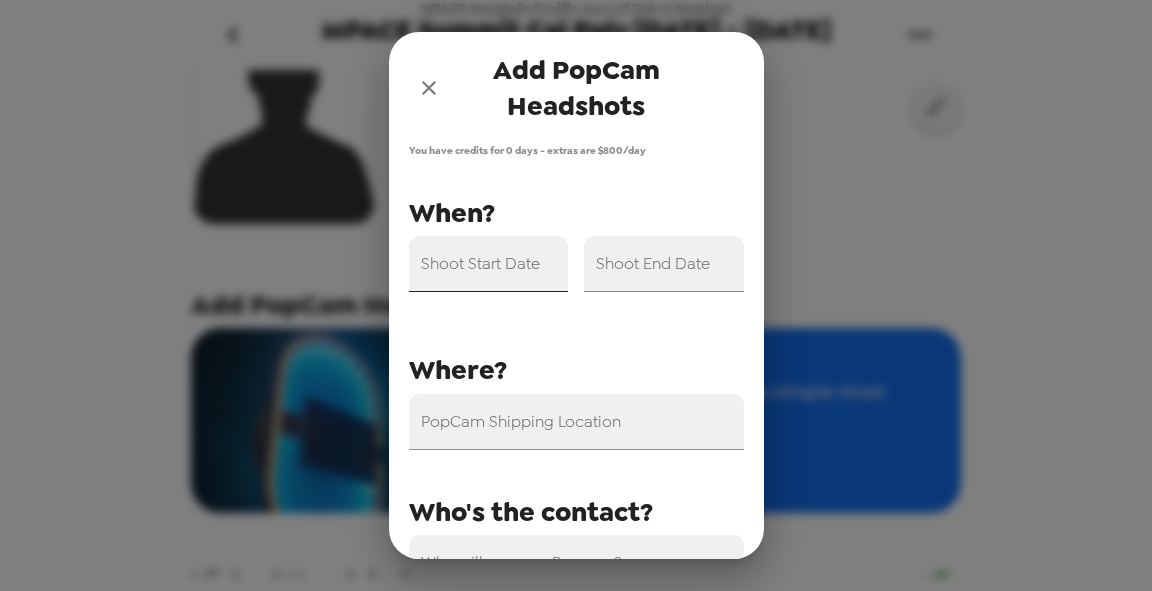 click on "Shoot Start Date" at bounding box center (489, 264) 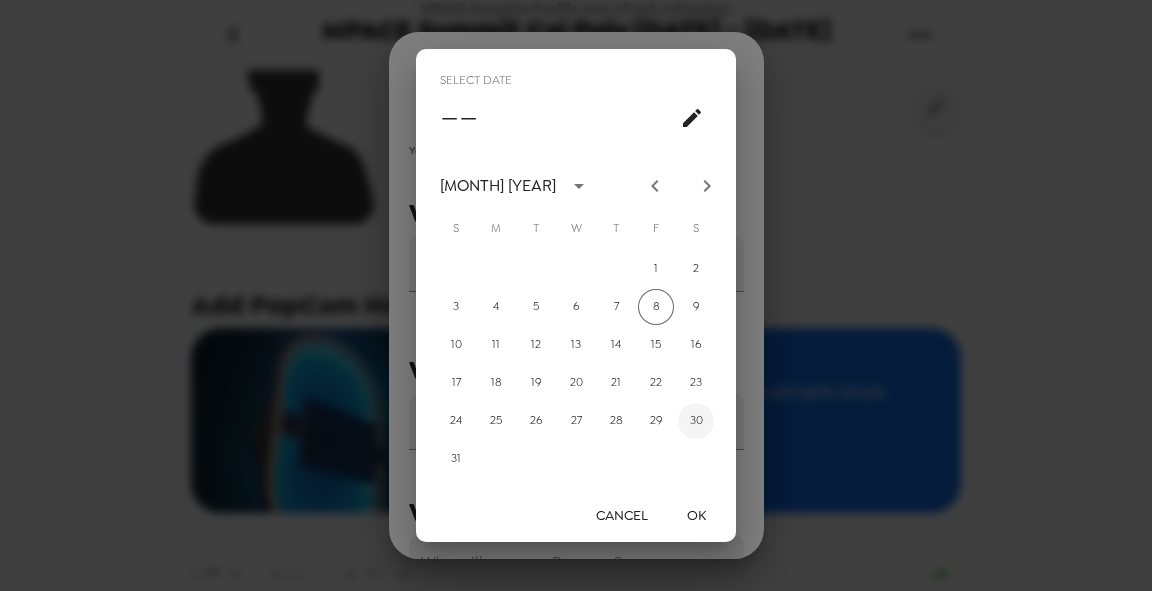 click on "30" at bounding box center (696, 421) 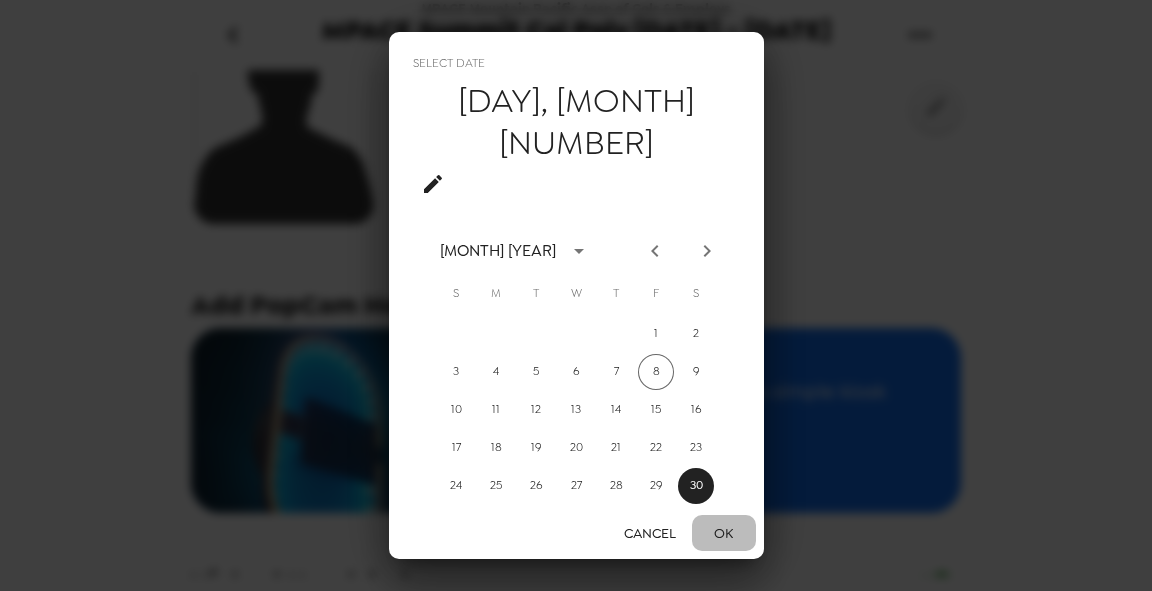 click on "OK" at bounding box center [724, 533] 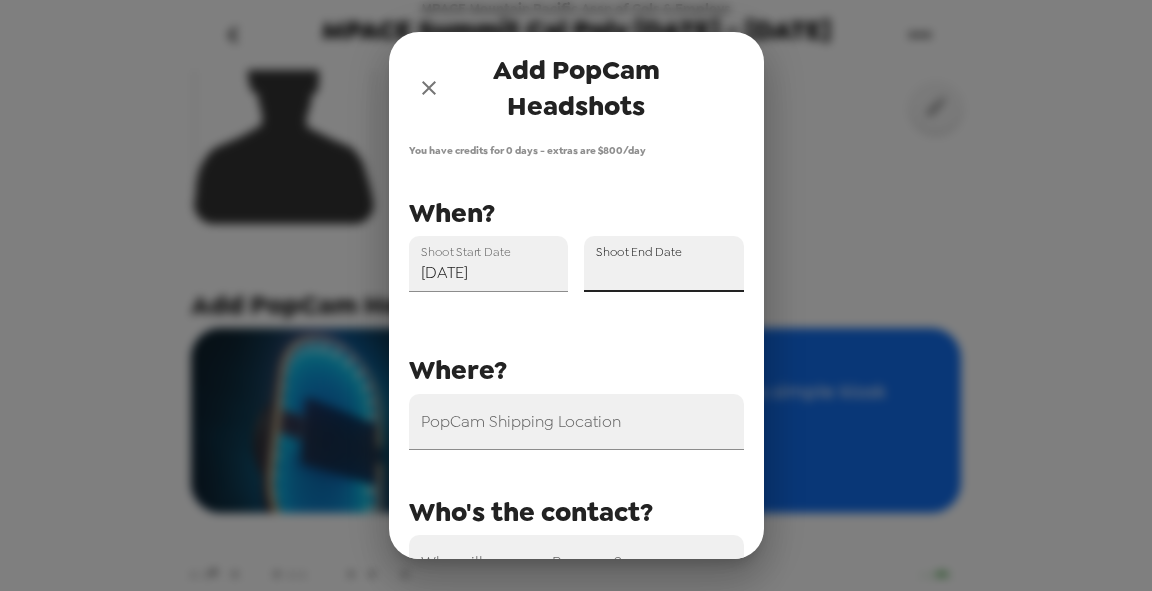 click on "Shoot End Date" at bounding box center [664, 264] 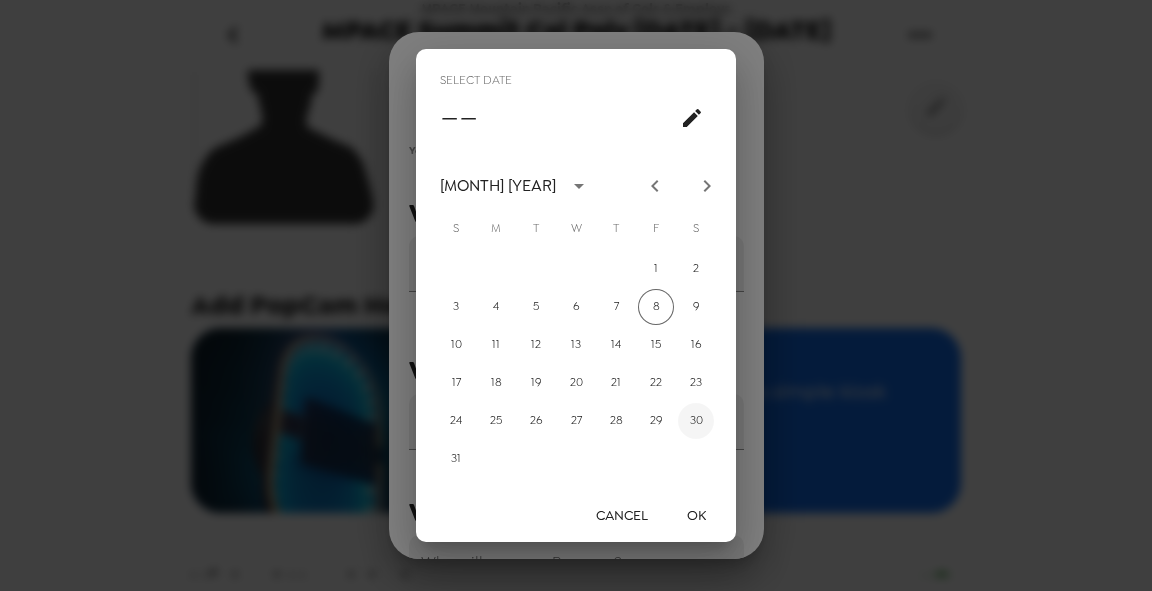 click on "30" at bounding box center [696, 421] 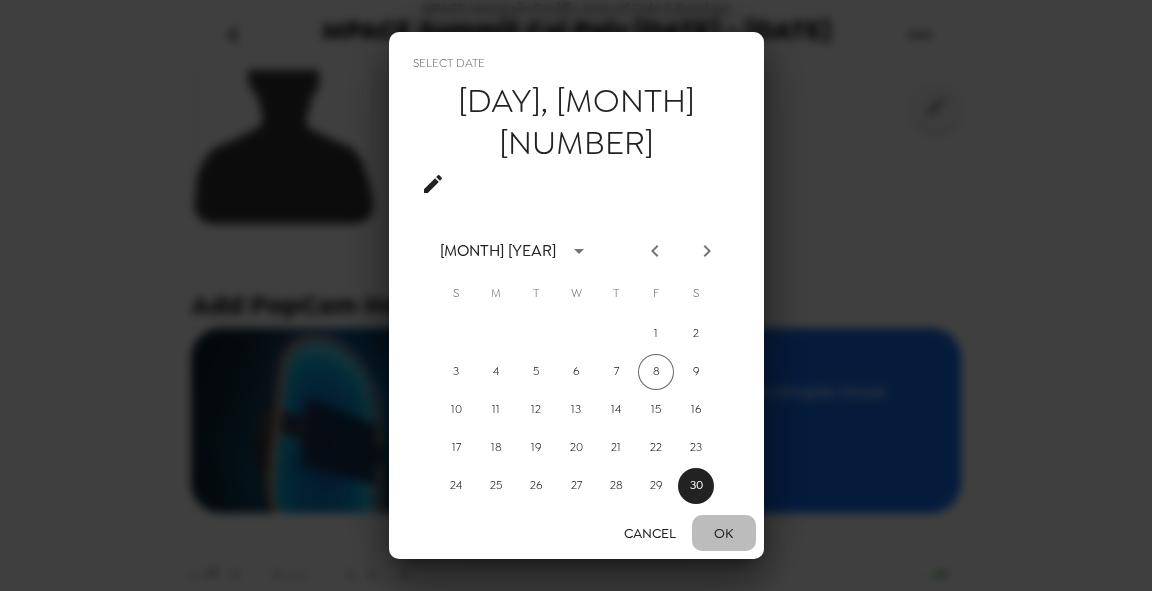 drag, startPoint x: 694, startPoint y: 517, endPoint x: 692, endPoint y: 486, distance: 31.06445 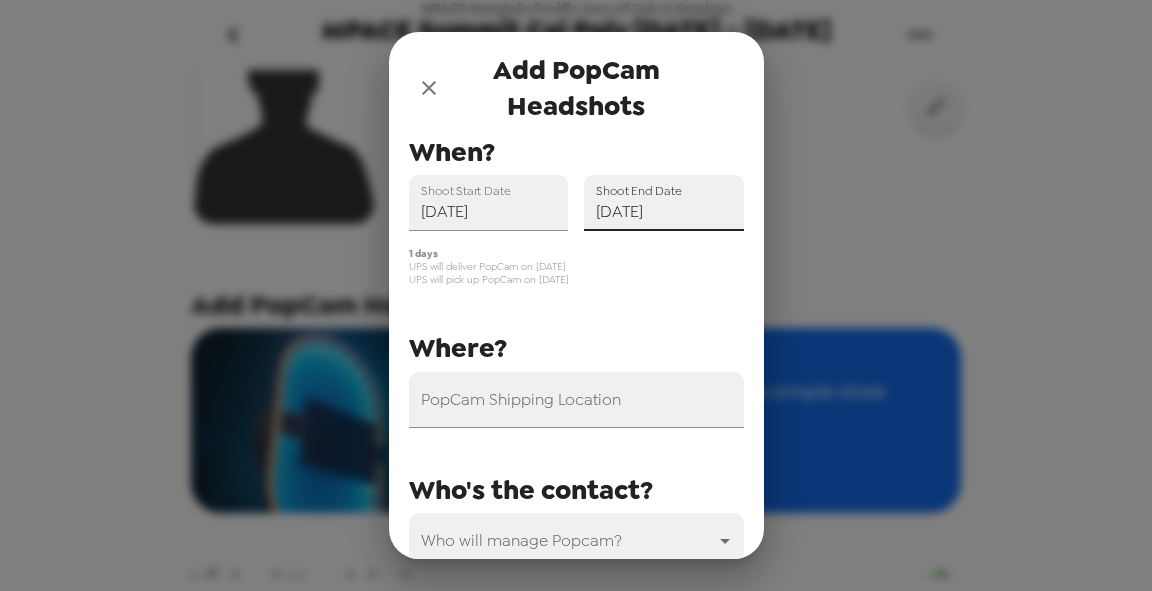 scroll, scrollTop: 80, scrollLeft: 0, axis: vertical 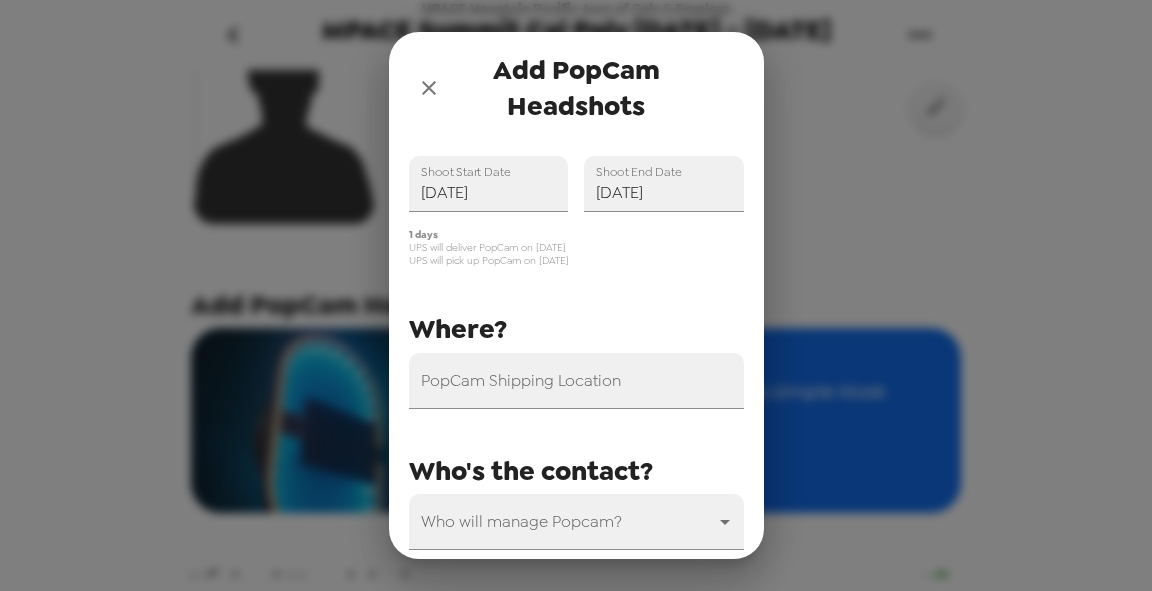 drag, startPoint x: 407, startPoint y: 242, endPoint x: 580, endPoint y: 244, distance: 173.01157 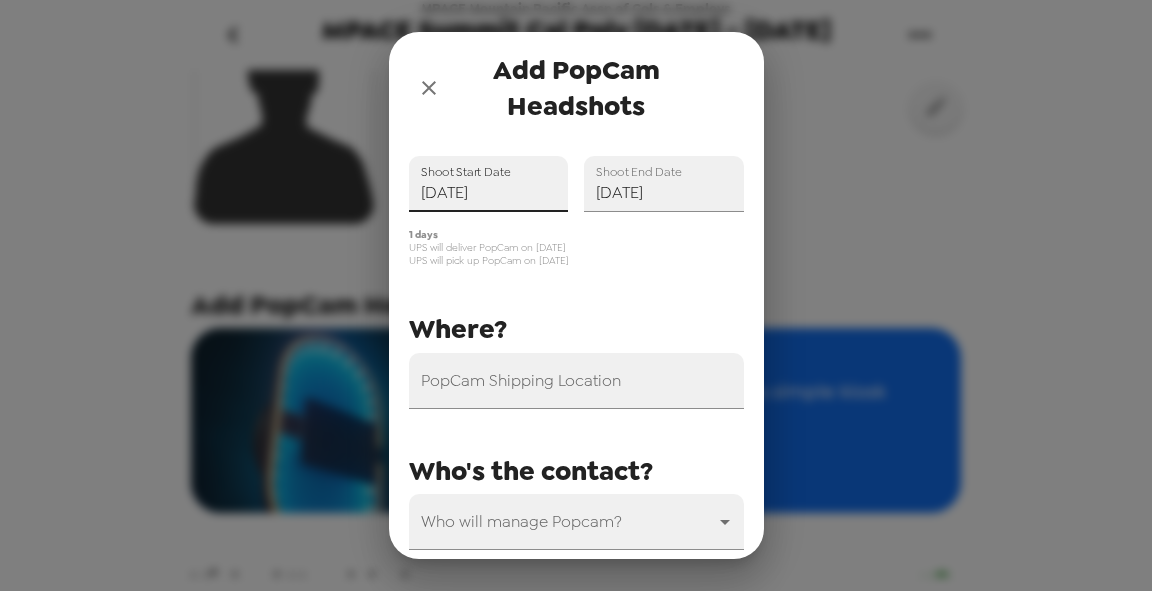 click on "[DATE]" at bounding box center [489, 184] 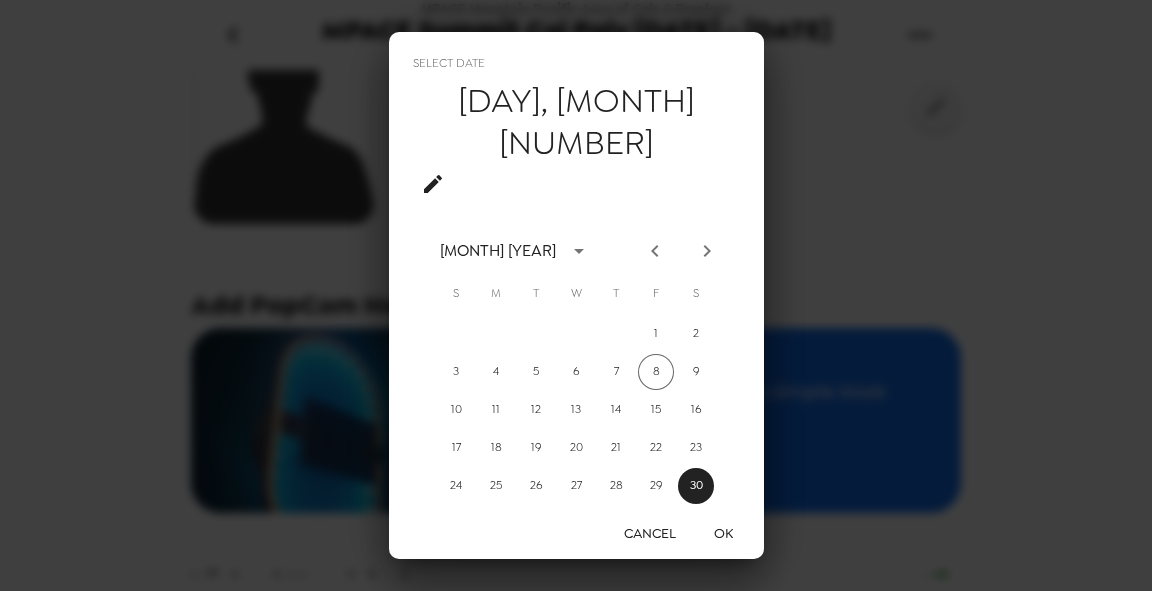 drag, startPoint x: 624, startPoint y: 514, endPoint x: 528, endPoint y: 365, distance: 177.24841 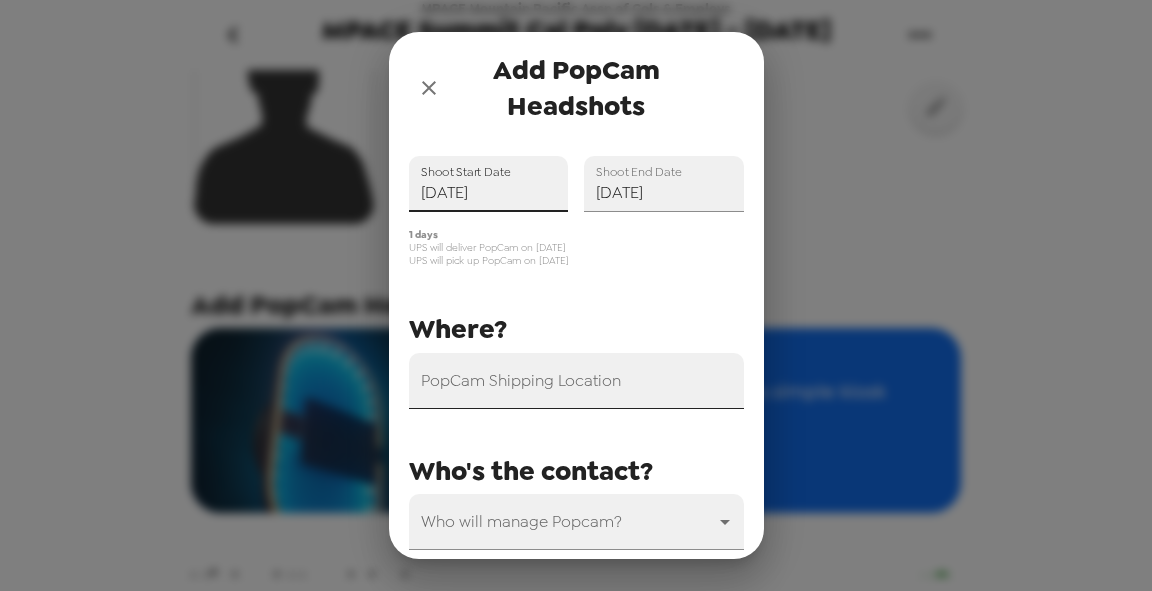 click on "PopCam Shipping Location" at bounding box center [576, 381] 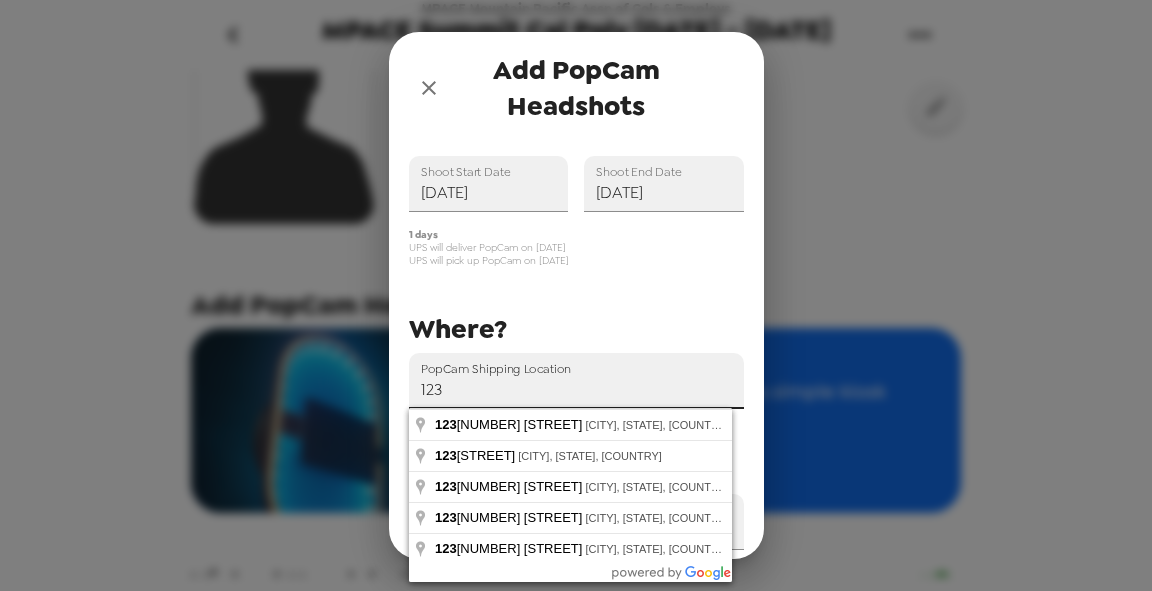 type on "[NUMBER] [STREET], [CITY], [STATE], [COUNTRY]" 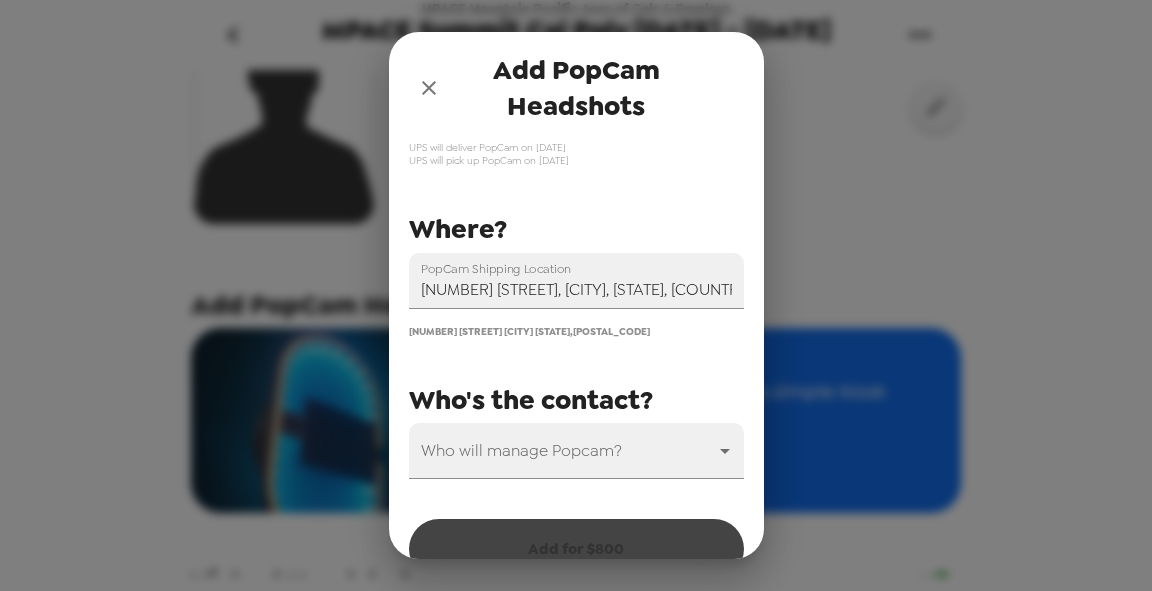 scroll, scrollTop: 219, scrollLeft: 0, axis: vertical 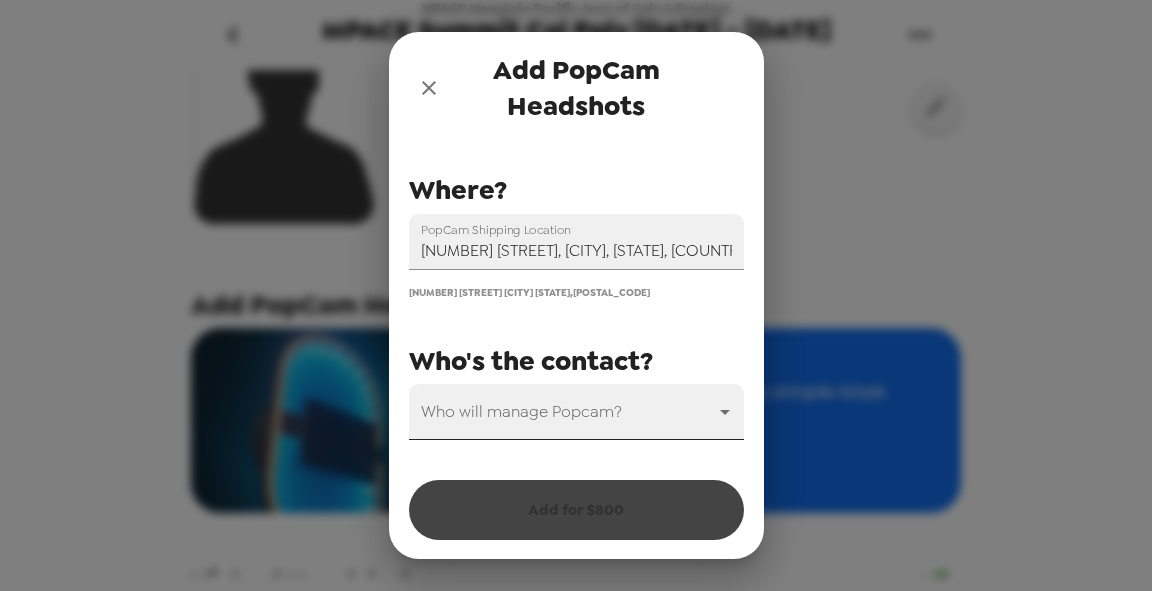 click on "MPACE Mountain Pacific Assn of Cols & Employs MPACE Summit Cal Poly [DATE] - [DATE] [DATE] • [NUMBER] photos Upload headshots Backdrop Add PopCam Headshots? Get pro headshots from a simple kiosk $ [NUMBER] /day You have credits for   0   days Virtual Headshots Prompt people to get a headshot using these... TAP TO DOWNLOAD Virtual Headshot Link TAP TO COPY SHOOTcode Rename Gallery Add PopCam Headshots You have credits for   0   days - extras are $ [NUMBER] /day PopCam Shipping Location [NUMBER] [STREET], [CITY], [STATE], [COUNTRY] [NUMBER] [STREET]   [CITY]   [STATE] ,  [POSTAL_CODE]   Shoot Start Date [DATE] Shoot End Date [DATE] Who will manage Popcam? ​ When? Where? Who's the contact? [NUMBER]   days UPS will deliver PopCam on   [DATE] UPS will pick up PopCam on   [DATE] Add for $ [NUMBER] [NUMBER] [STREET] [CITY], [STATE], [COUNTRY] [NUMBER] [STREET] [CITY], [STATE], [COUNTRY]" at bounding box center (576, 295) 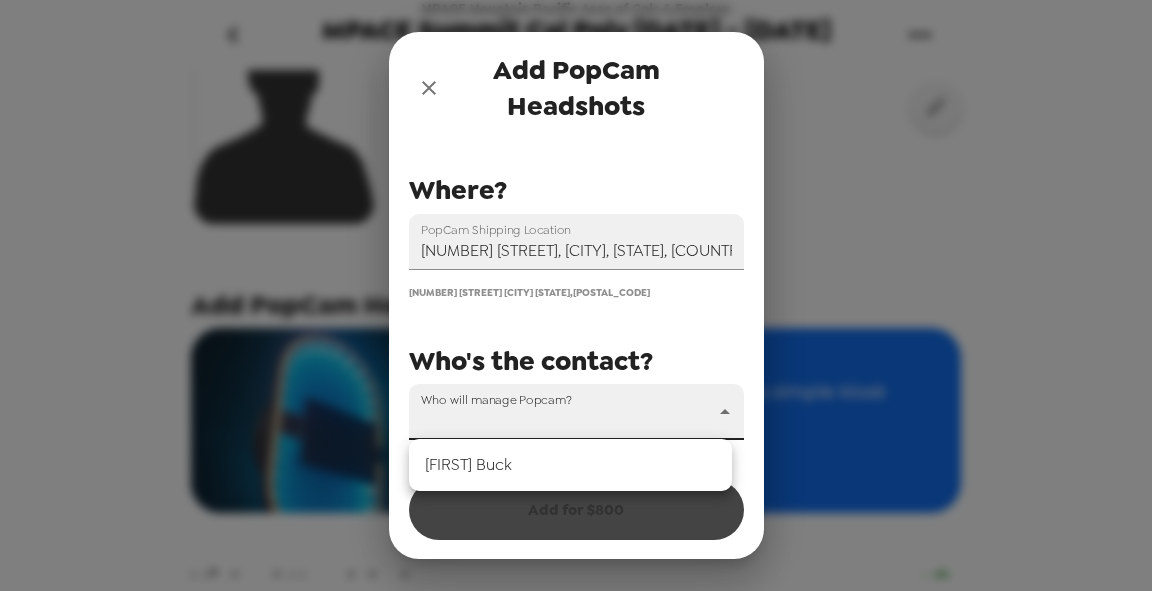 click on "[FIRST]   [LAST]" at bounding box center (570, 465) 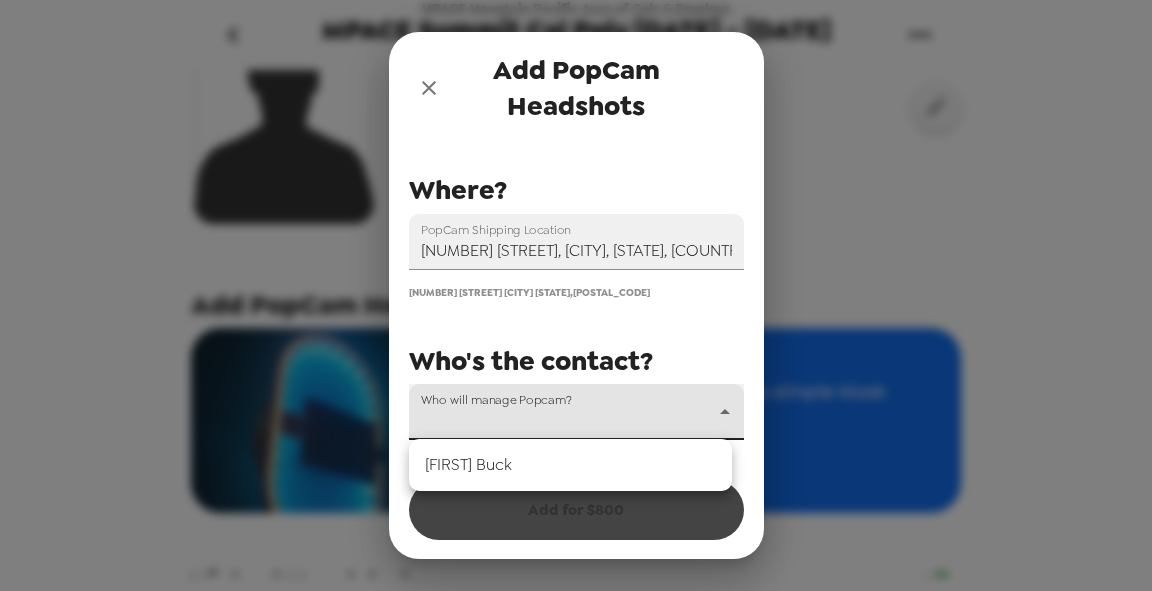 type on "31546" 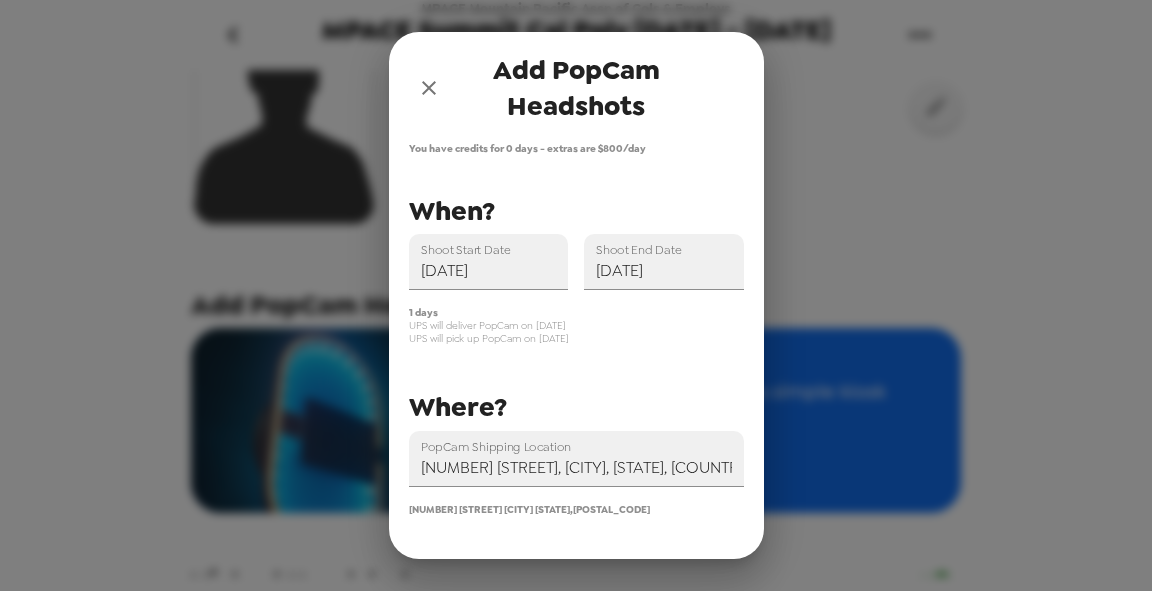 scroll, scrollTop: 0, scrollLeft: 0, axis: both 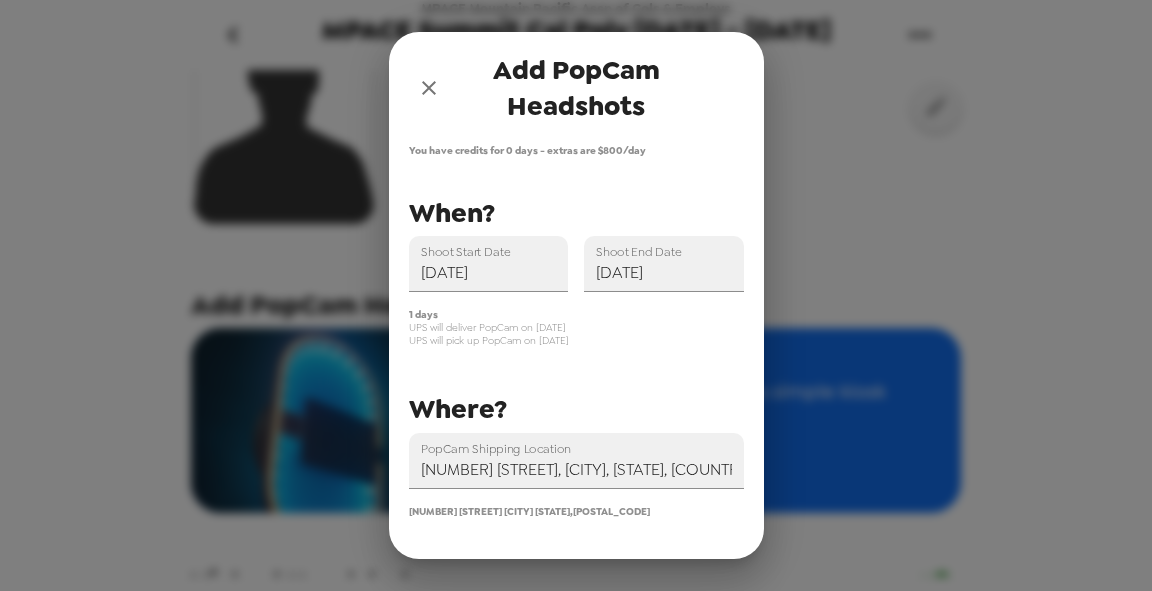 click 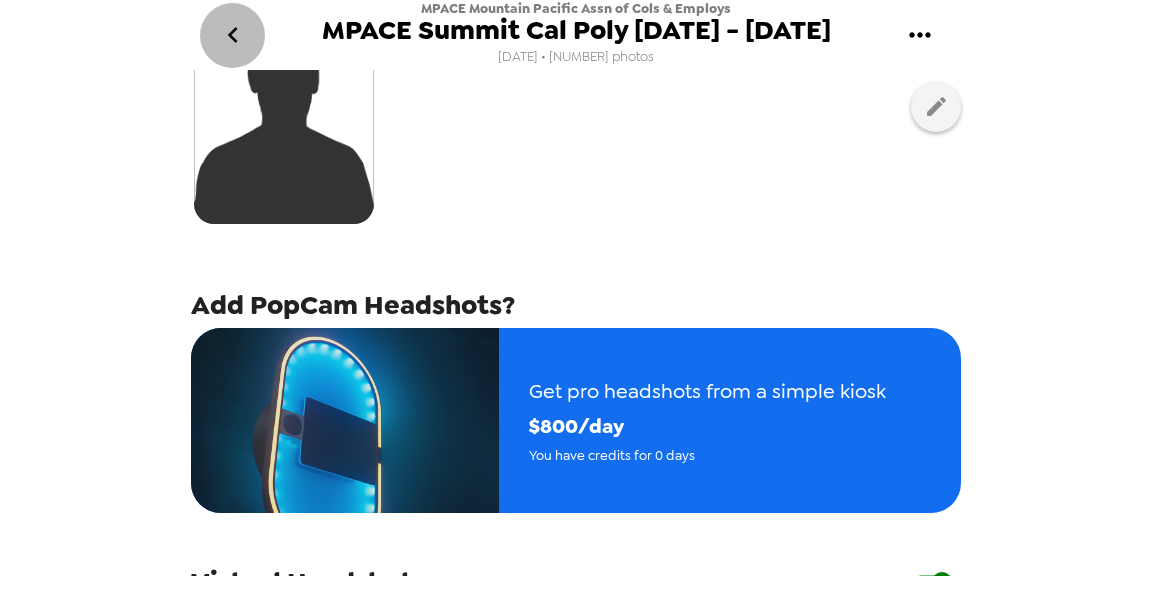click 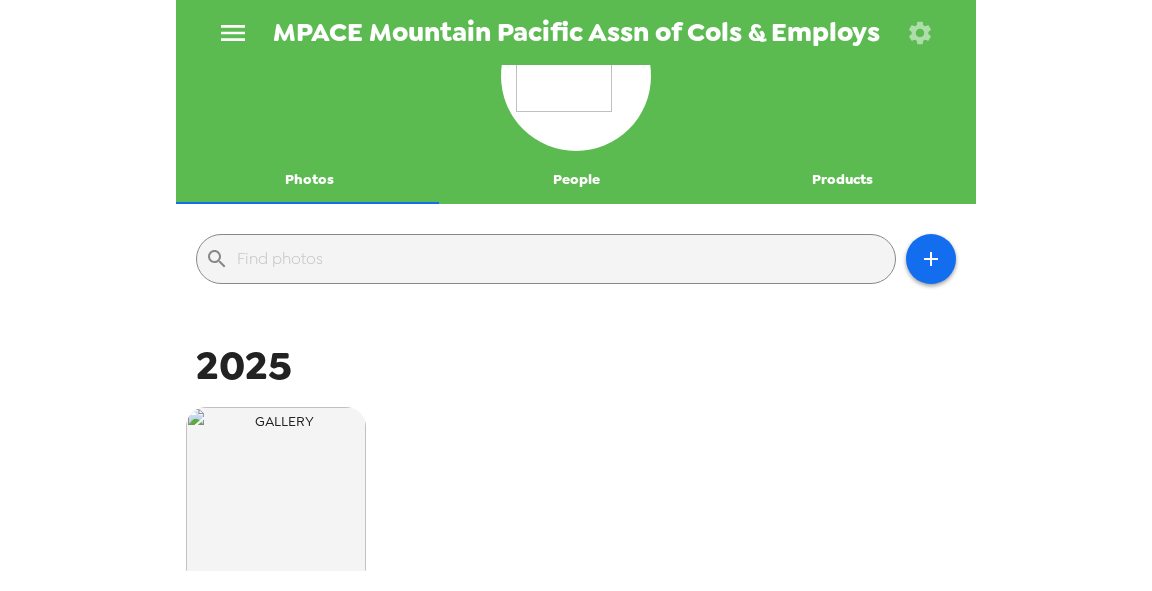 scroll, scrollTop: 80, scrollLeft: 0, axis: vertical 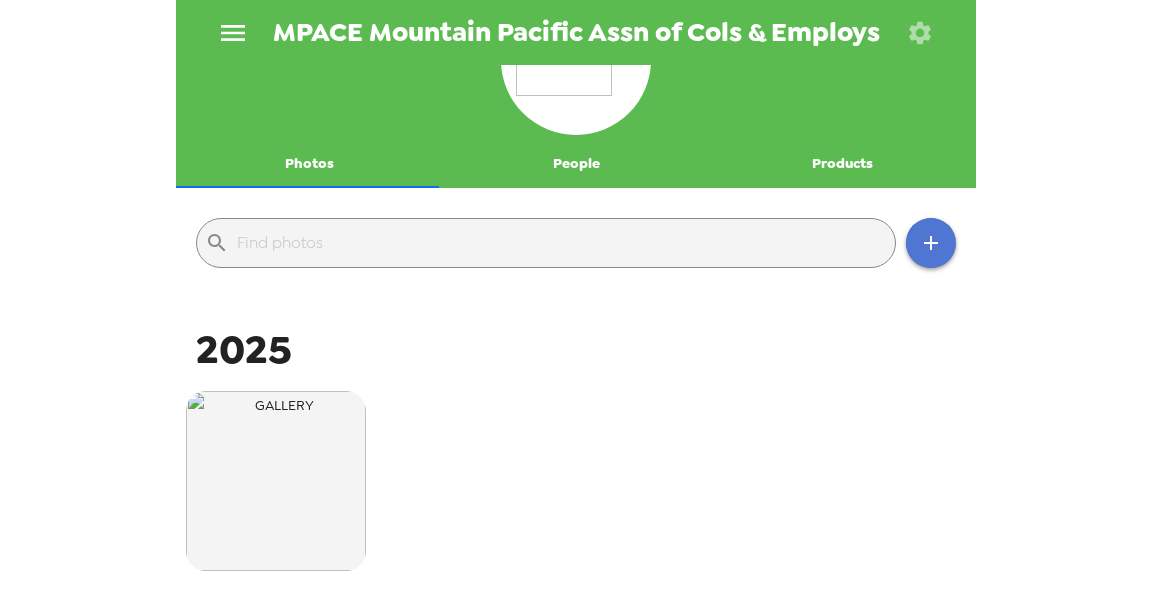click 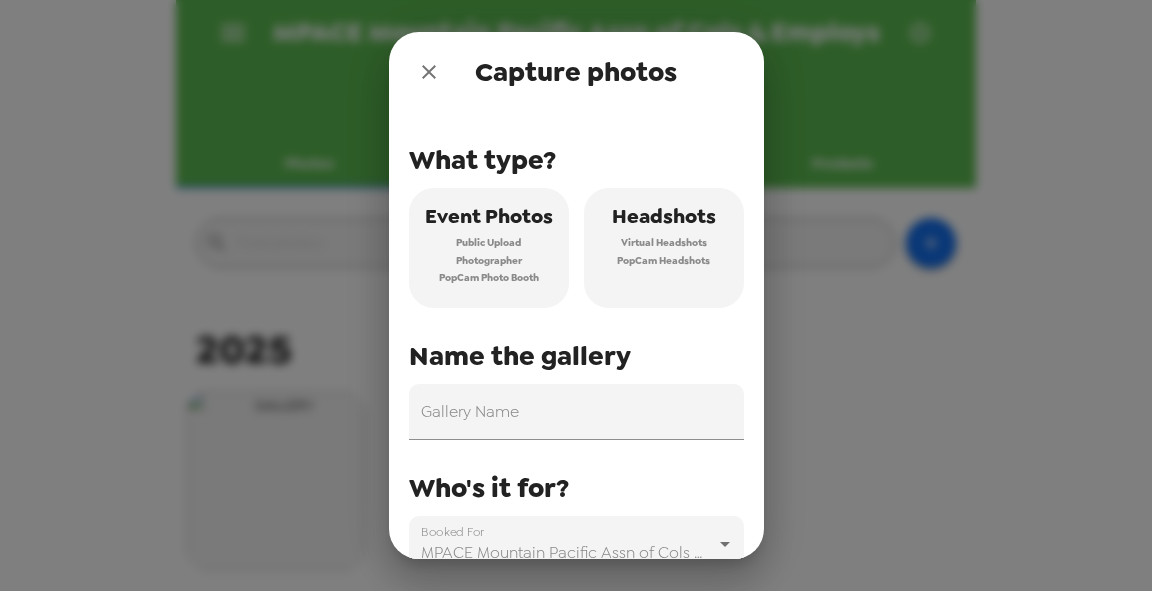 click on "Virtual Headshots" at bounding box center (664, 243) 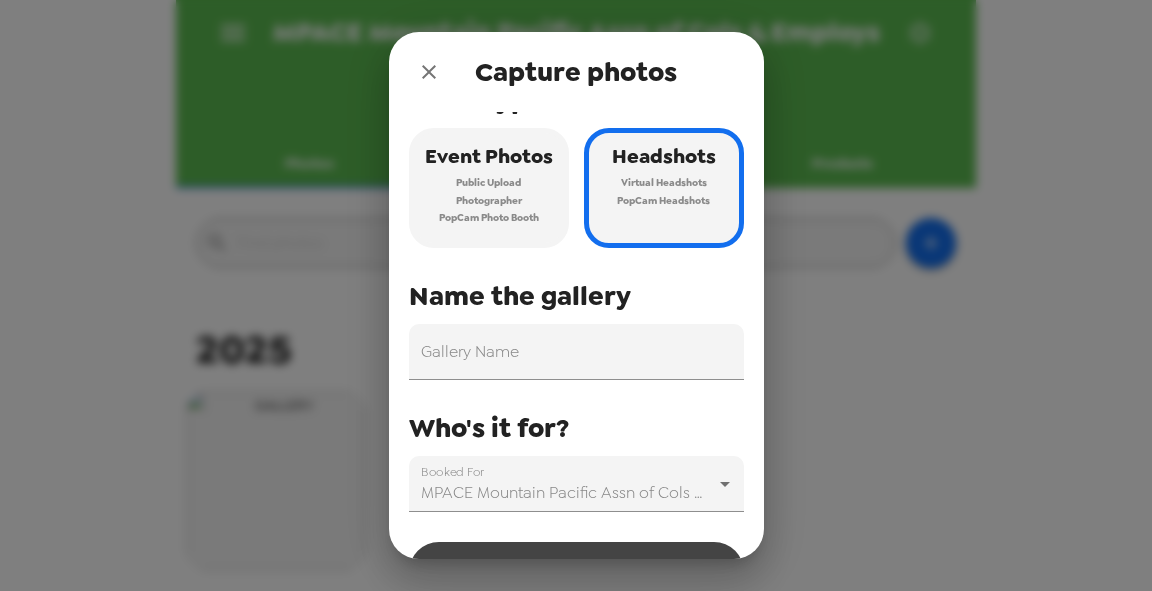 scroll, scrollTop: 120, scrollLeft: 0, axis: vertical 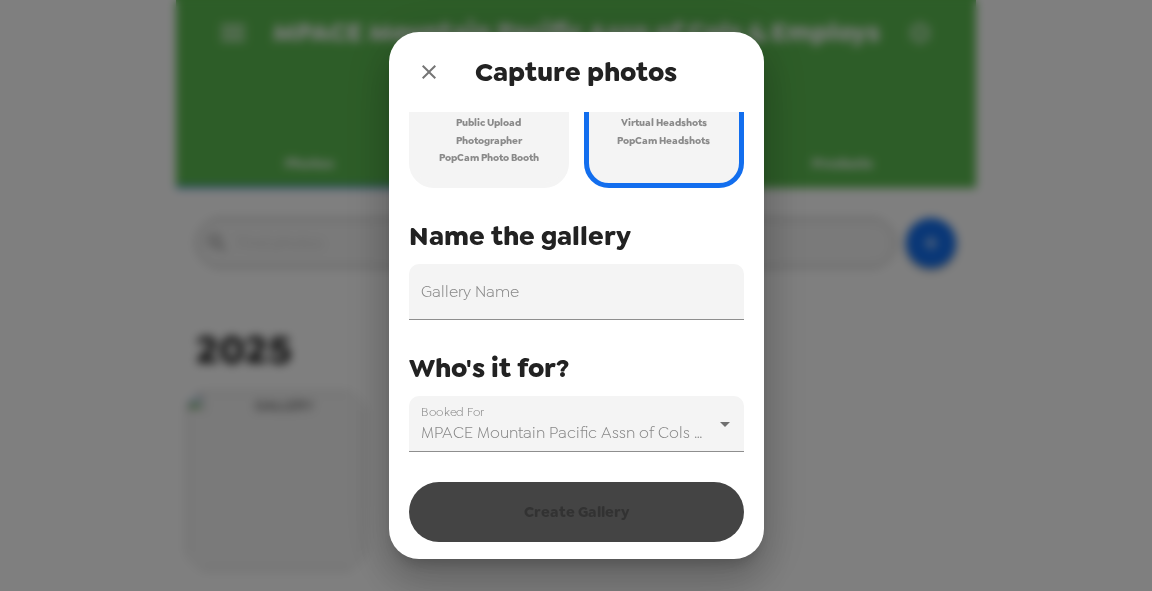 click at bounding box center (429, 72) 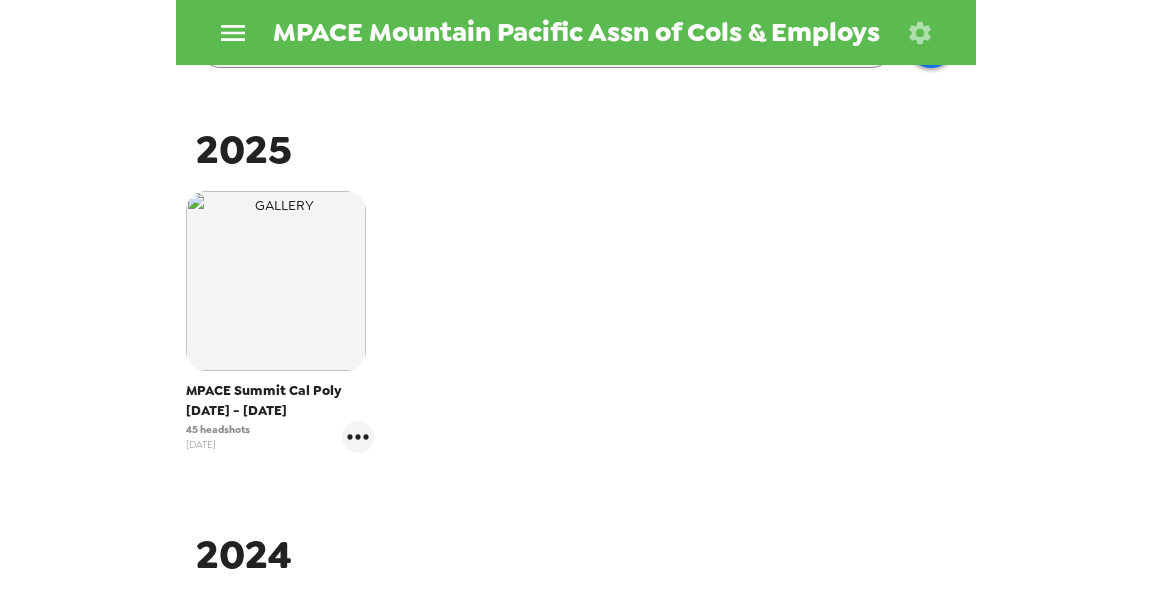 scroll, scrollTop: 320, scrollLeft: 0, axis: vertical 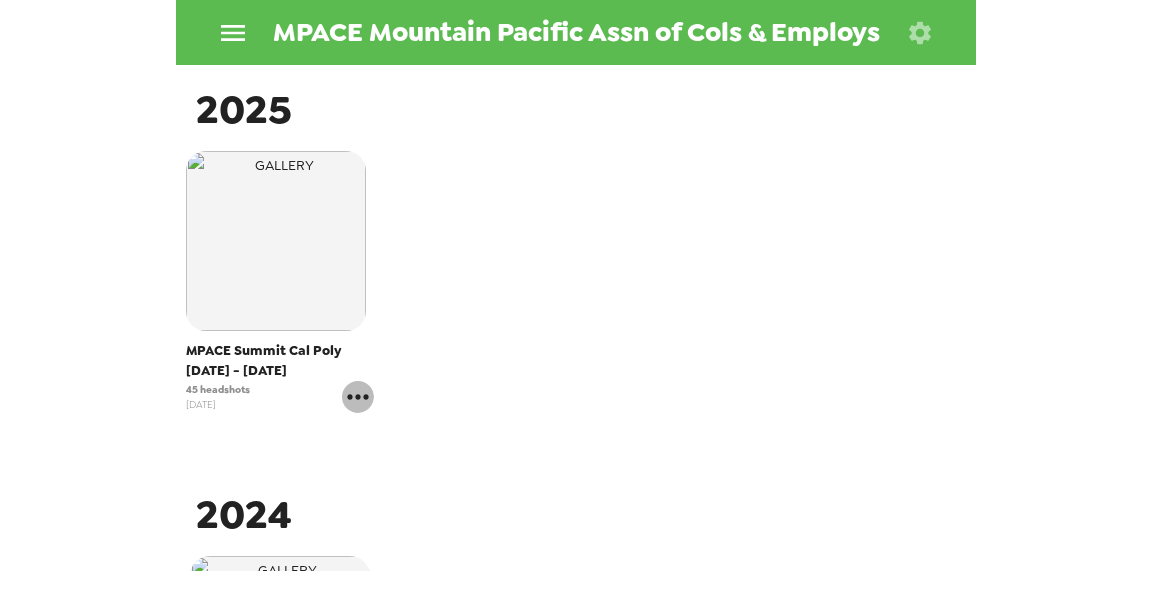click 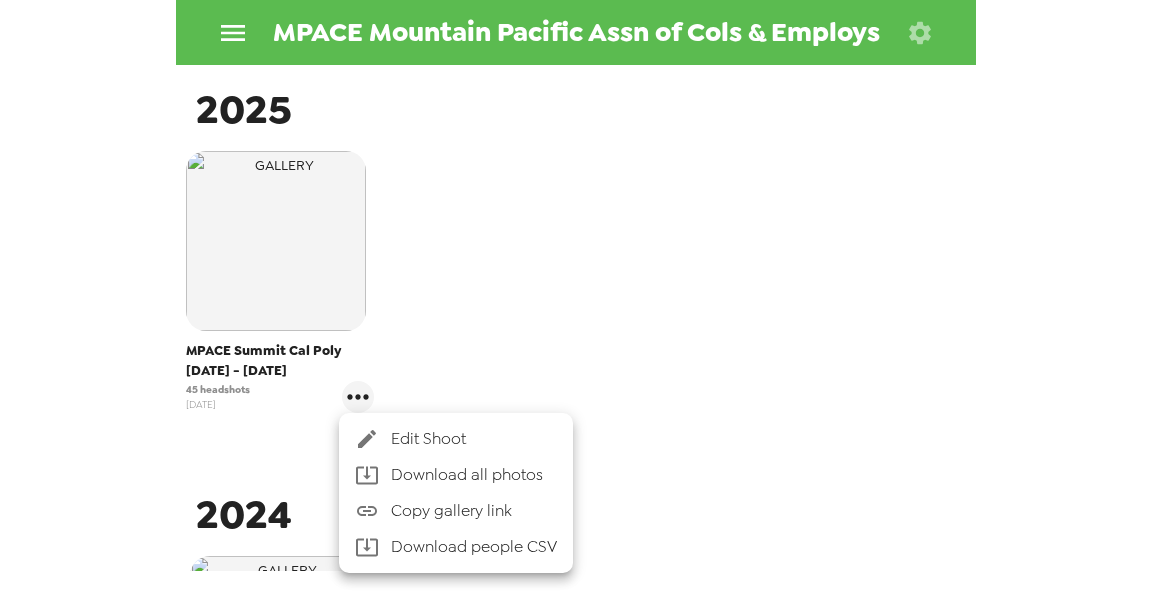 click on "Edit Shoot Download all photos Copy gallery link Download people CSV" at bounding box center [456, 493] 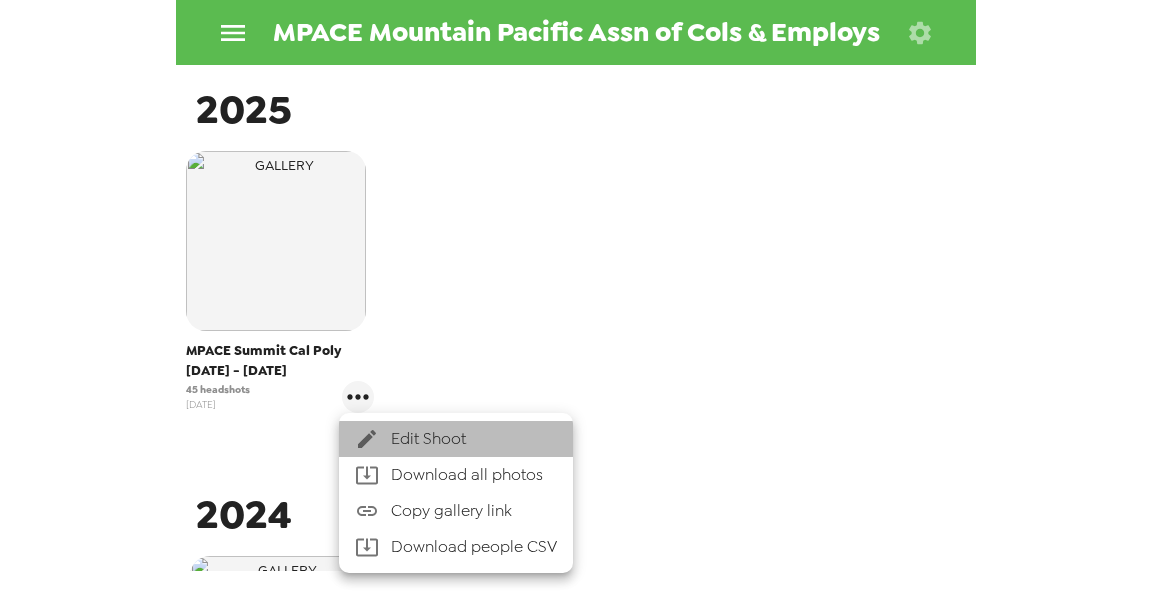 click on "Edit Shoot" at bounding box center (474, 439) 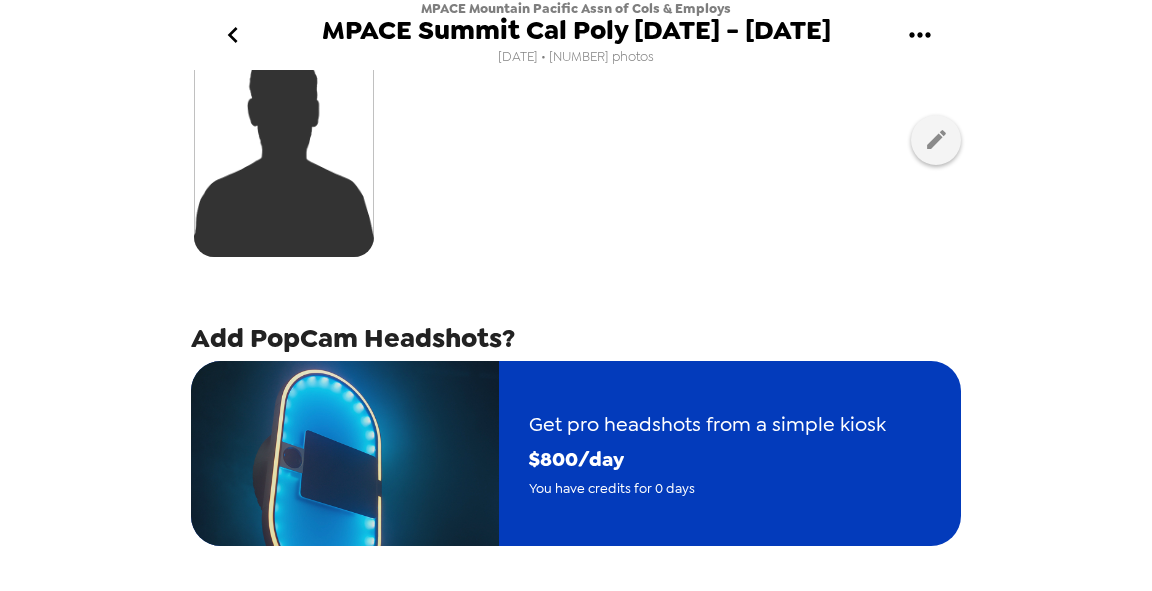 scroll, scrollTop: 560, scrollLeft: 0, axis: vertical 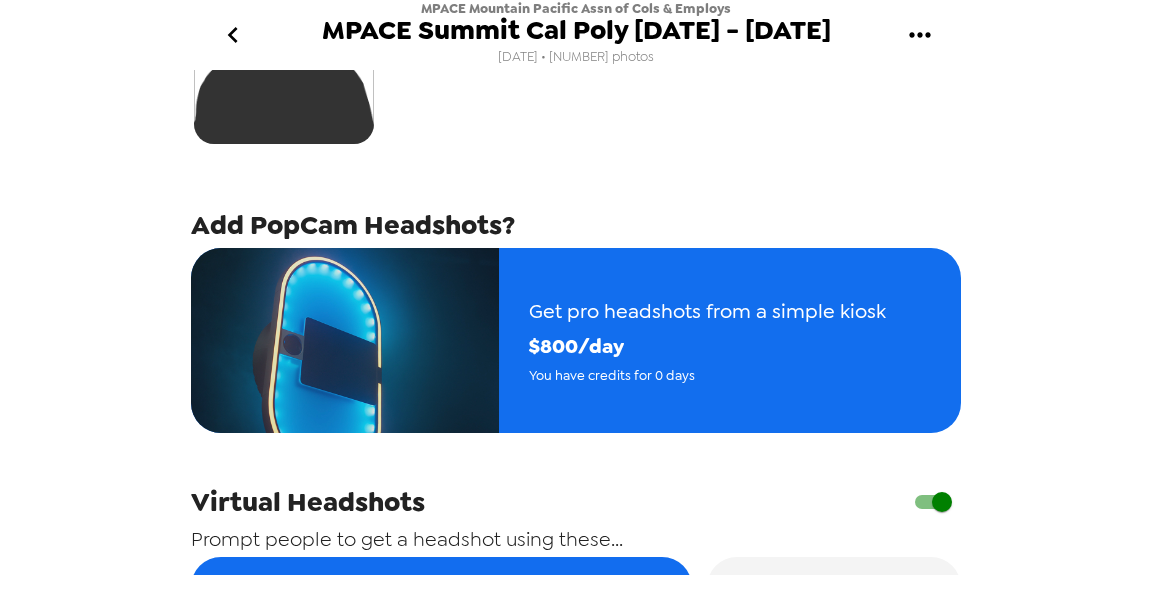 click on "MPACE Mountain Pacific Assn of Cols & Employs MPACE Summit Cal Poly [DATE] - [DATE] [DATE] • [NUMBER] photos Upload headshots Backdrop Add PopCam Headshots? Get pro headshots from a simple kiosk $ [NUMBER] /day You have credits for   0   days Virtual Headshots Prompt people to get a headshot using these... TAP TO DOWNLOAD Virtual Headshot Link TAP TO COPY SHOOTcode Rename Gallery" at bounding box center (576, 295) 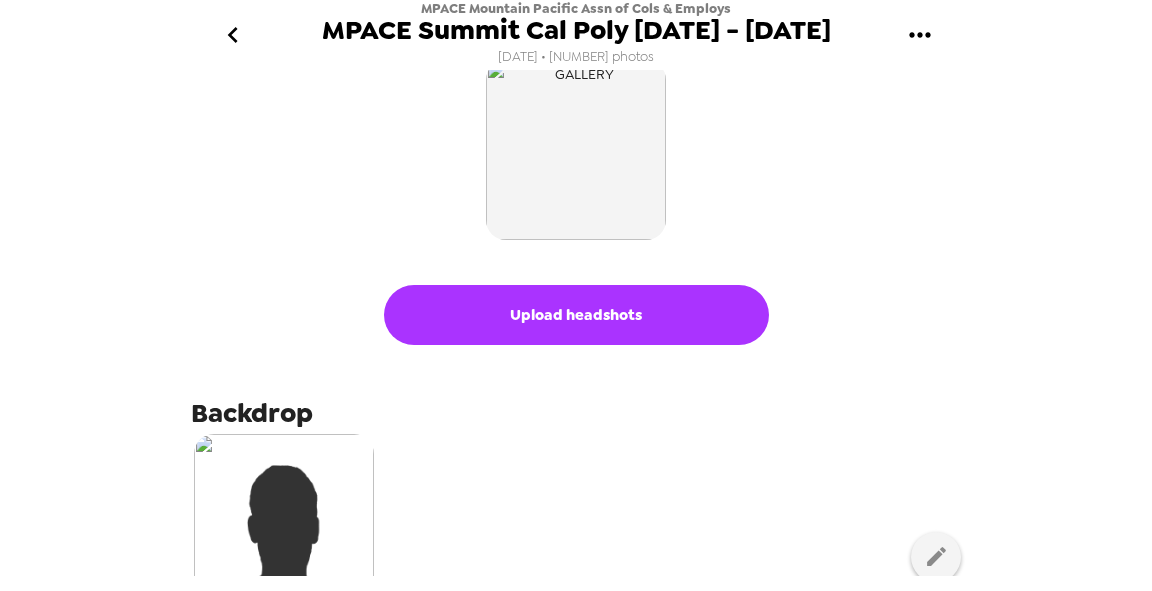 scroll, scrollTop: 0, scrollLeft: 0, axis: both 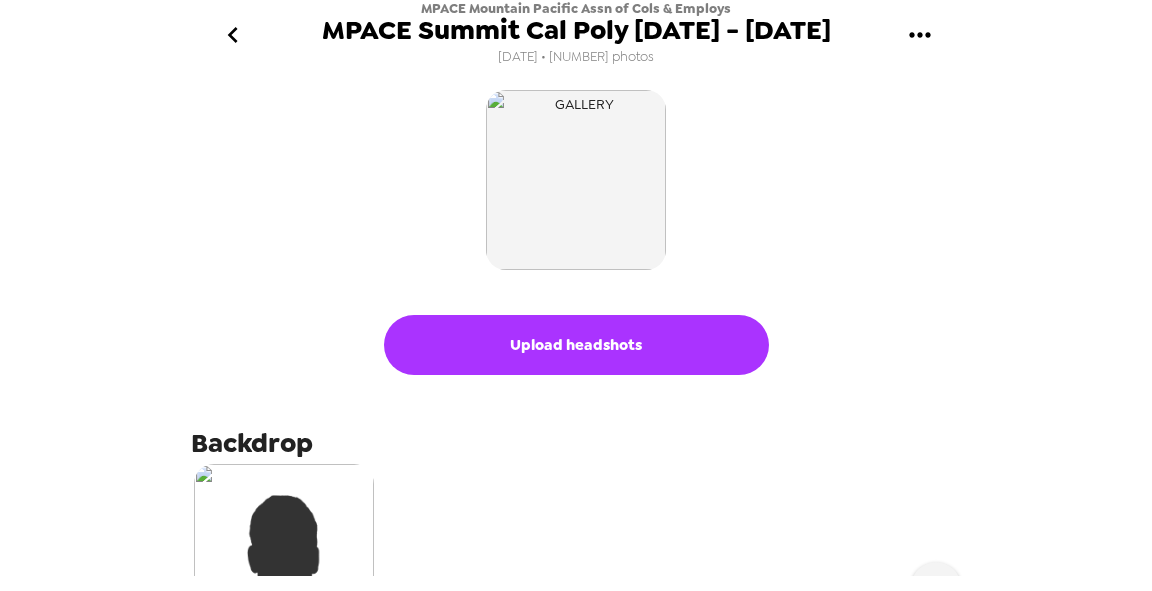 click 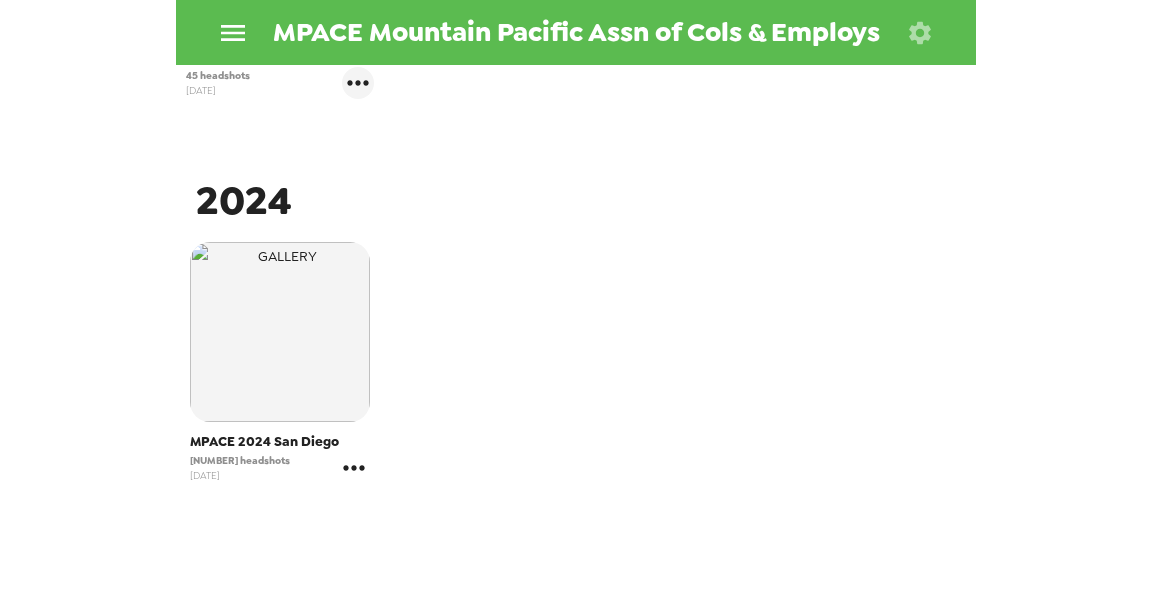 scroll, scrollTop: 640, scrollLeft: 0, axis: vertical 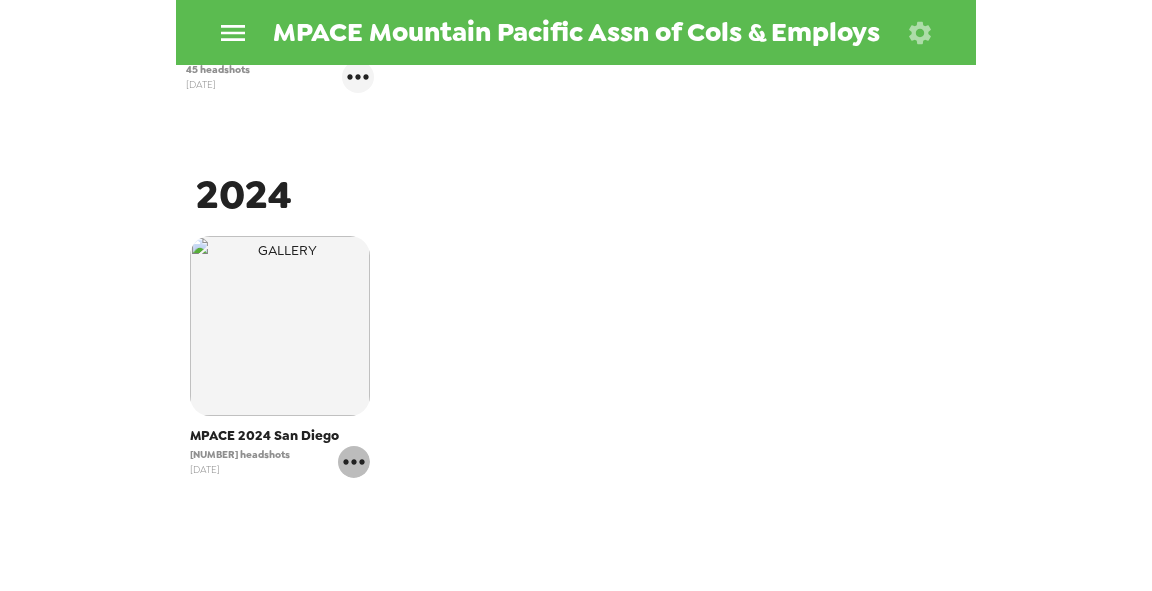 click 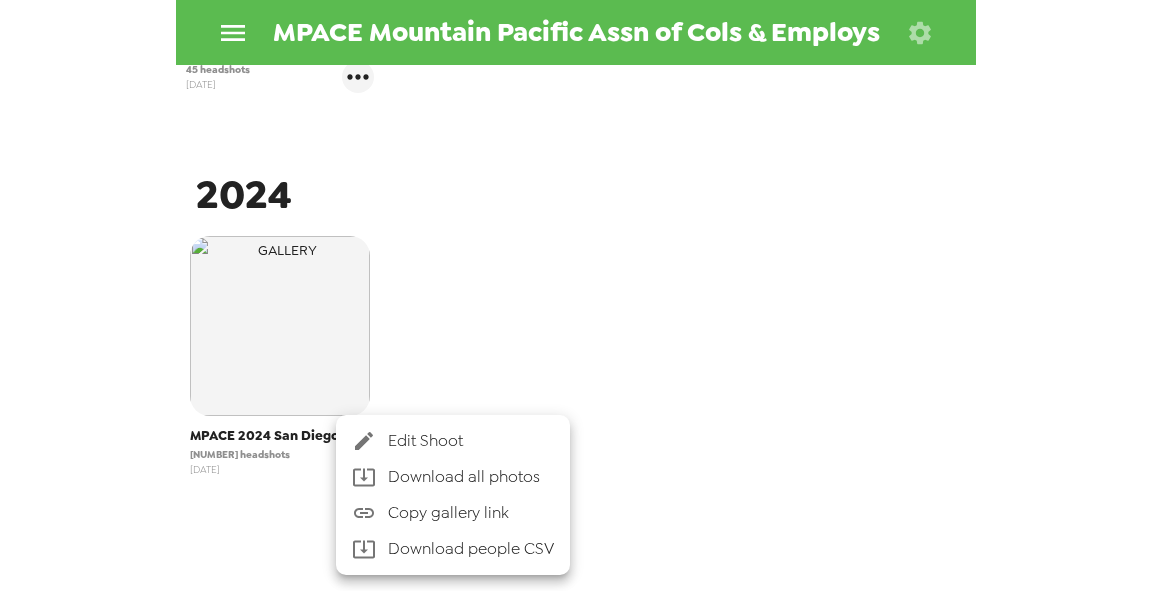 click on "Download all photos" at bounding box center [471, 477] 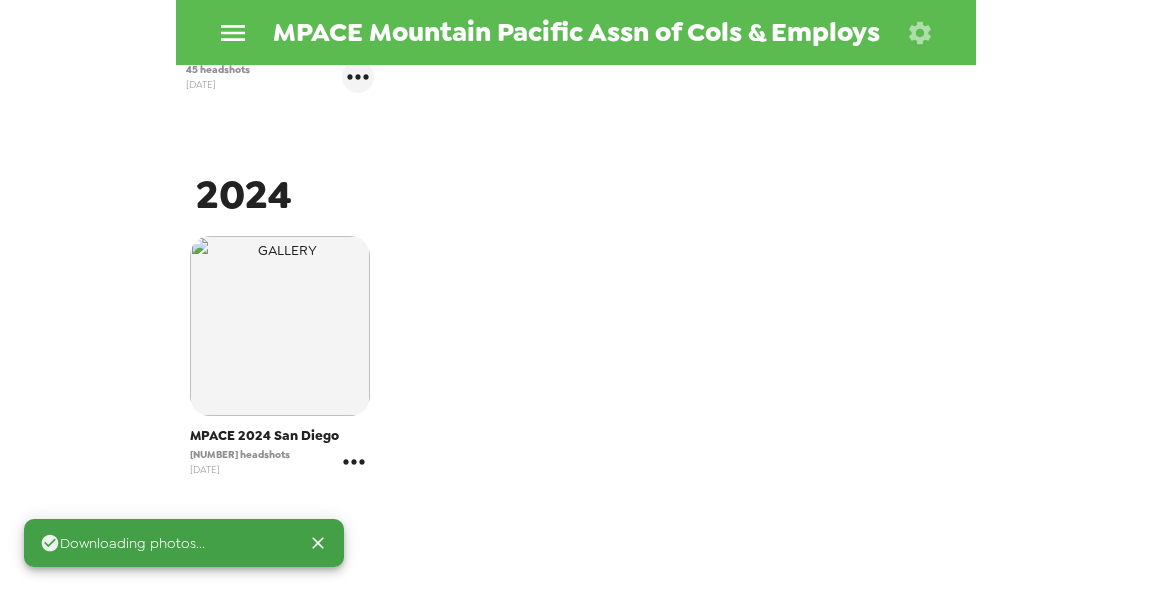 click 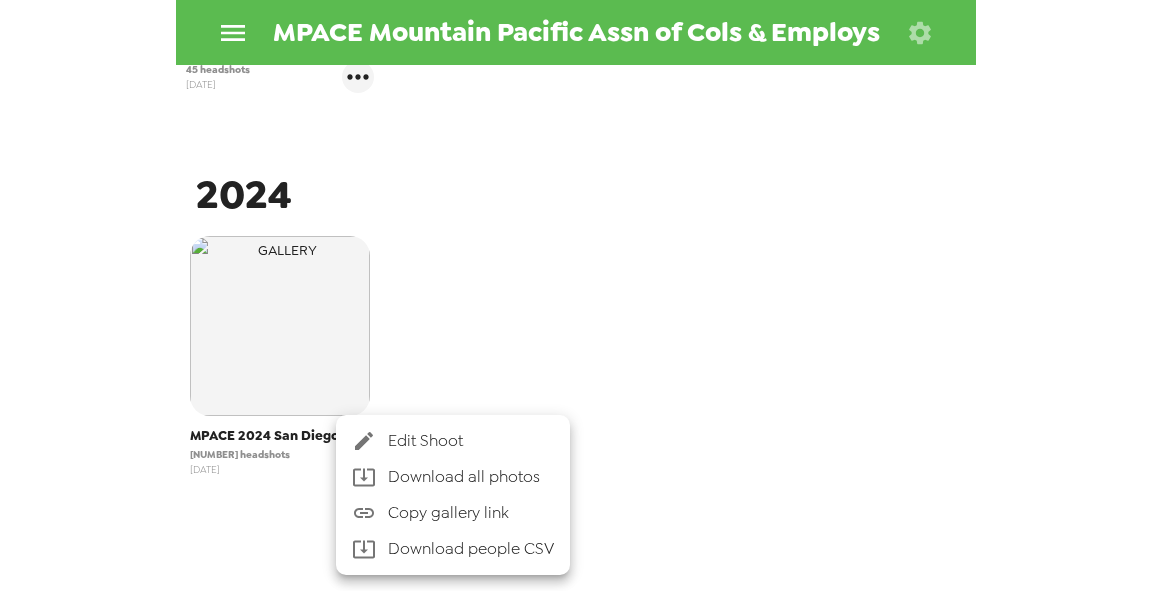 click on "Edit Shoot" at bounding box center [471, 441] 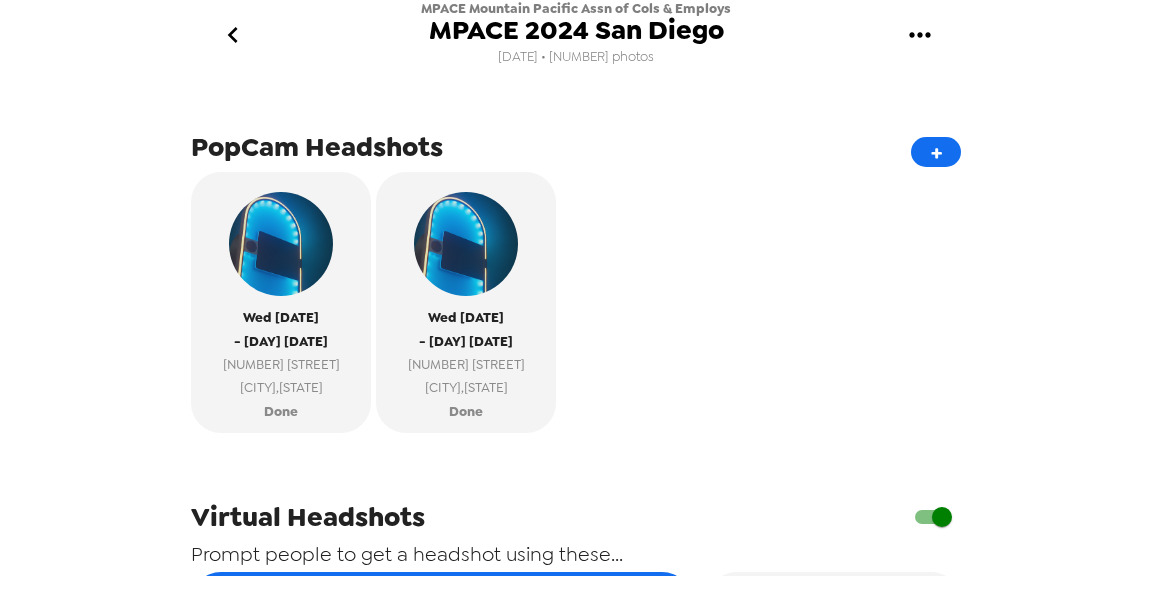scroll, scrollTop: 719, scrollLeft: 0, axis: vertical 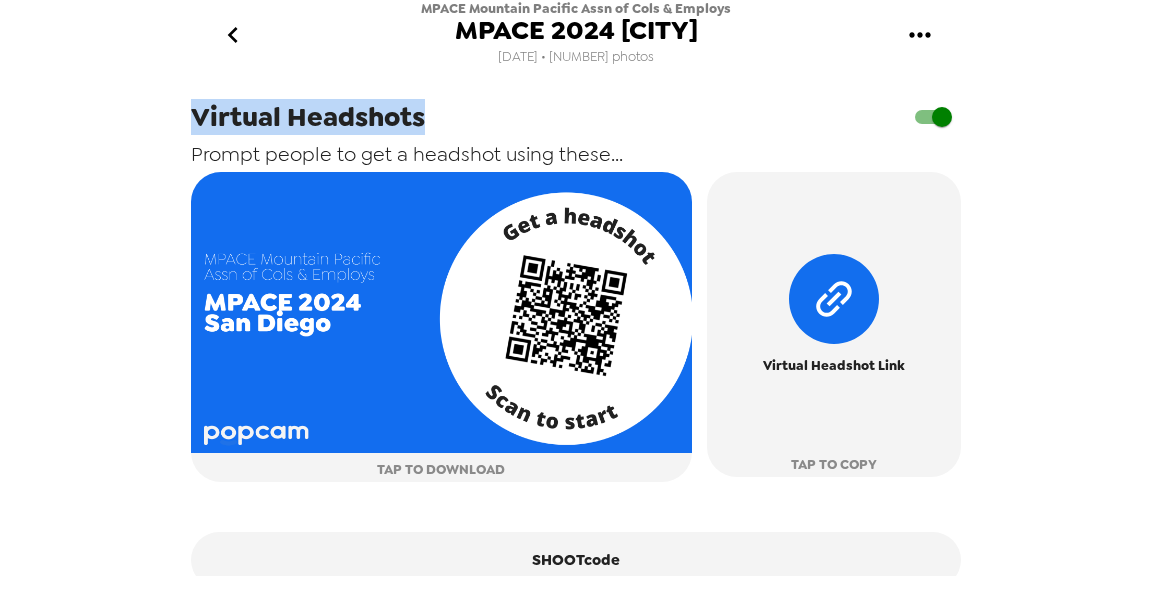 drag, startPoint x: 191, startPoint y: 129, endPoint x: 446, endPoint y: 135, distance: 255.07057 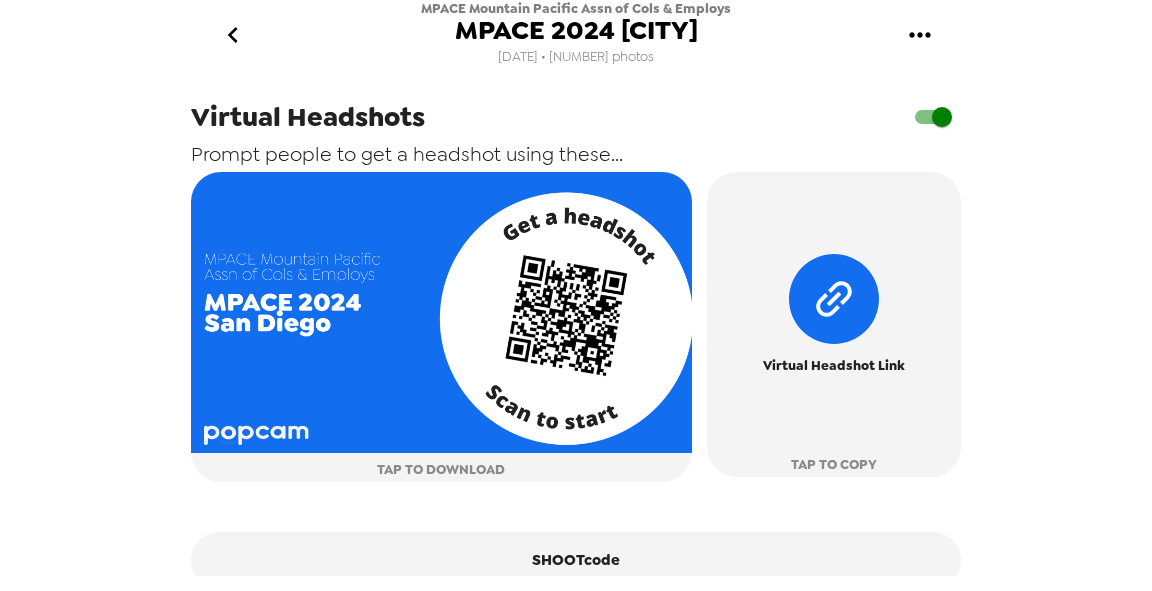 click 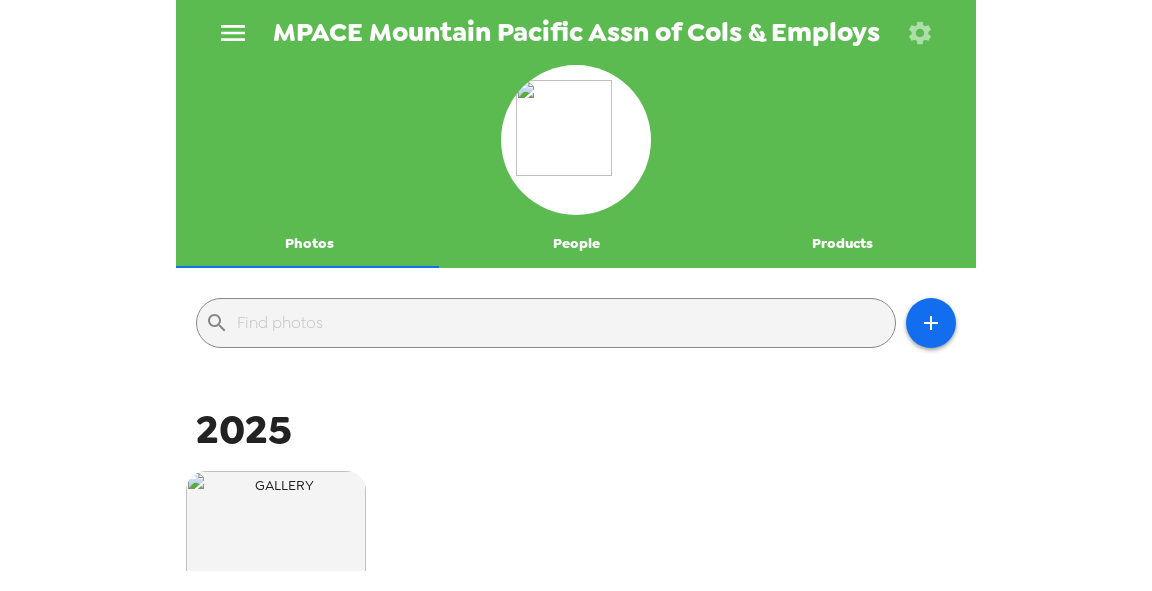 click 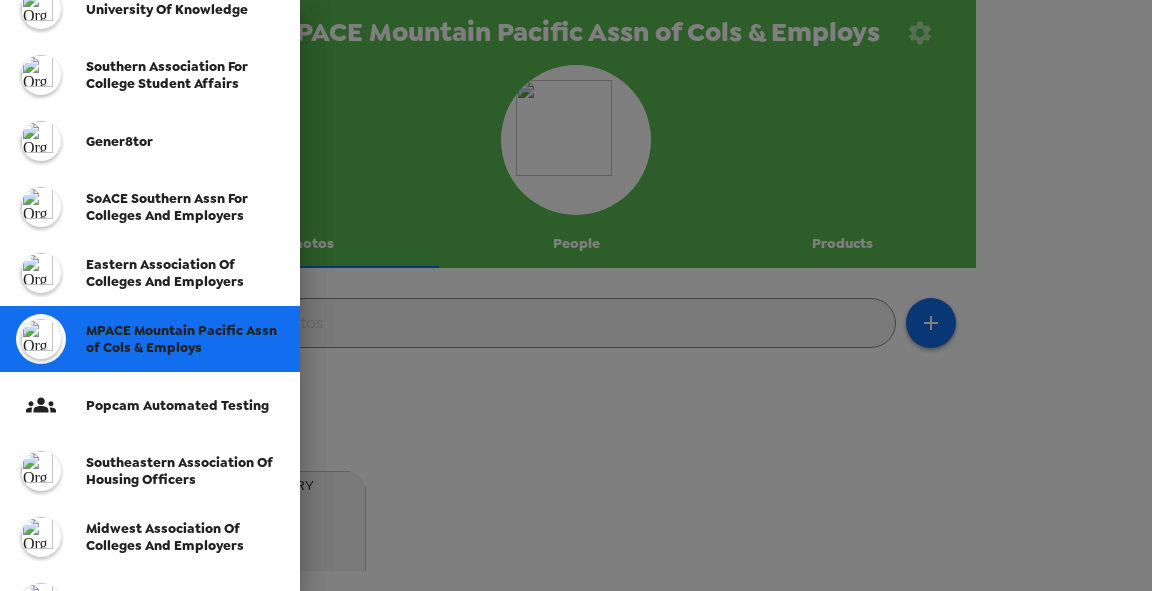 scroll, scrollTop: 320, scrollLeft: 0, axis: vertical 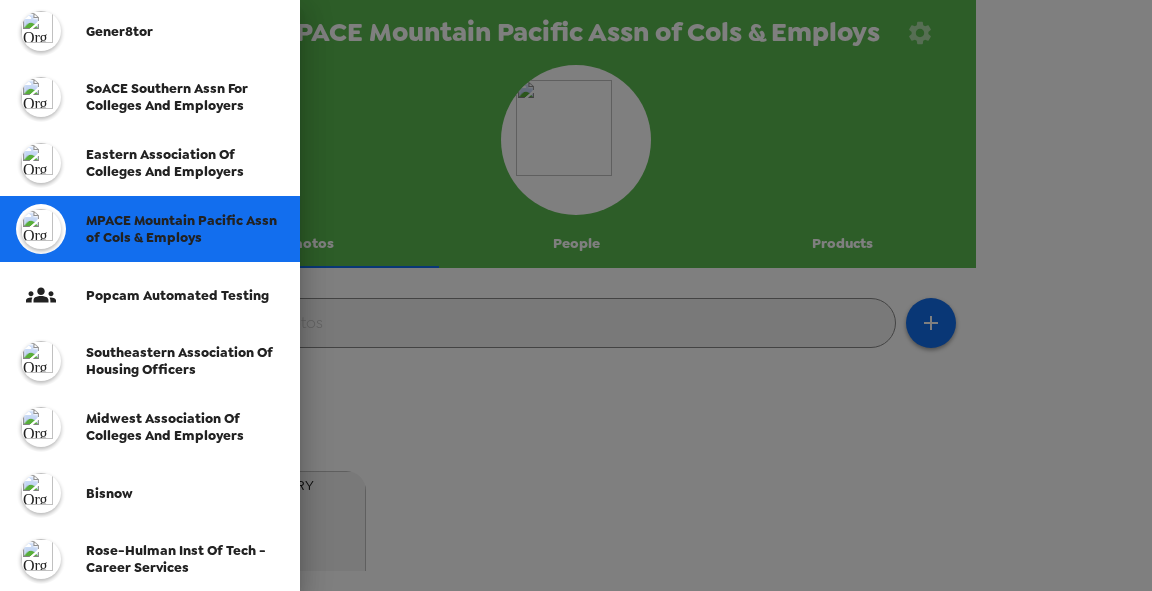 click on "SoACE Southern Assn for Colleges and Employers" at bounding box center [167, 97] 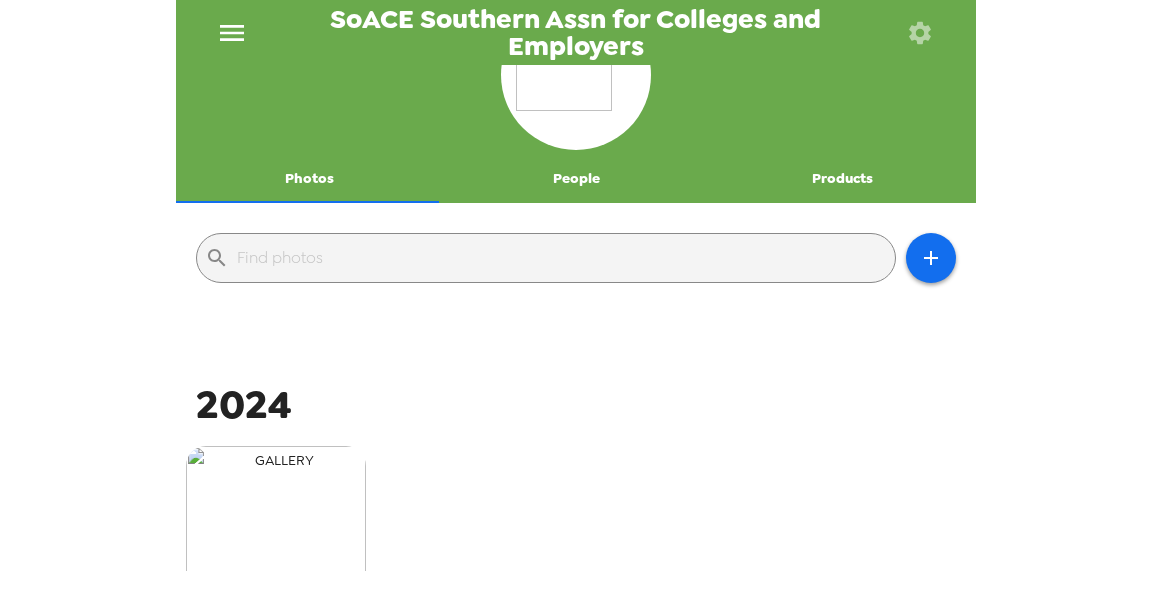 scroll, scrollTop: 80, scrollLeft: 0, axis: vertical 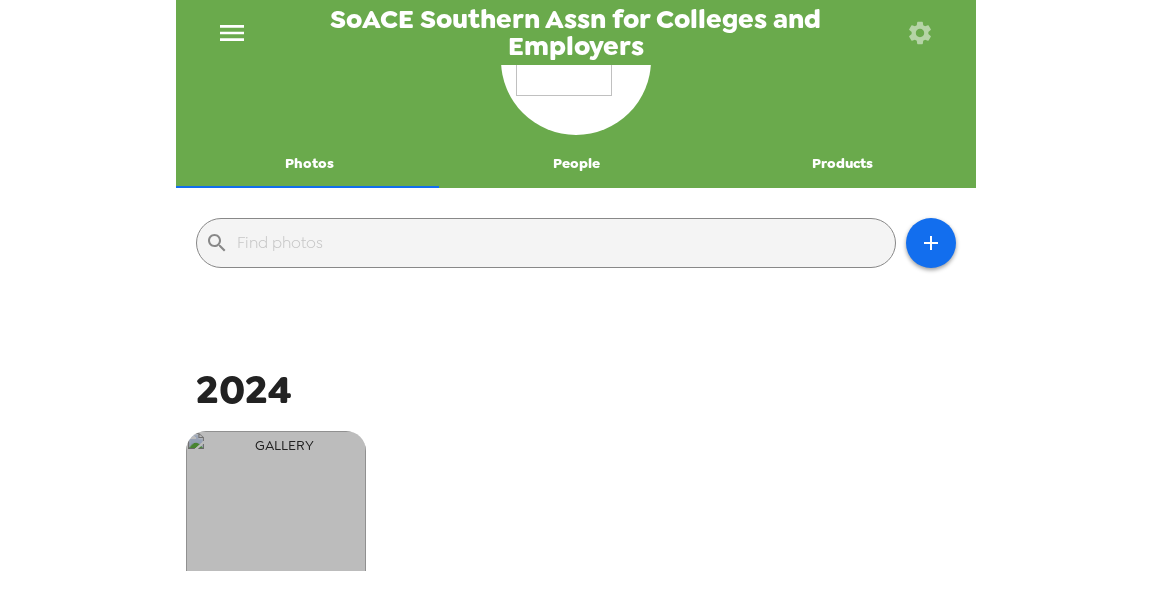 click at bounding box center [276, 521] 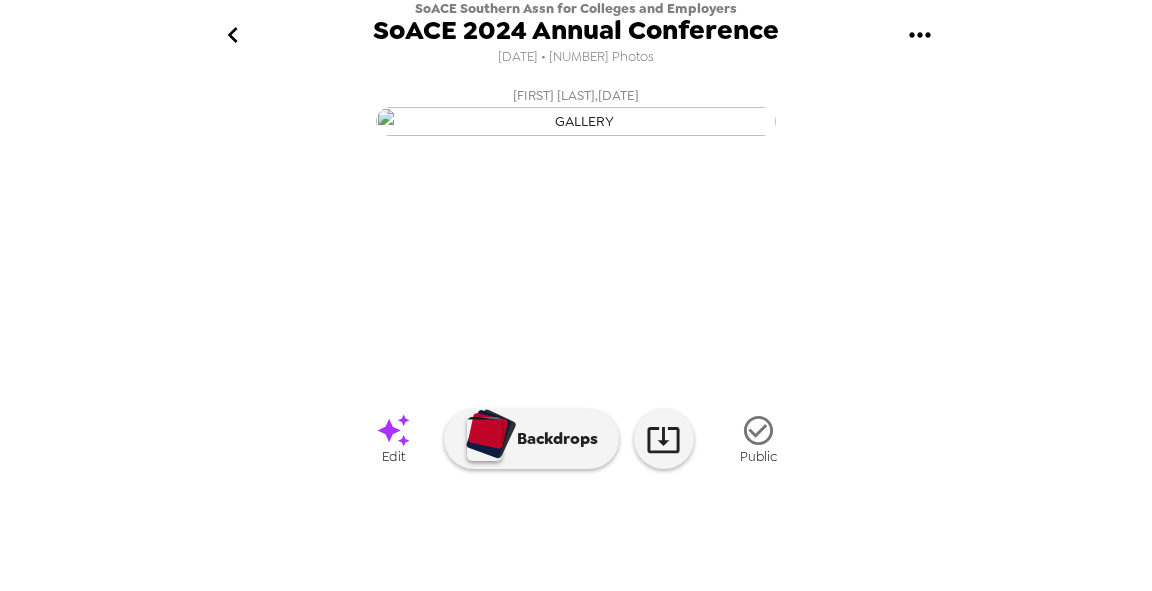 scroll, scrollTop: 286, scrollLeft: 0, axis: vertical 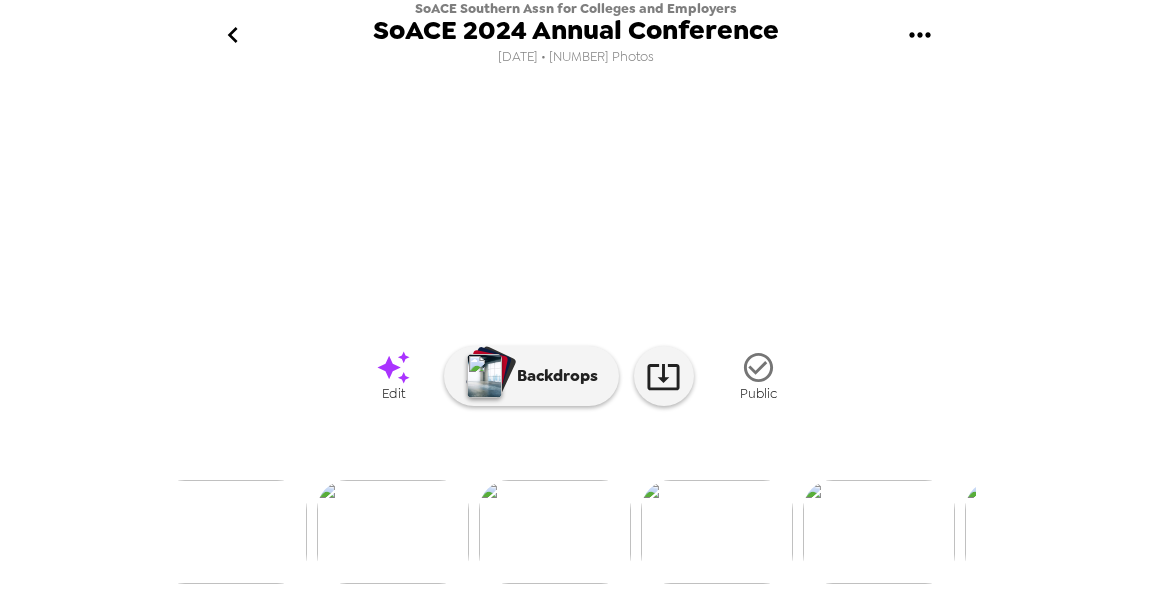 click at bounding box center (393, 532) 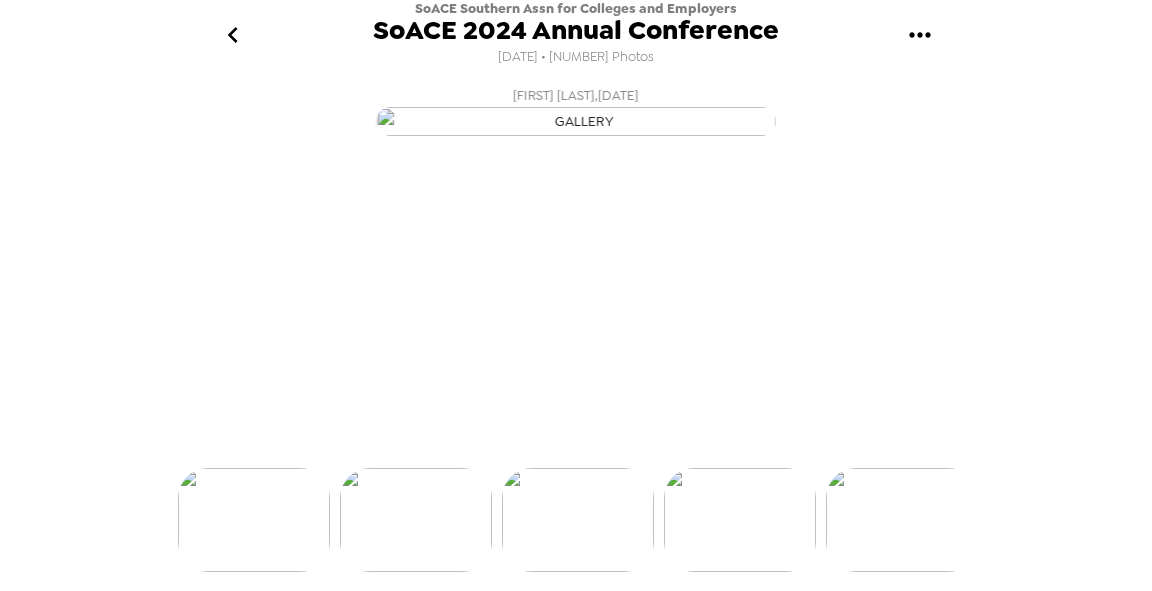 scroll, scrollTop: 0, scrollLeft: 3238, axis: horizontal 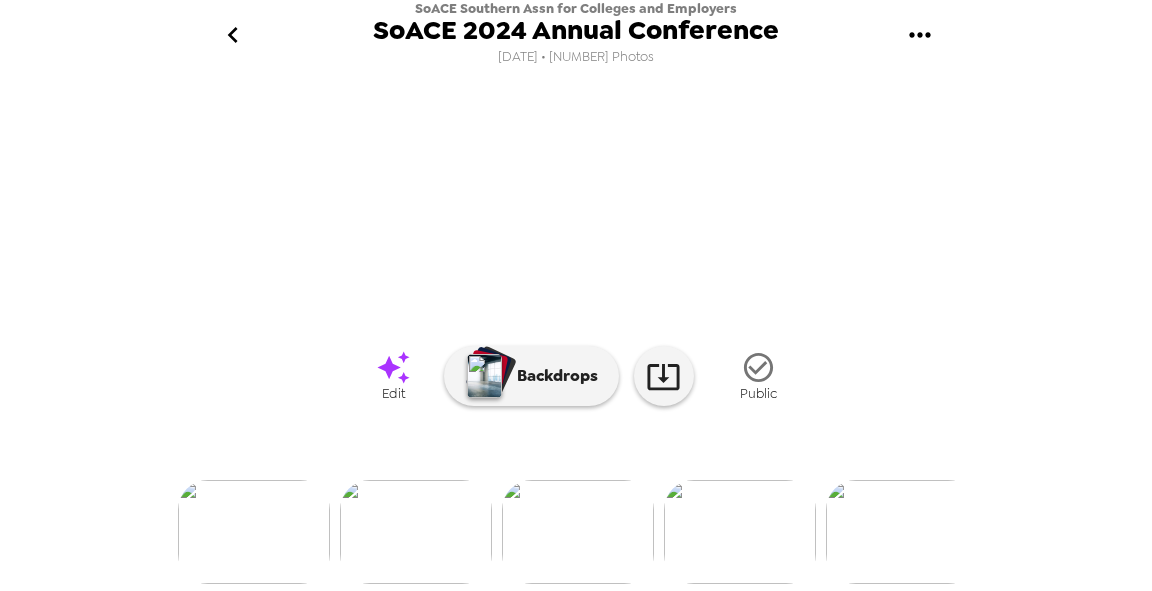 click at bounding box center (740, 532) 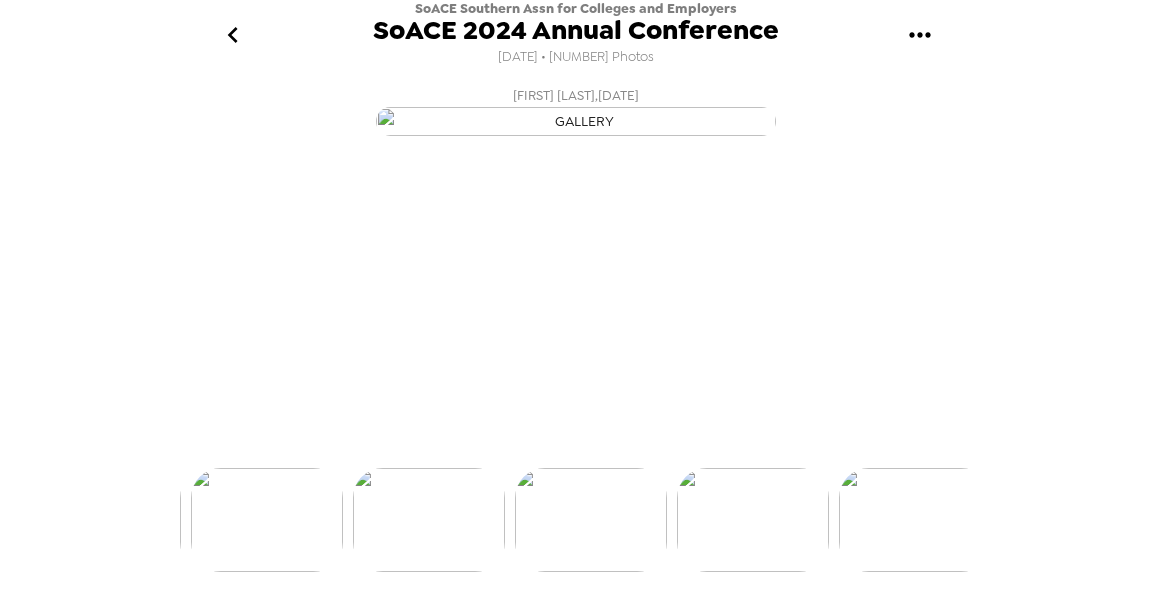 scroll, scrollTop: 0, scrollLeft: 3400, axis: horizontal 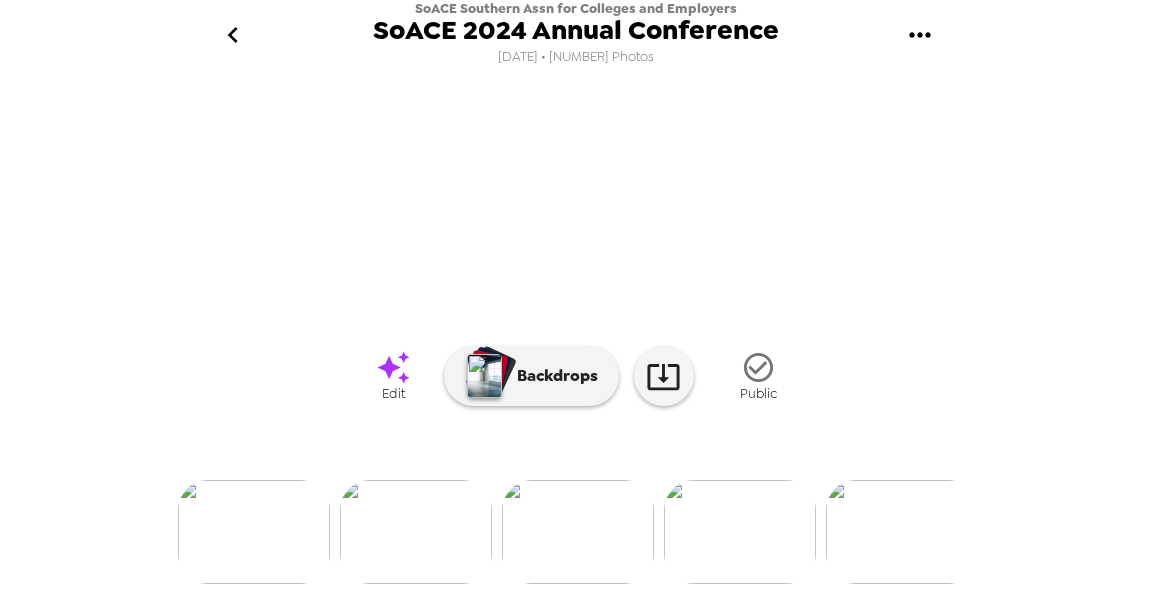 click at bounding box center [416, 532] 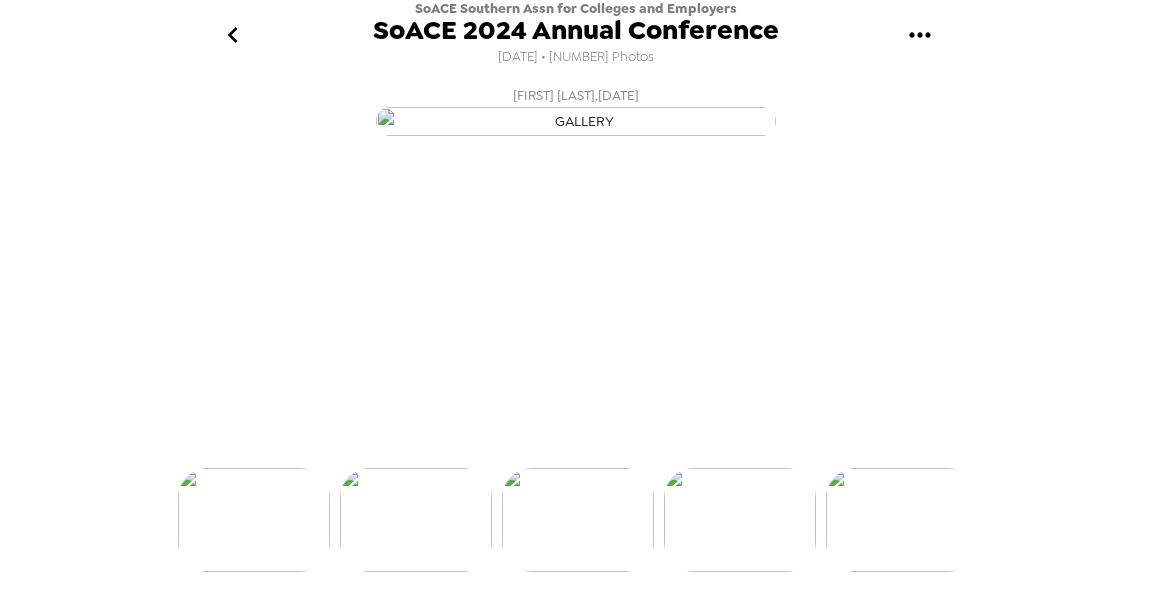 scroll, scrollTop: 210, scrollLeft: 0, axis: vertical 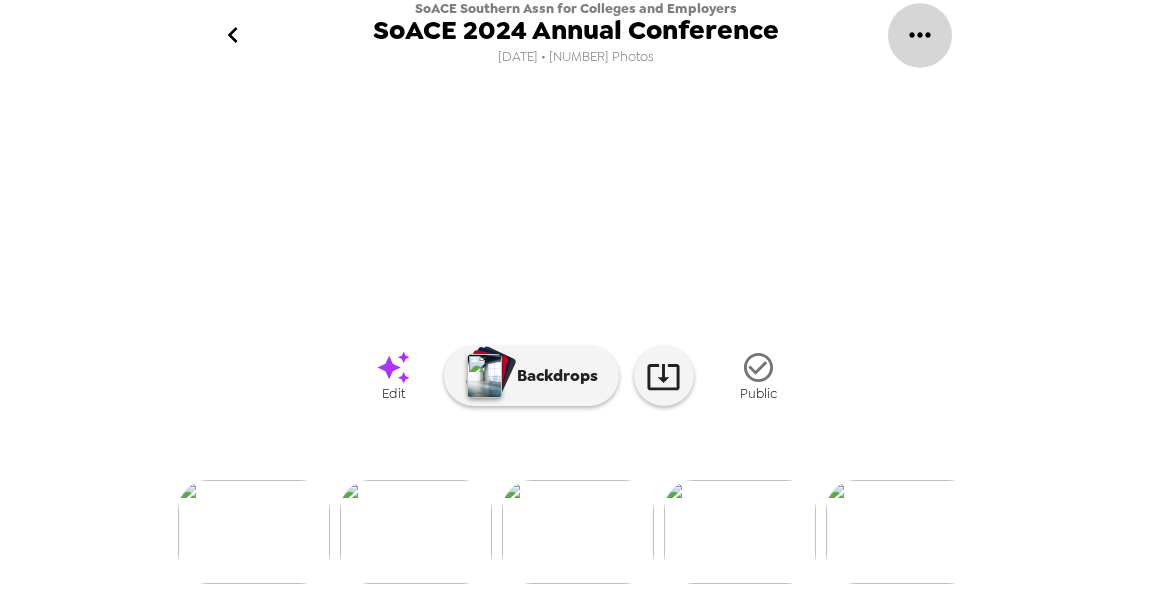 click 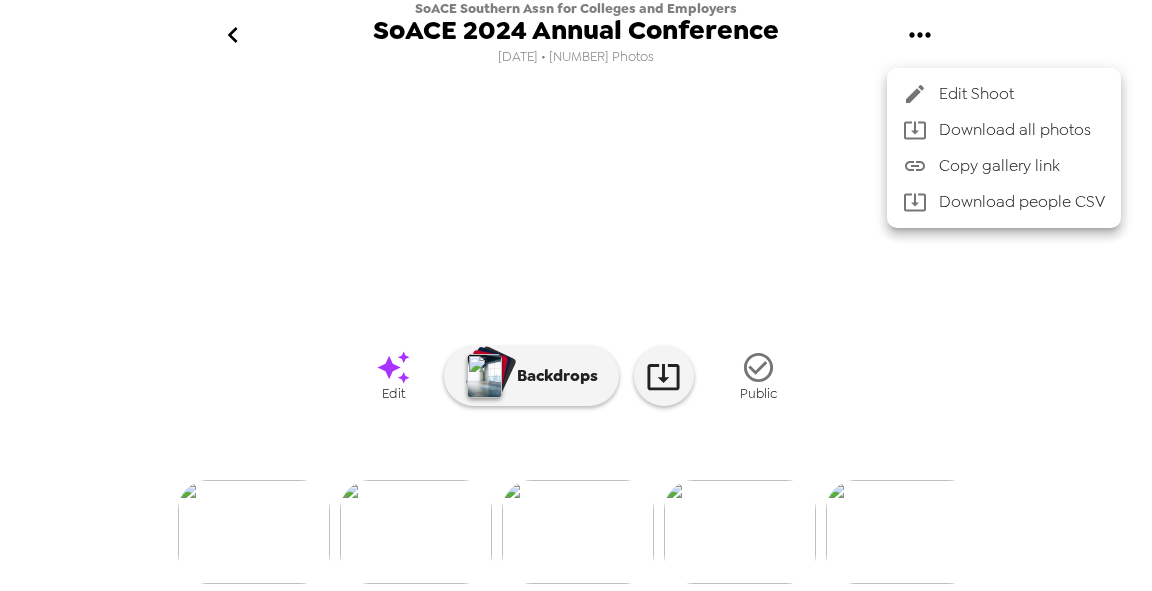 click on "Edit Shoot" at bounding box center (1004, 94) 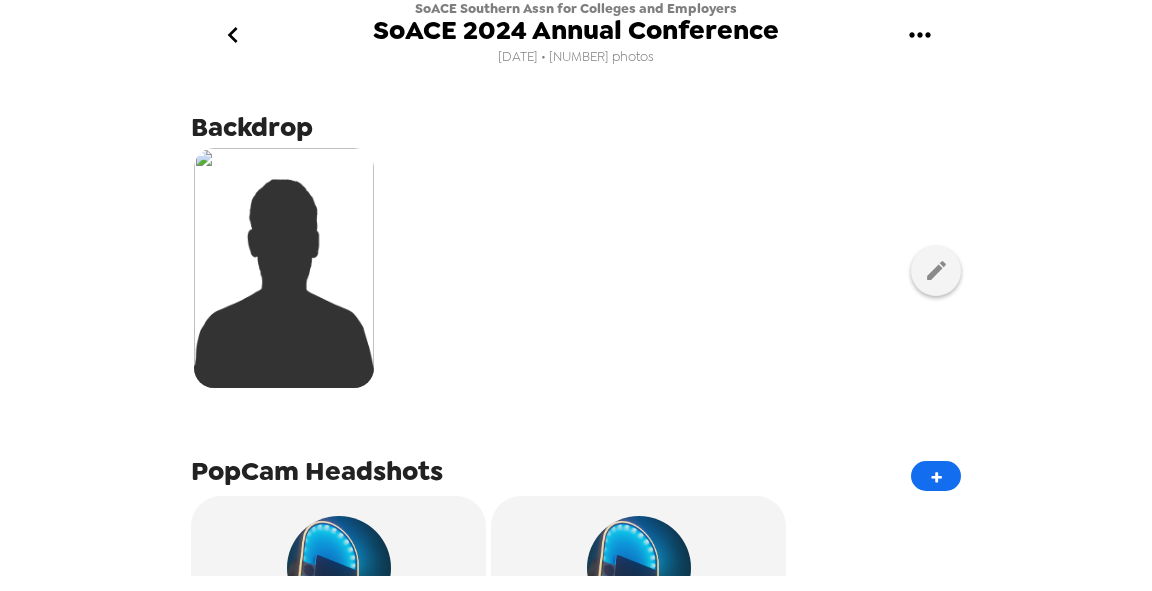 scroll, scrollTop: 283, scrollLeft: 0, axis: vertical 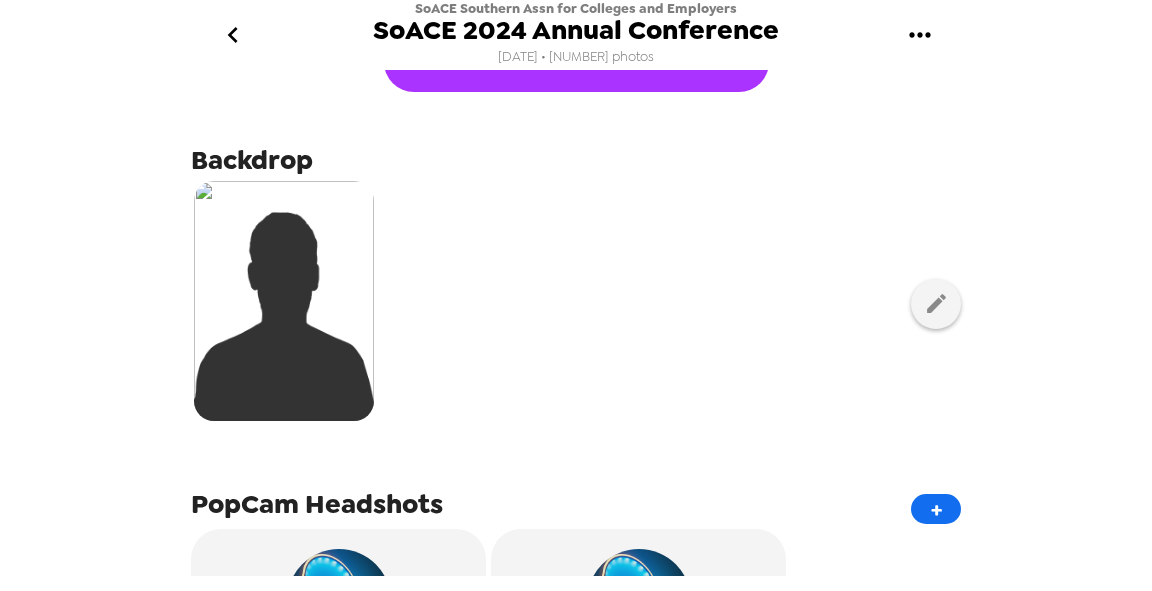 click 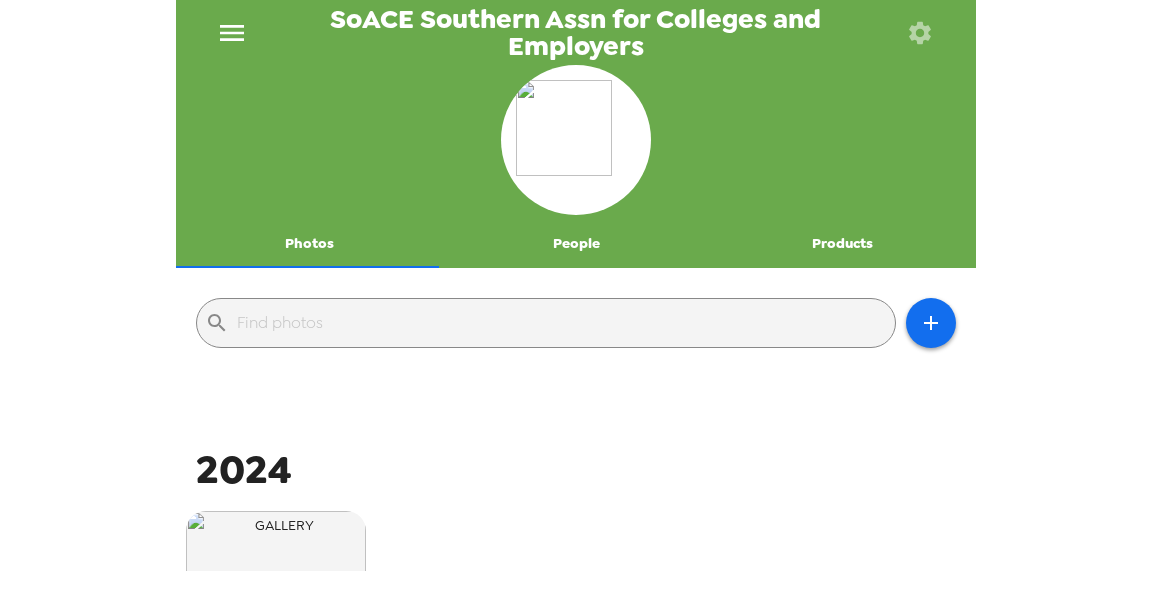 click at bounding box center (232, 32) 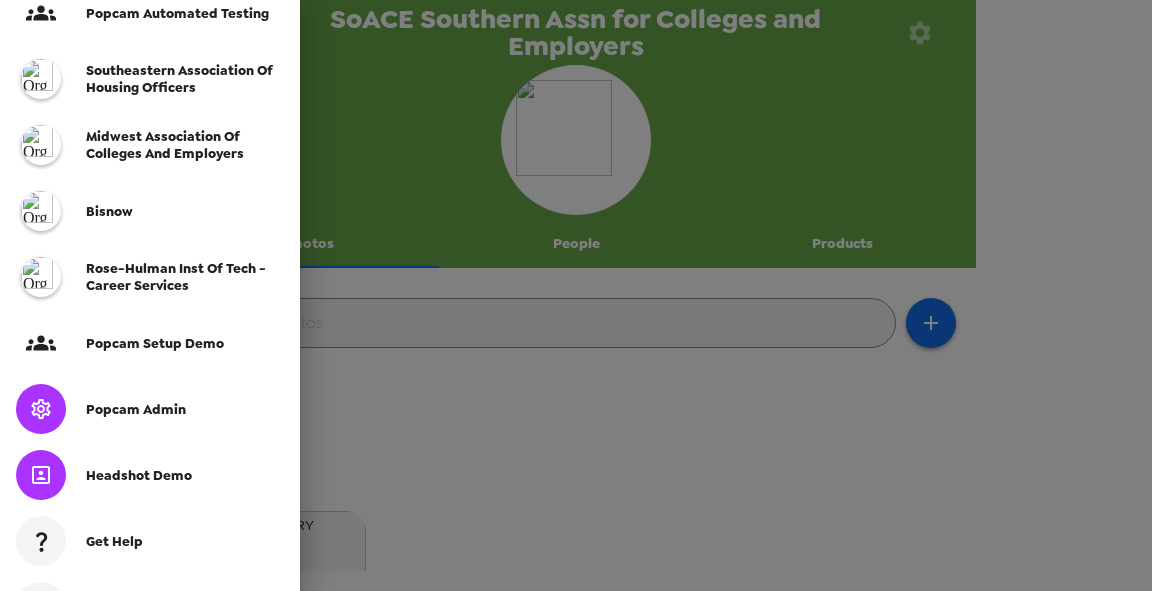 scroll, scrollTop: 640, scrollLeft: 0, axis: vertical 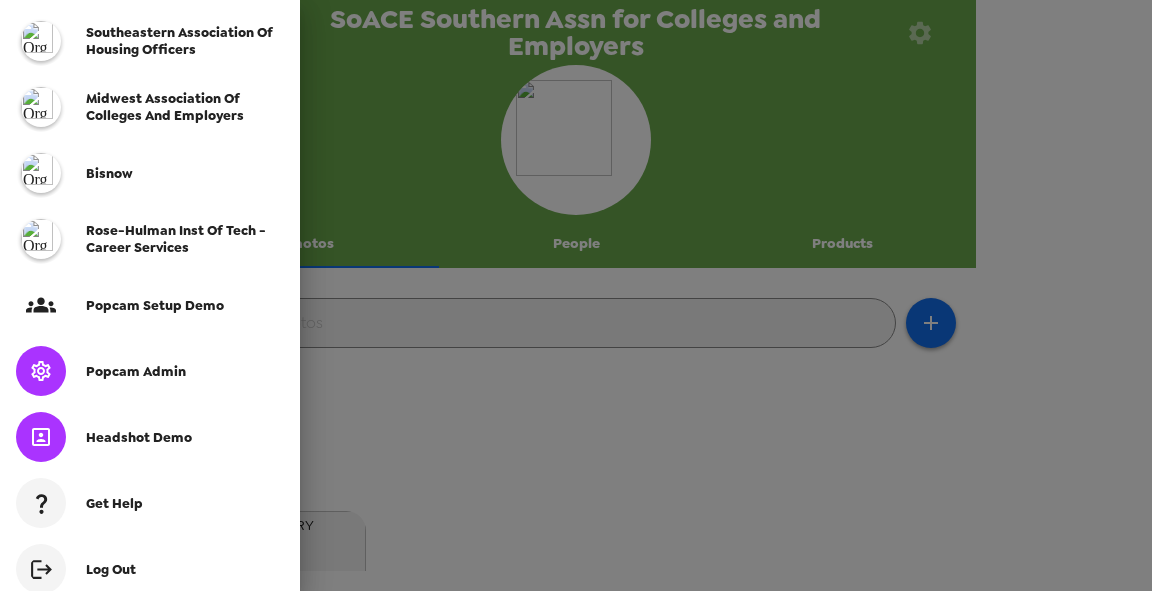 click on "Popcam Admin" at bounding box center [136, 371] 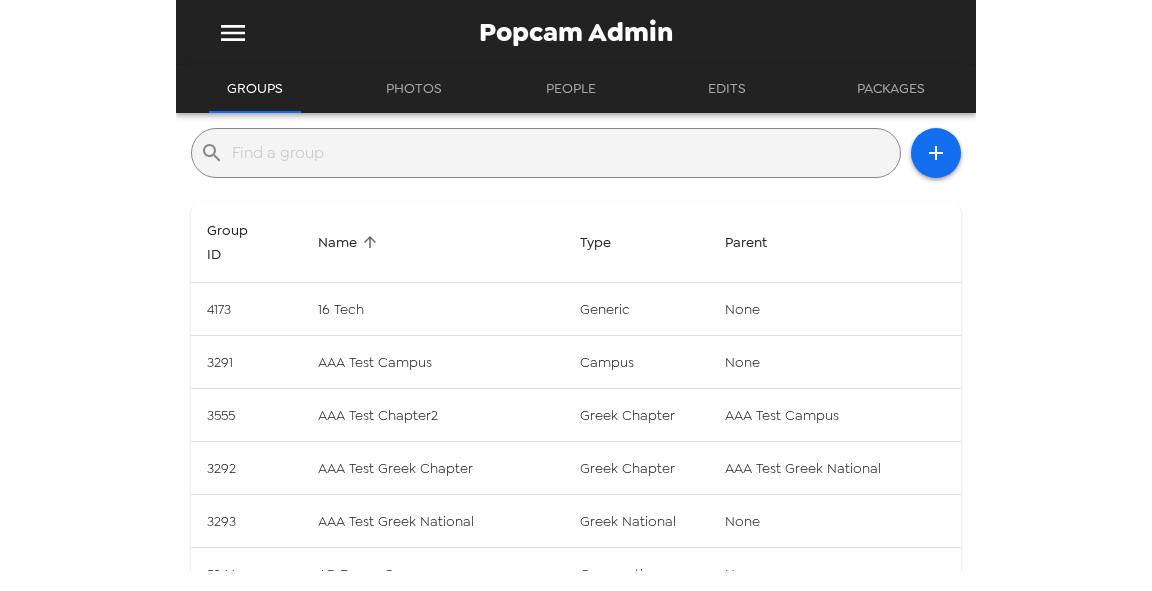 click on "​" at bounding box center (546, 153) 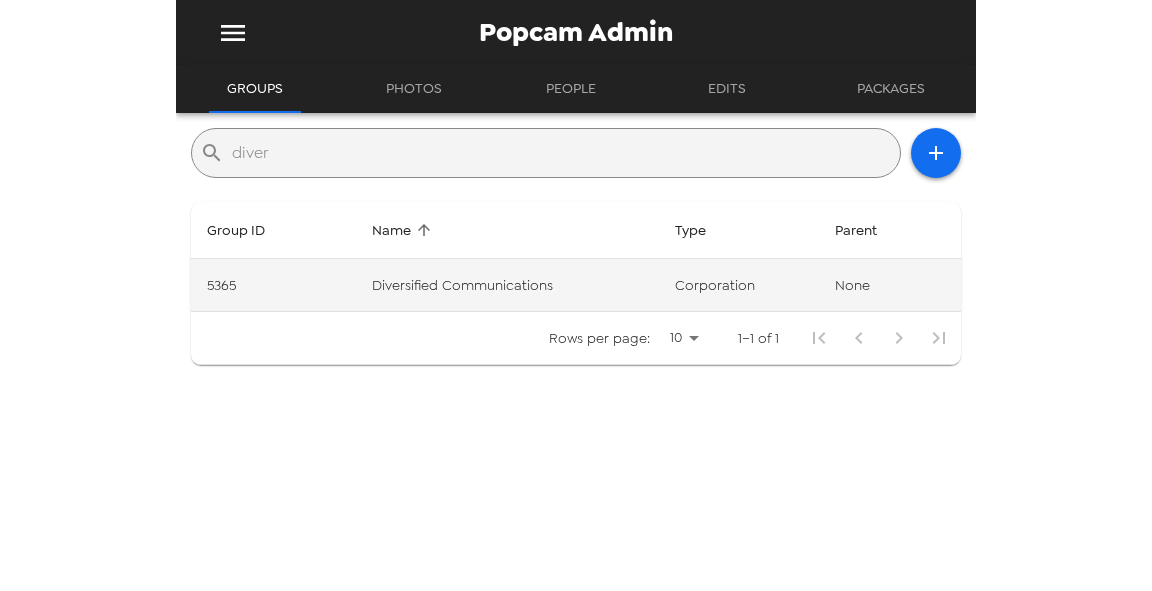 type on "diver" 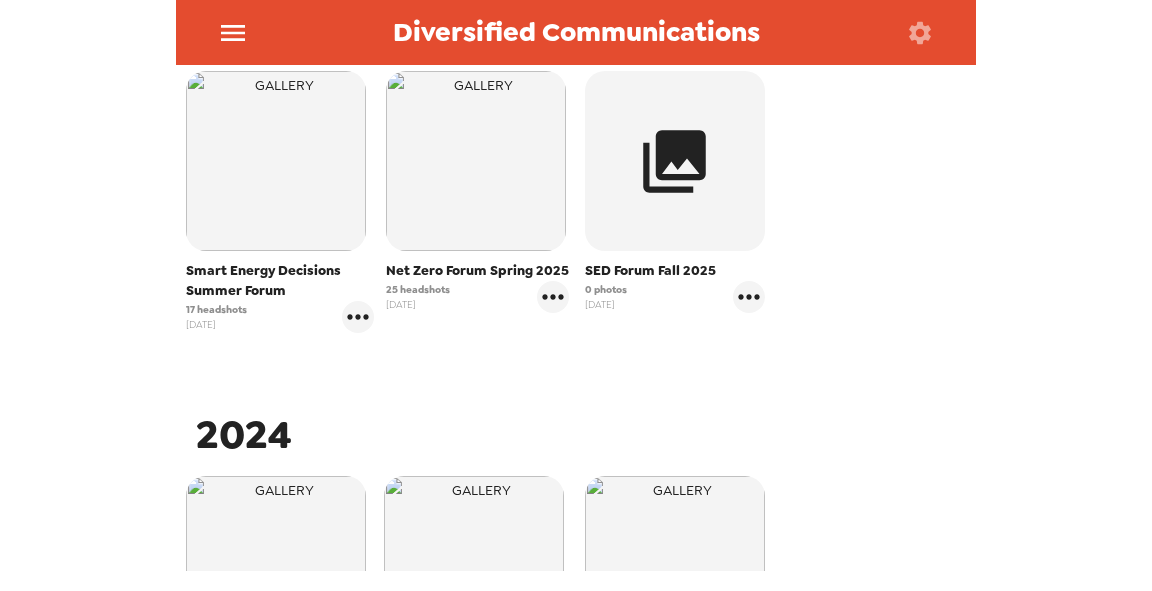 scroll, scrollTop: 320, scrollLeft: 0, axis: vertical 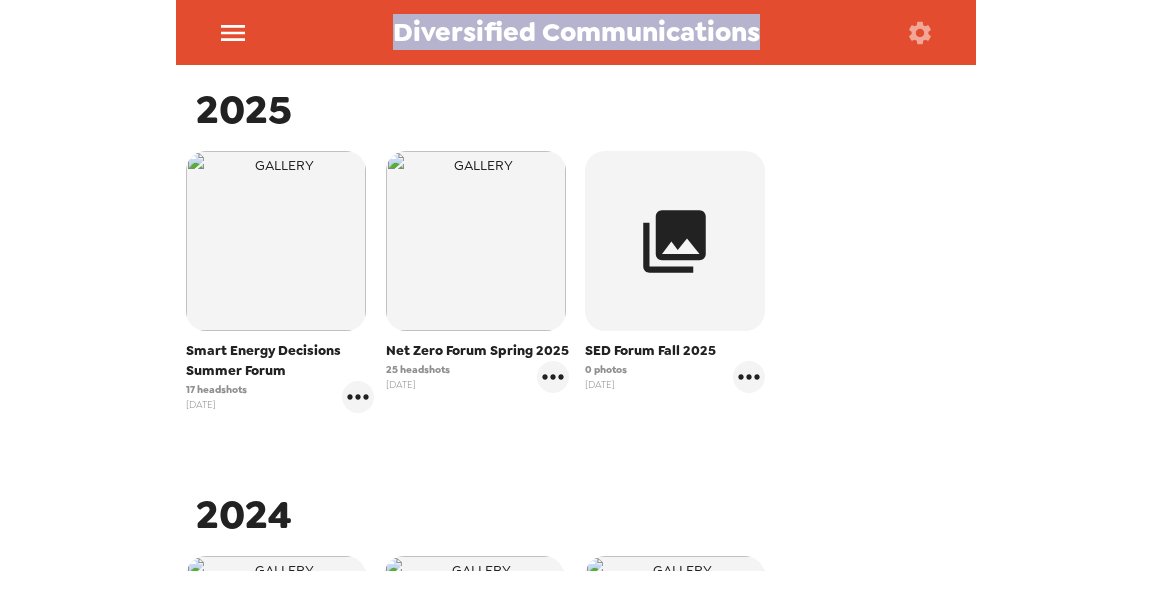 drag, startPoint x: 393, startPoint y: 38, endPoint x: 750, endPoint y: 43, distance: 357.035 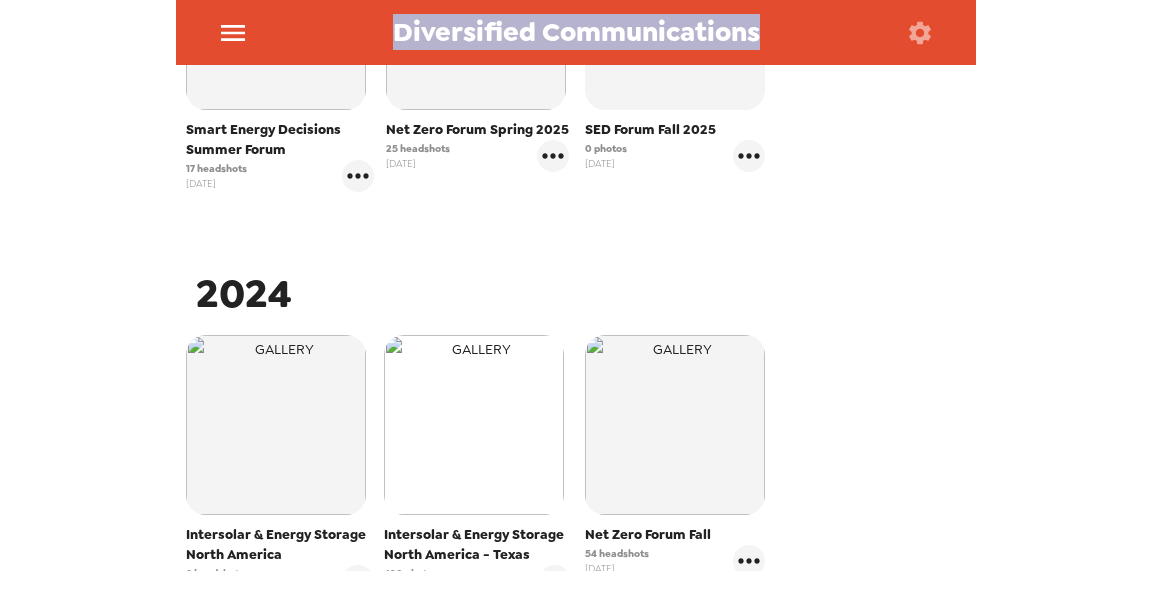 scroll, scrollTop: 560, scrollLeft: 0, axis: vertical 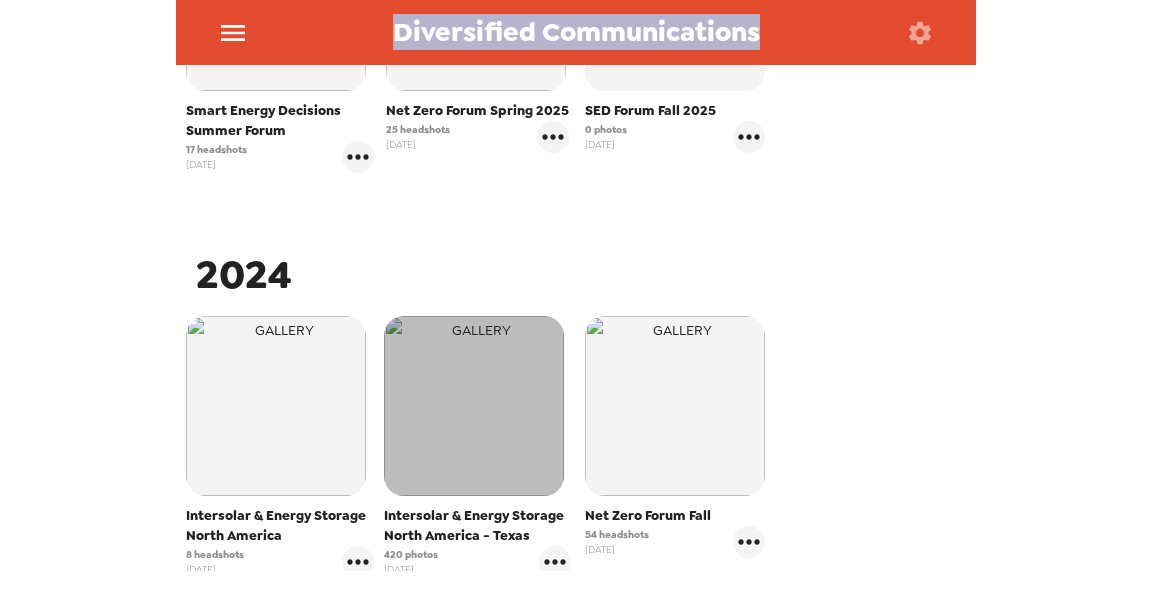click at bounding box center [474, 406] 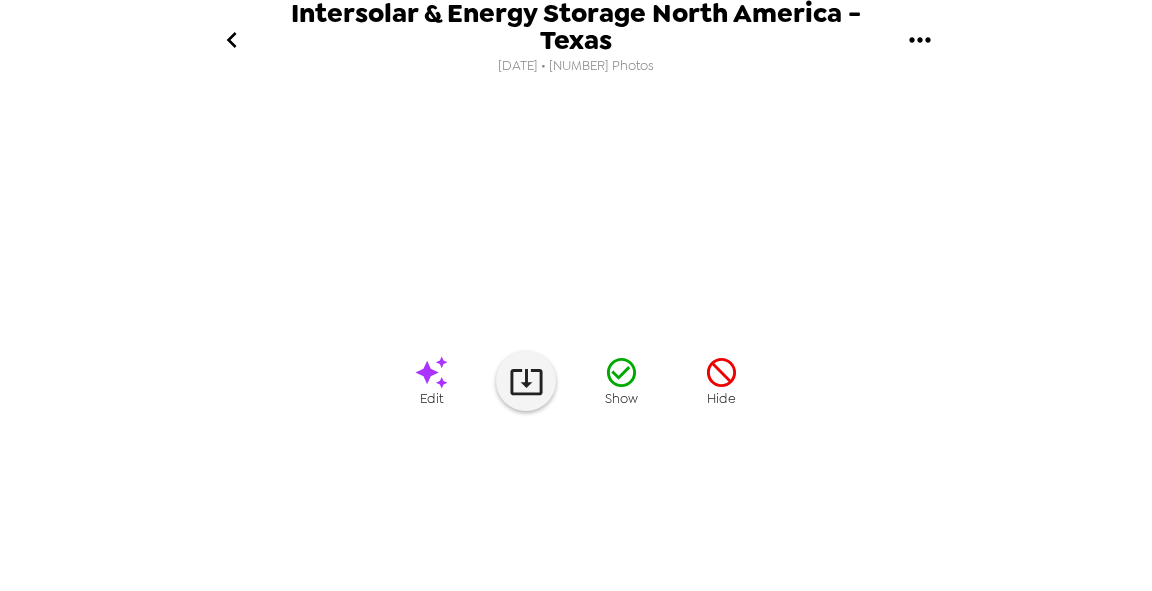 scroll, scrollTop: 262, scrollLeft: 0, axis: vertical 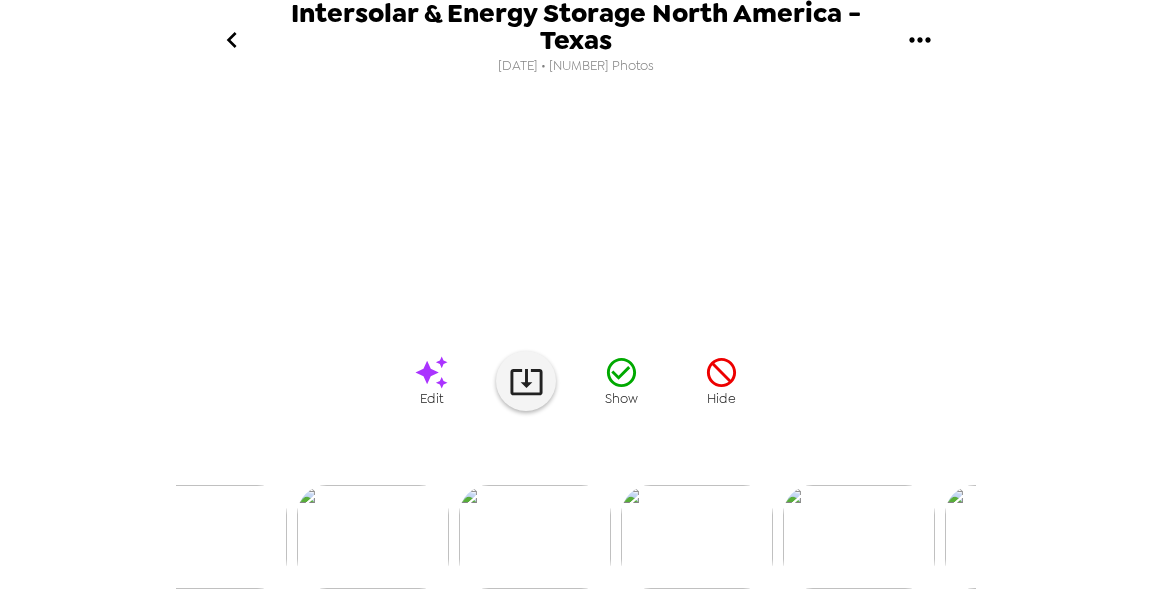 click at bounding box center (697, 537) 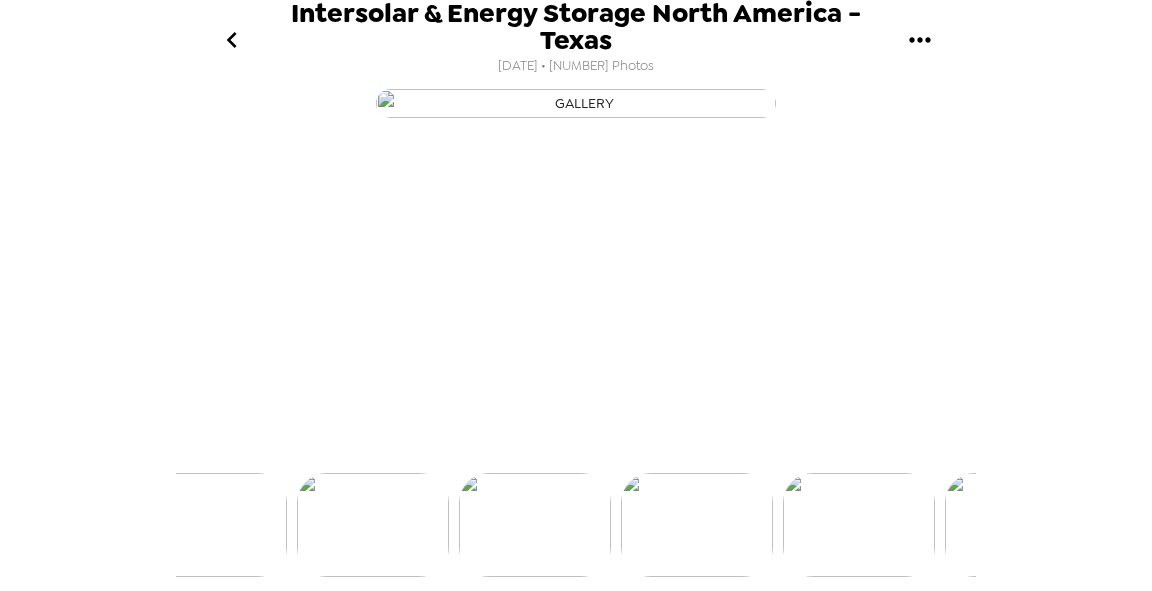 scroll, scrollTop: 187, scrollLeft: 0, axis: vertical 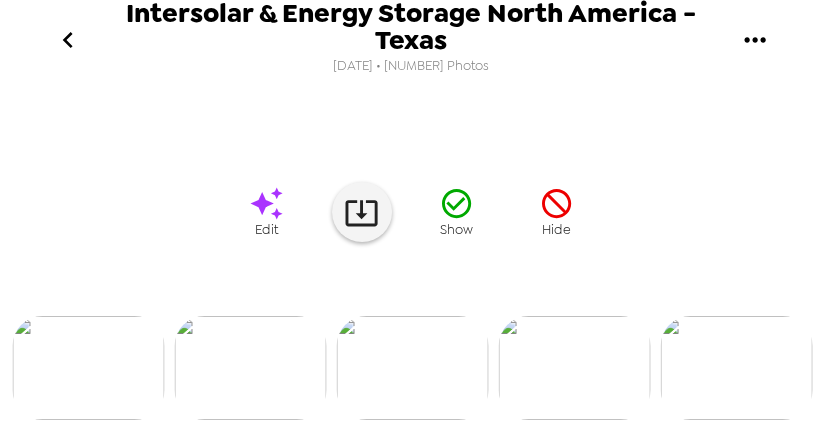 click at bounding box center [575, 368] 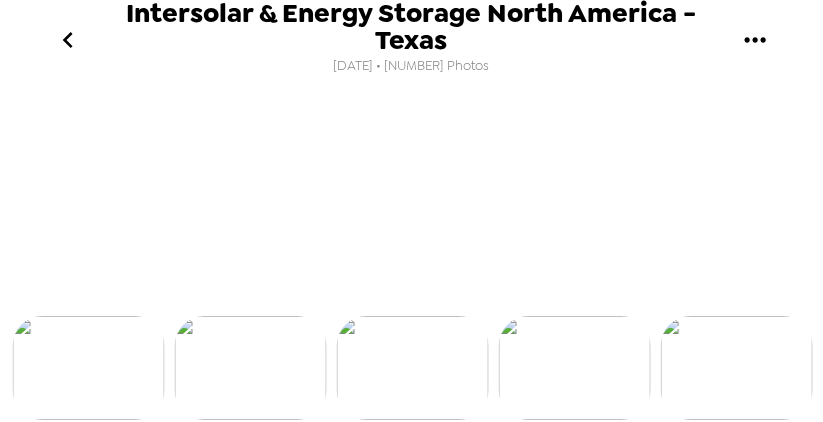 scroll, scrollTop: 353, scrollLeft: 0, axis: vertical 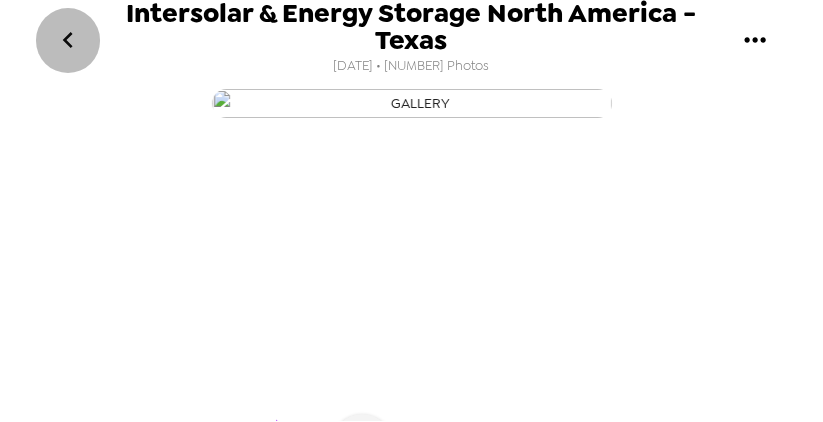 click 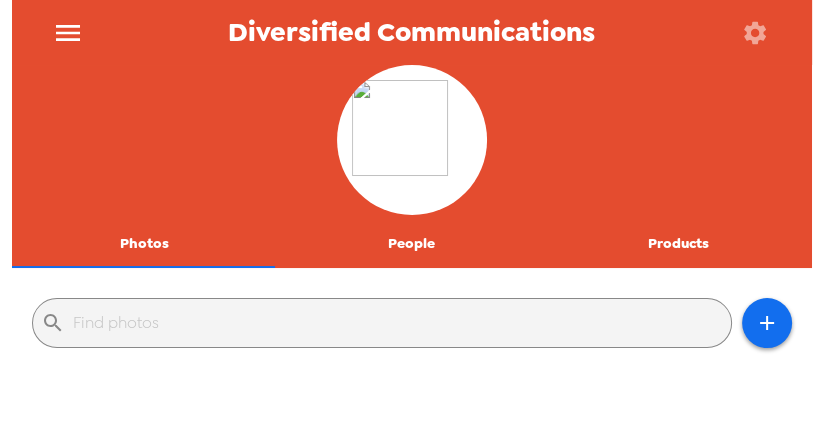 click 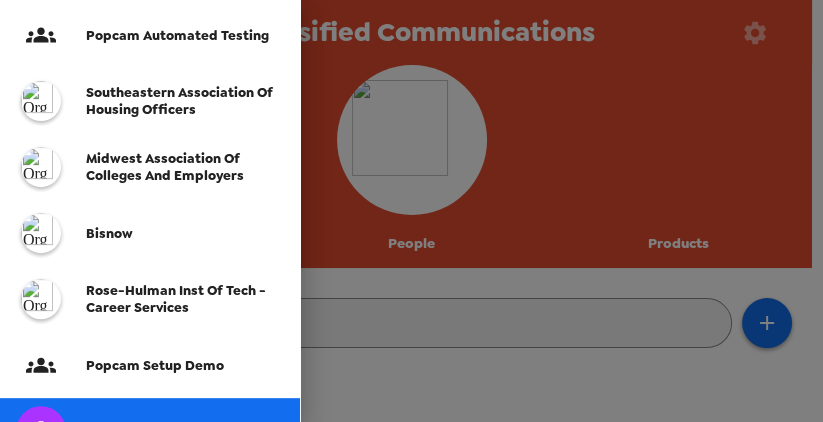 scroll, scrollTop: 742, scrollLeft: 0, axis: vertical 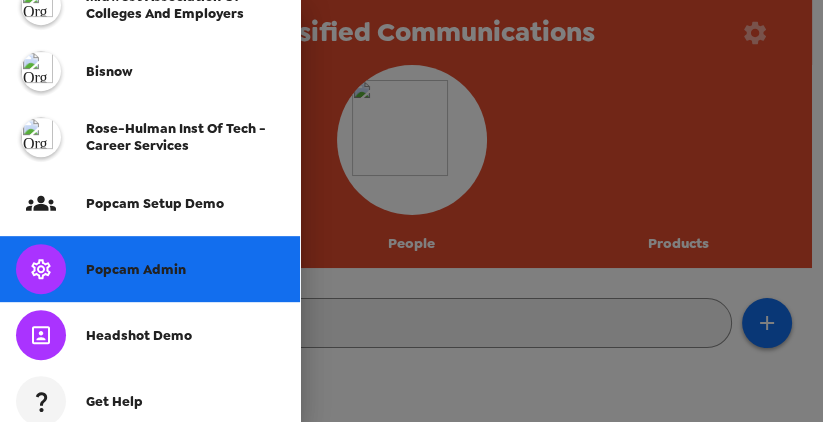 click on "Popcam Admin" at bounding box center (136, 269) 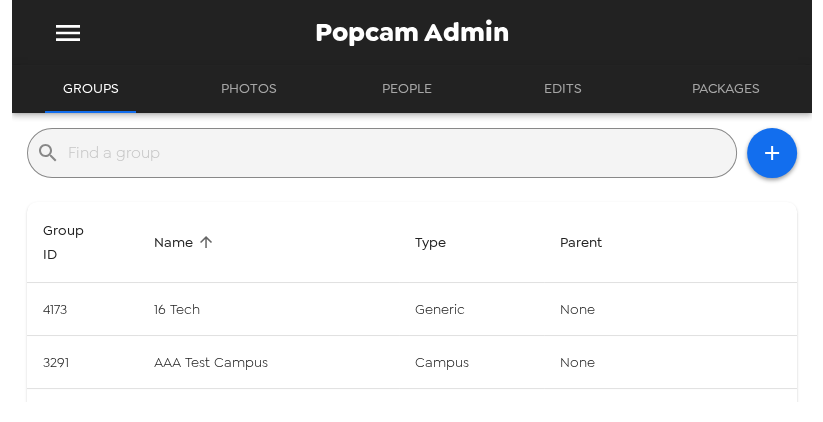 click at bounding box center [398, 153] 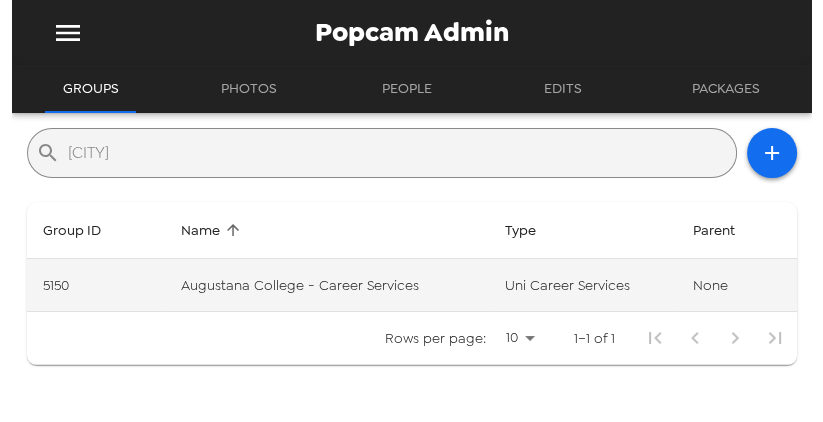 type on "augustan" 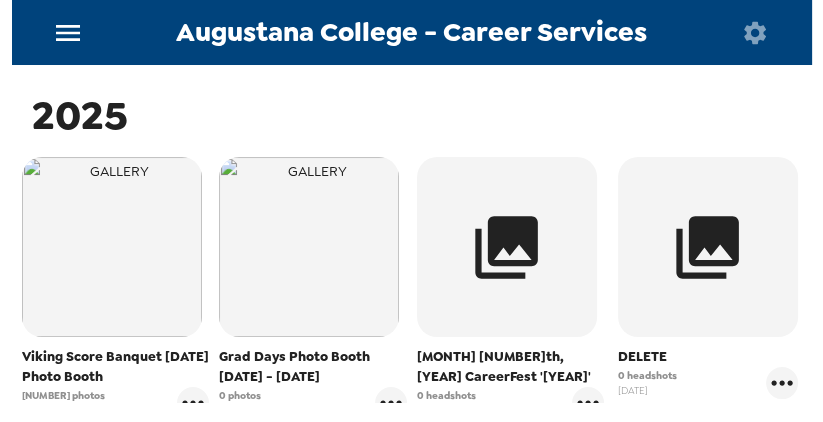 scroll, scrollTop: 342, scrollLeft: 0, axis: vertical 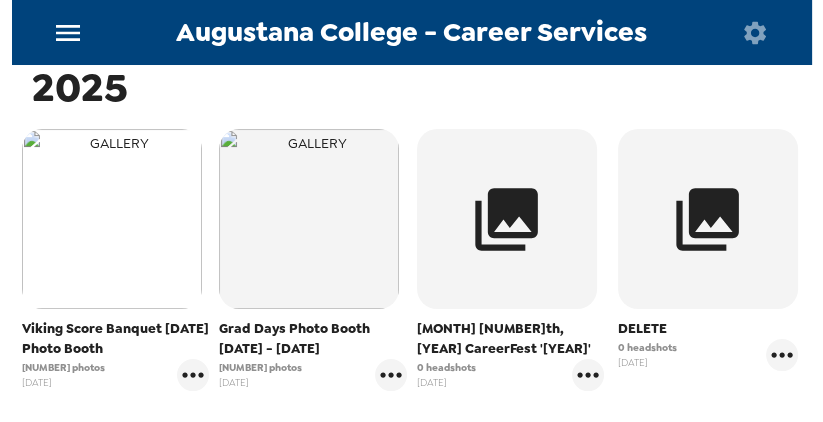 click at bounding box center (112, 219) 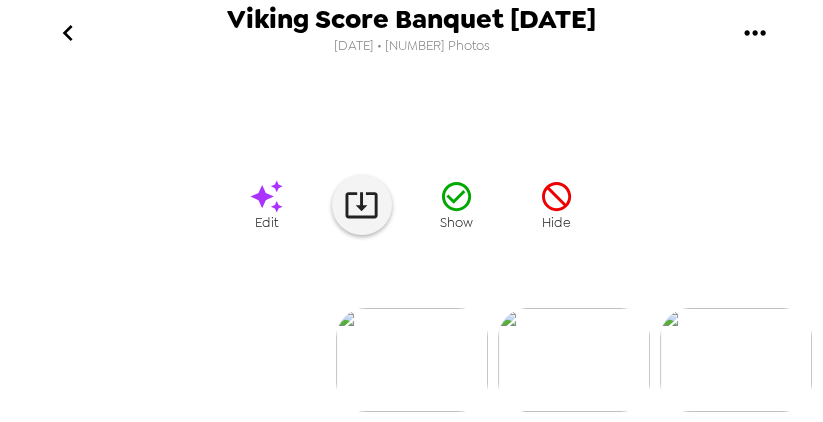 click at bounding box center (574, 360) 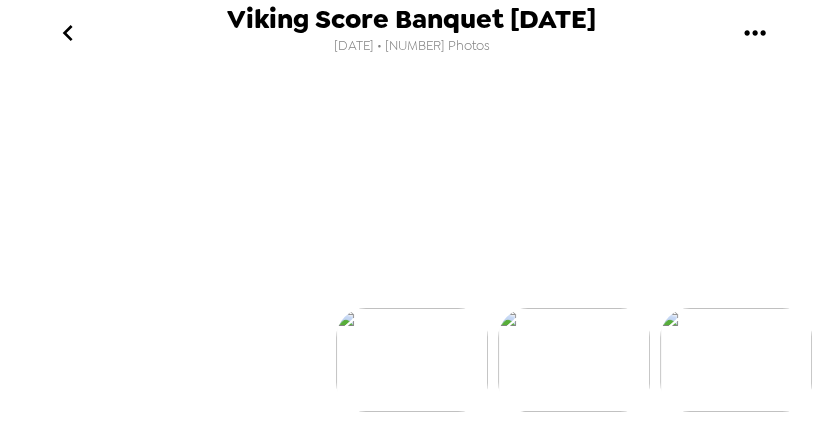 scroll, scrollTop: 353, scrollLeft: 0, axis: vertical 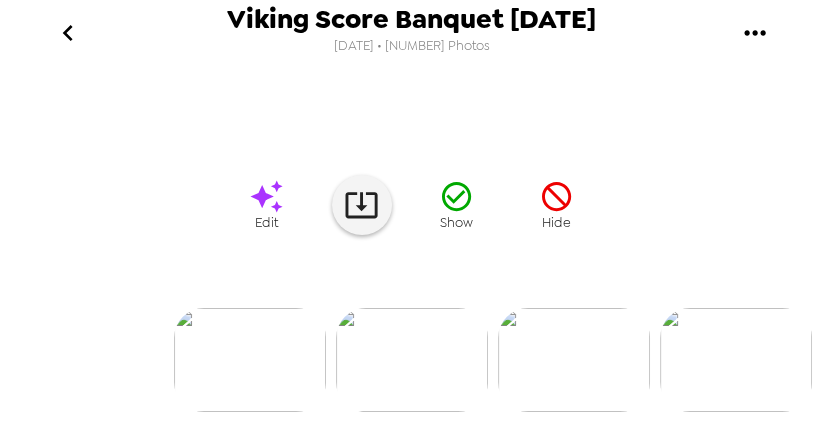 click at bounding box center (412, 327) 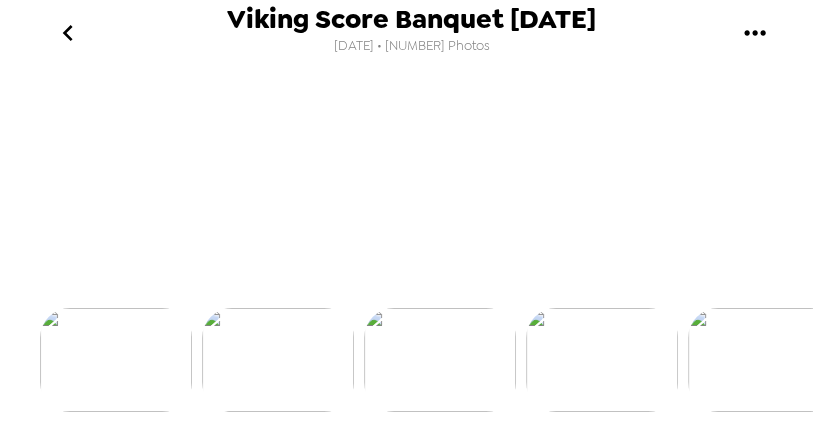 scroll, scrollTop: 0, scrollLeft: 324, axis: horizontal 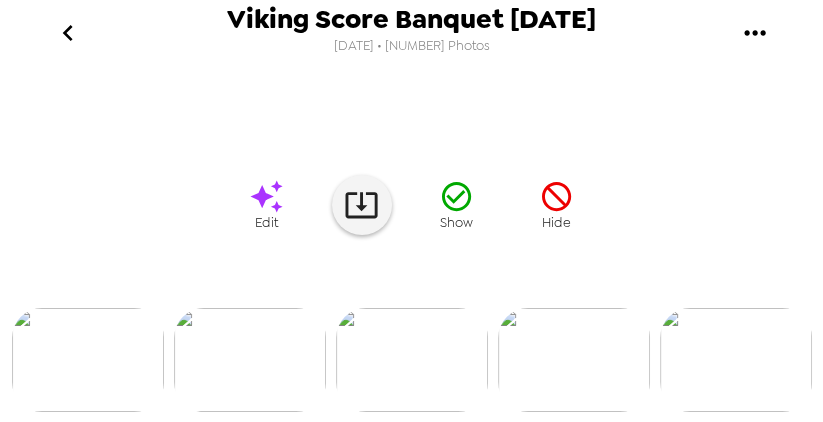 click at bounding box center [412, 327] 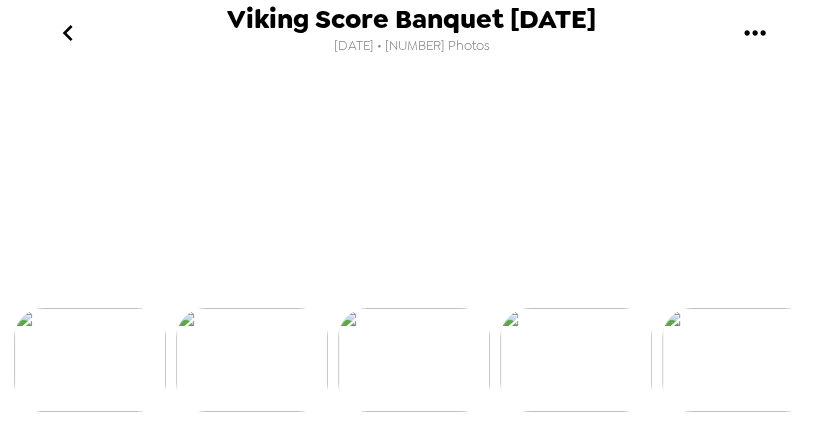 scroll, scrollTop: 0, scrollLeft: 486, axis: horizontal 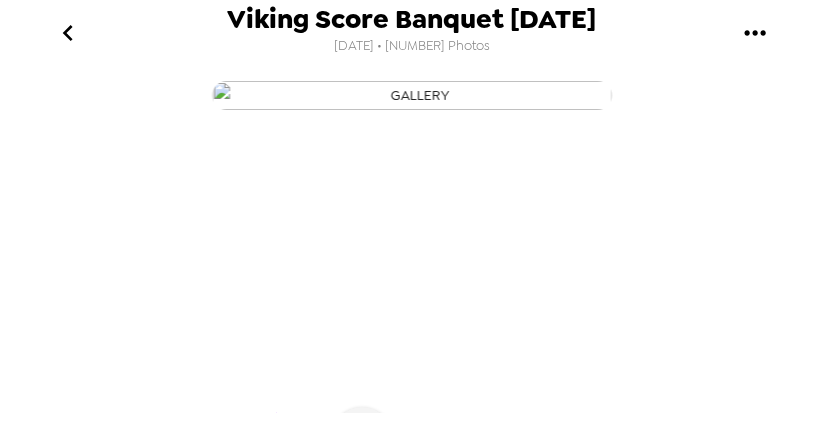 click 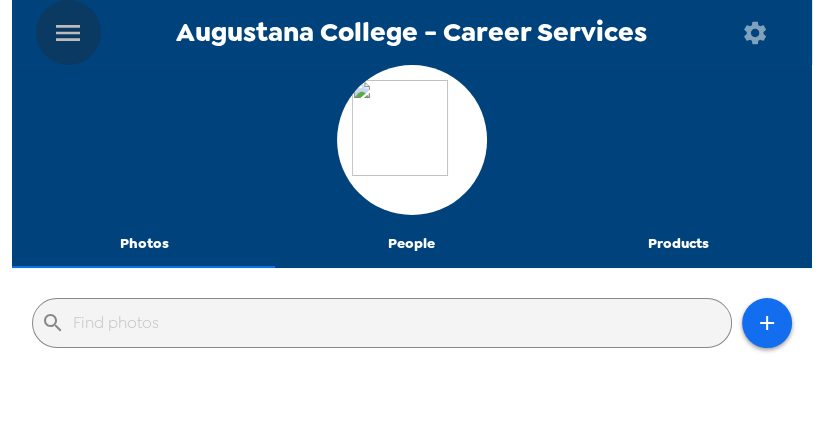 click 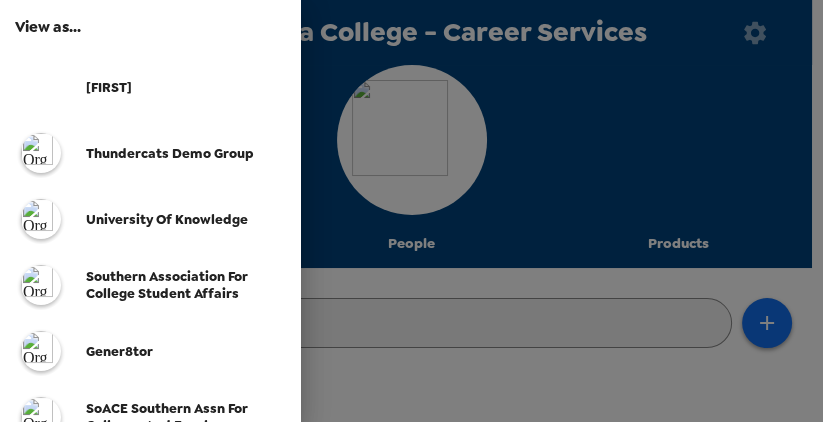 click on "[FIRST]" at bounding box center (185, 87) 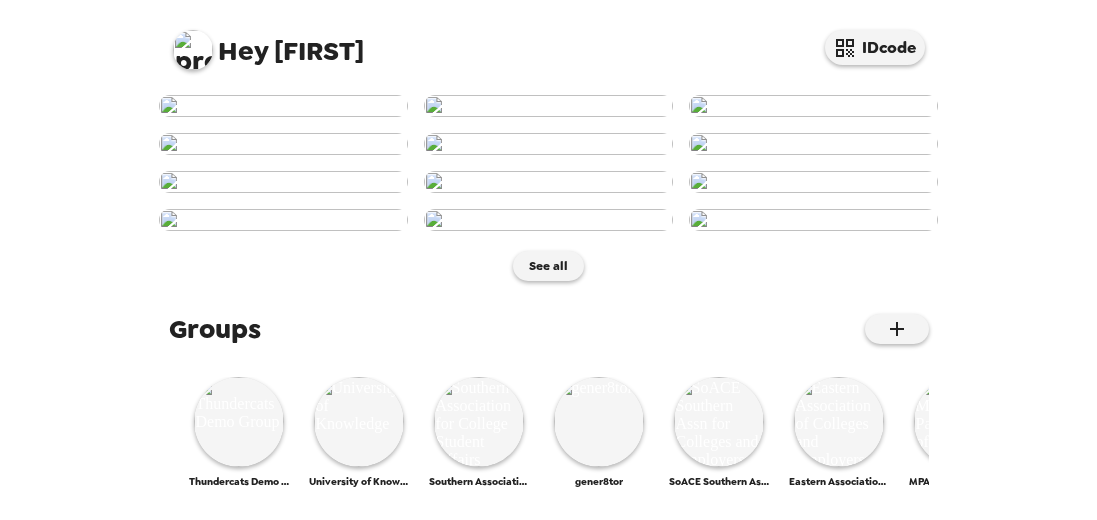 scroll, scrollTop: 0, scrollLeft: 0, axis: both 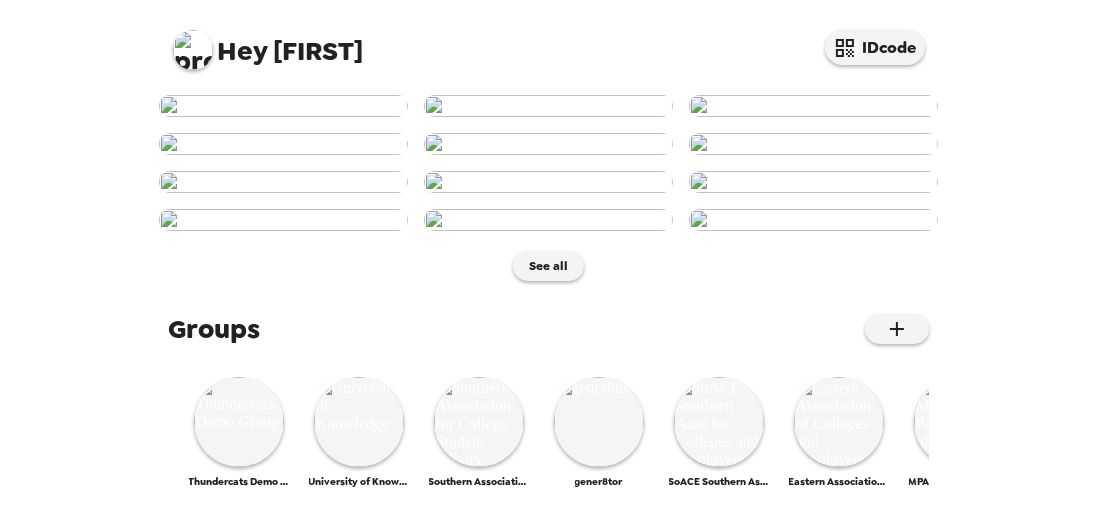 click at bounding box center (193, 50) 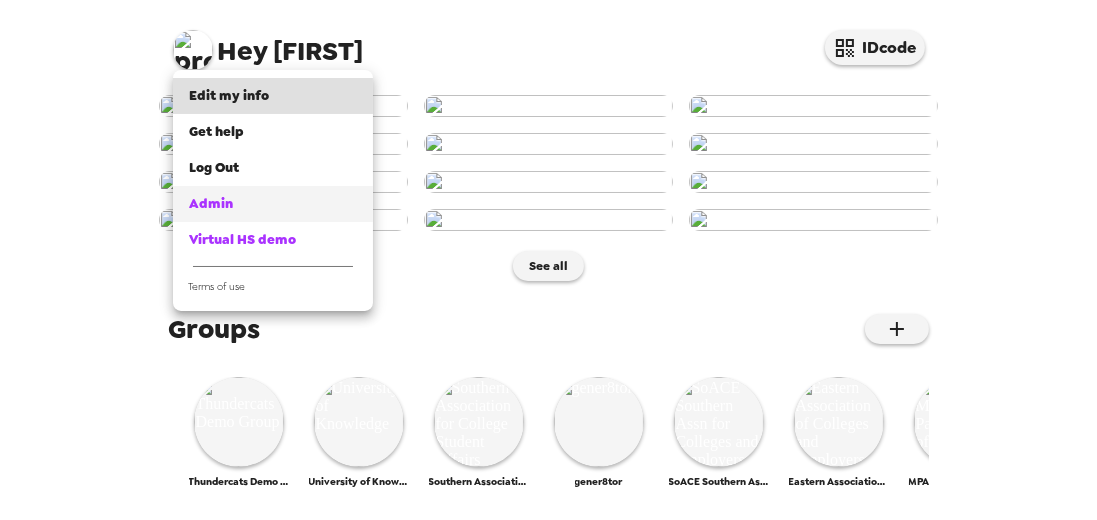 click on "Admin" at bounding box center (273, 204) 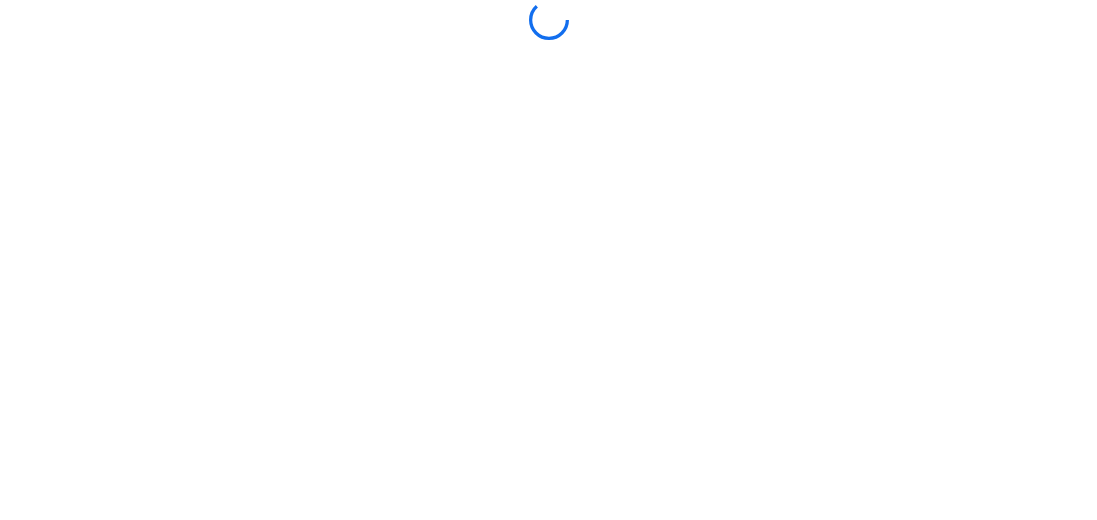 scroll, scrollTop: 0, scrollLeft: 0, axis: both 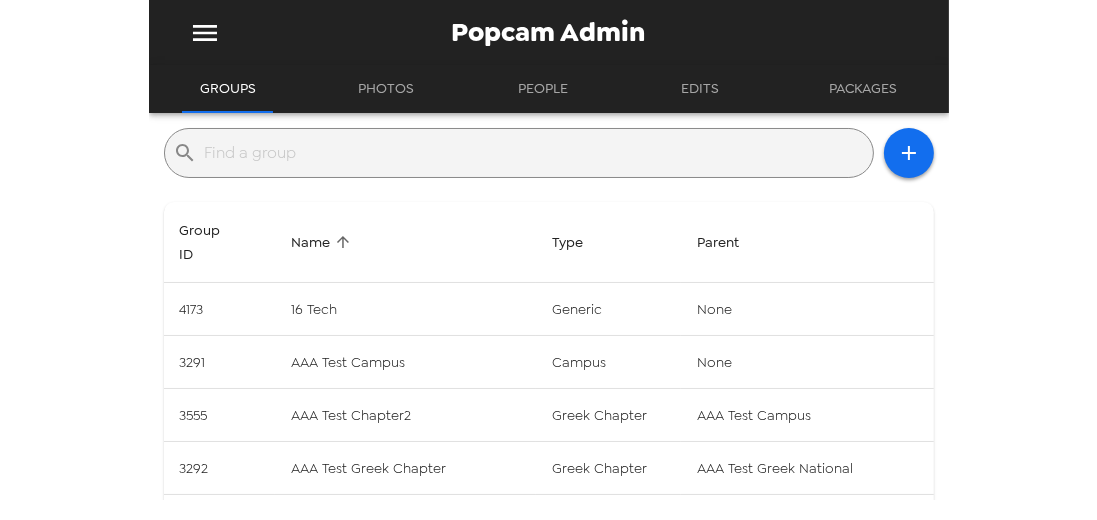 click at bounding box center (535, 153) 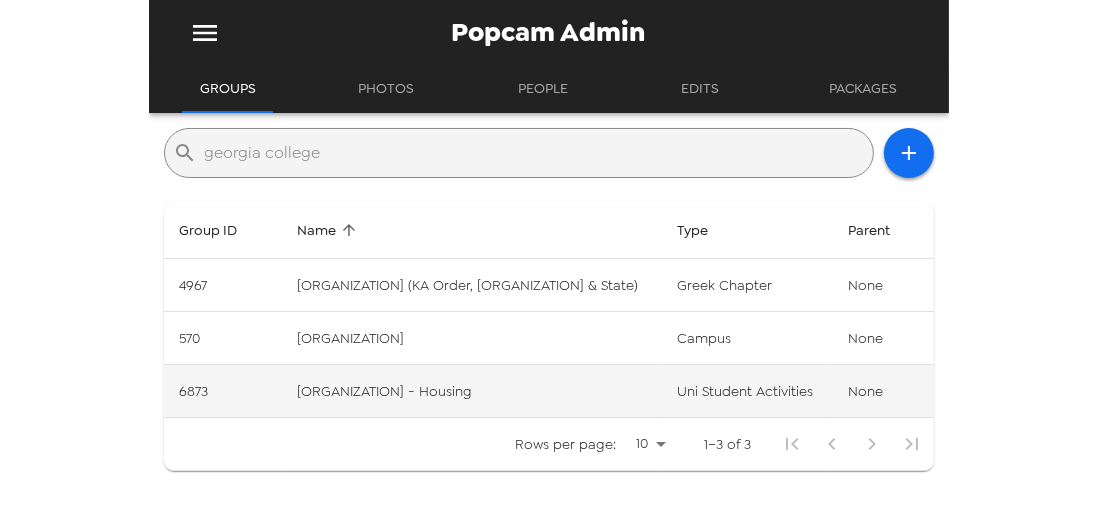 type on "georgia college" 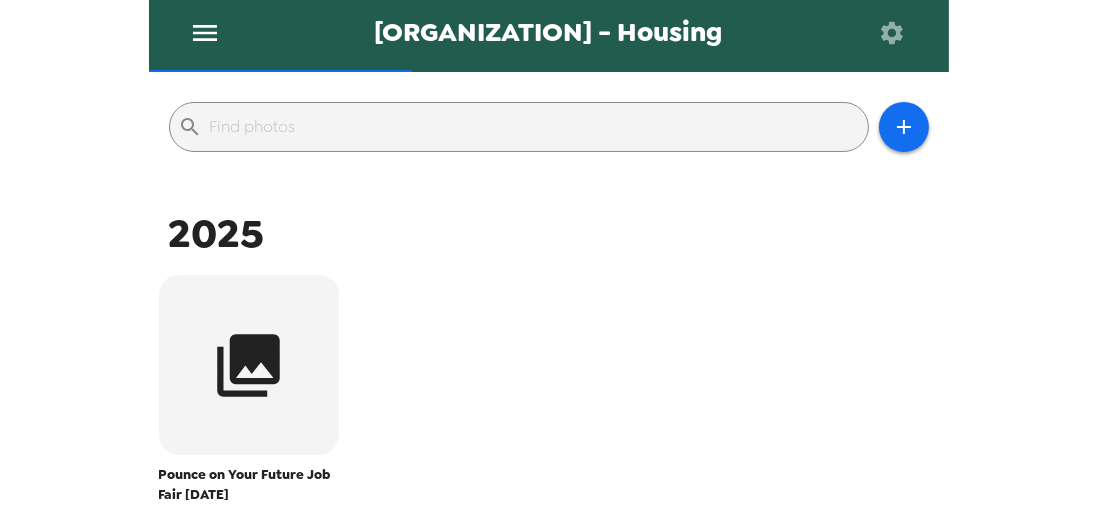 scroll, scrollTop: 0, scrollLeft: 0, axis: both 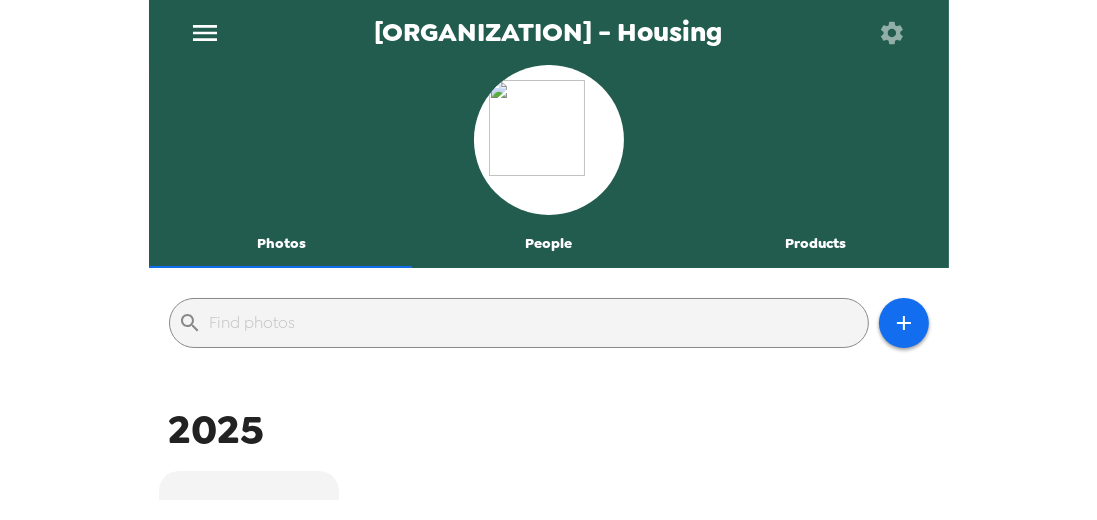 click 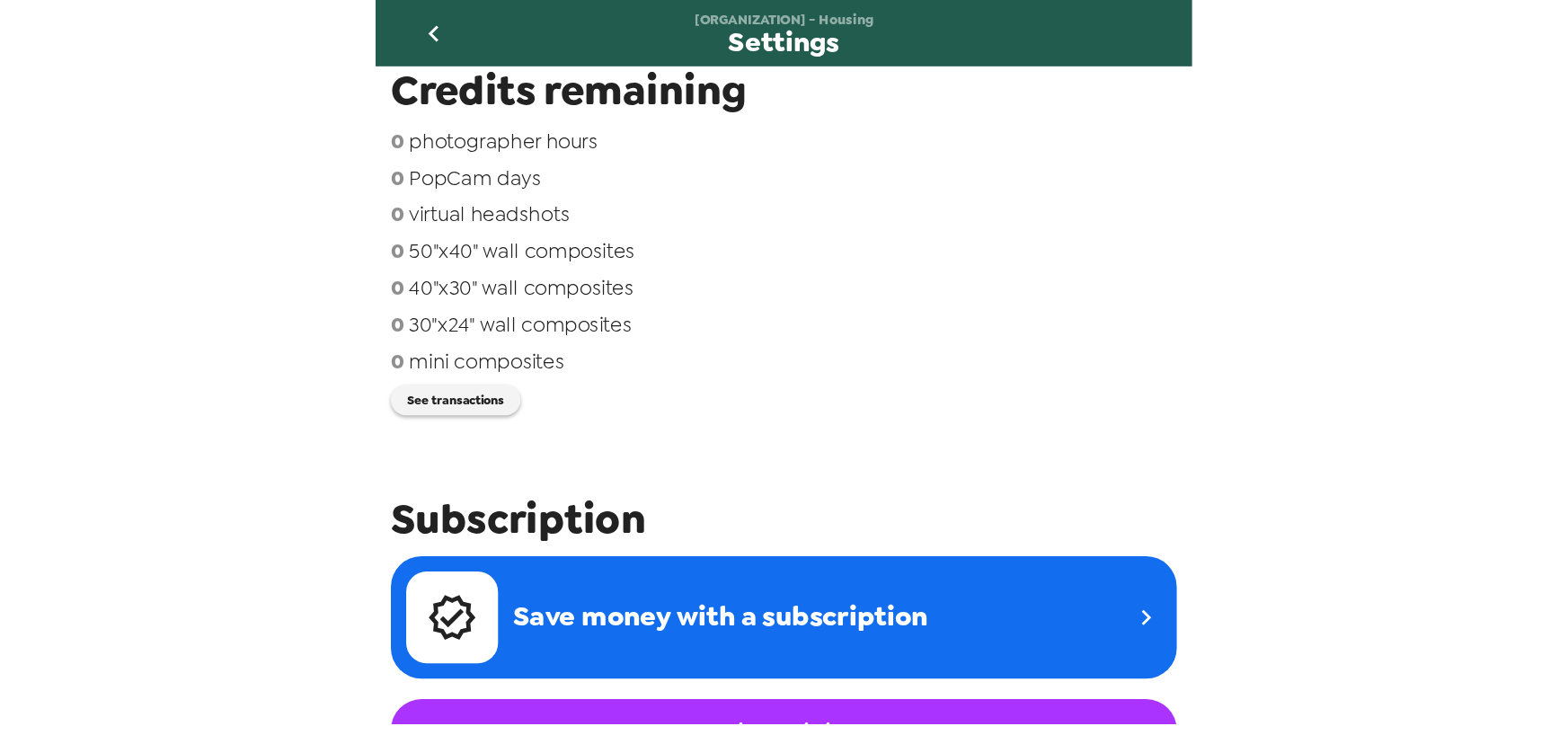 scroll, scrollTop: 257, scrollLeft: 0, axis: vertical 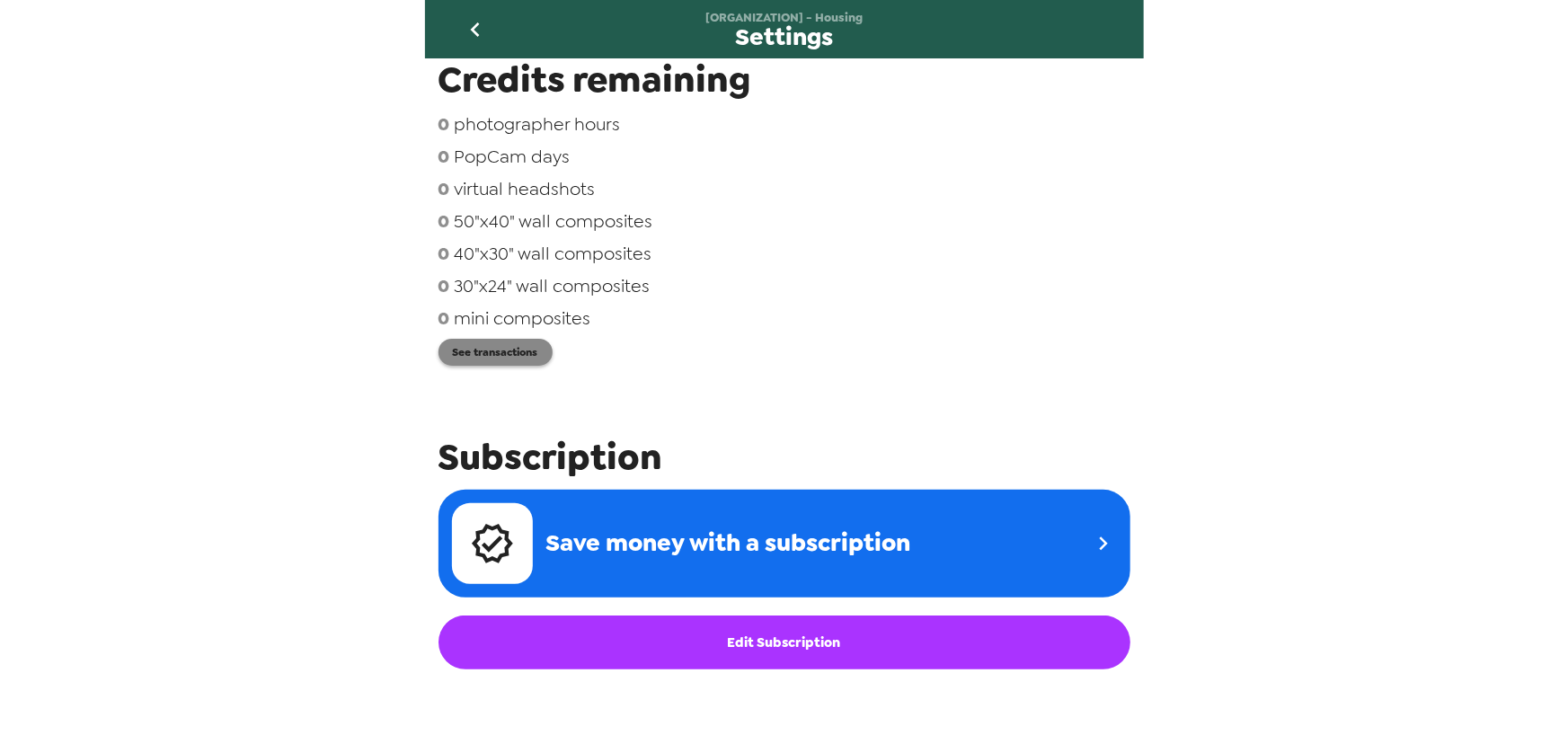 click on "See transactions" at bounding box center (495, 352) 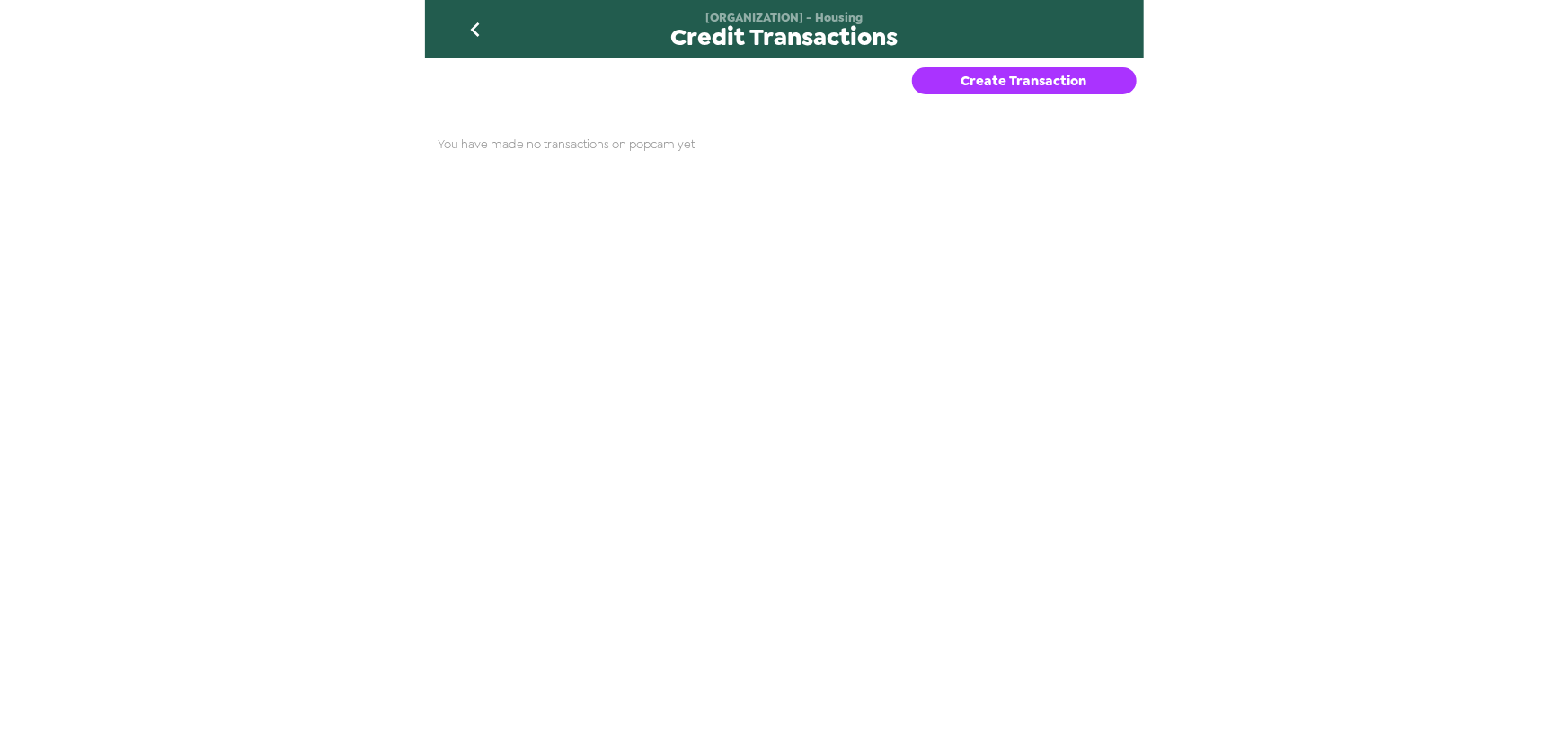 click on "Create Transaction" at bounding box center (1024, 81) 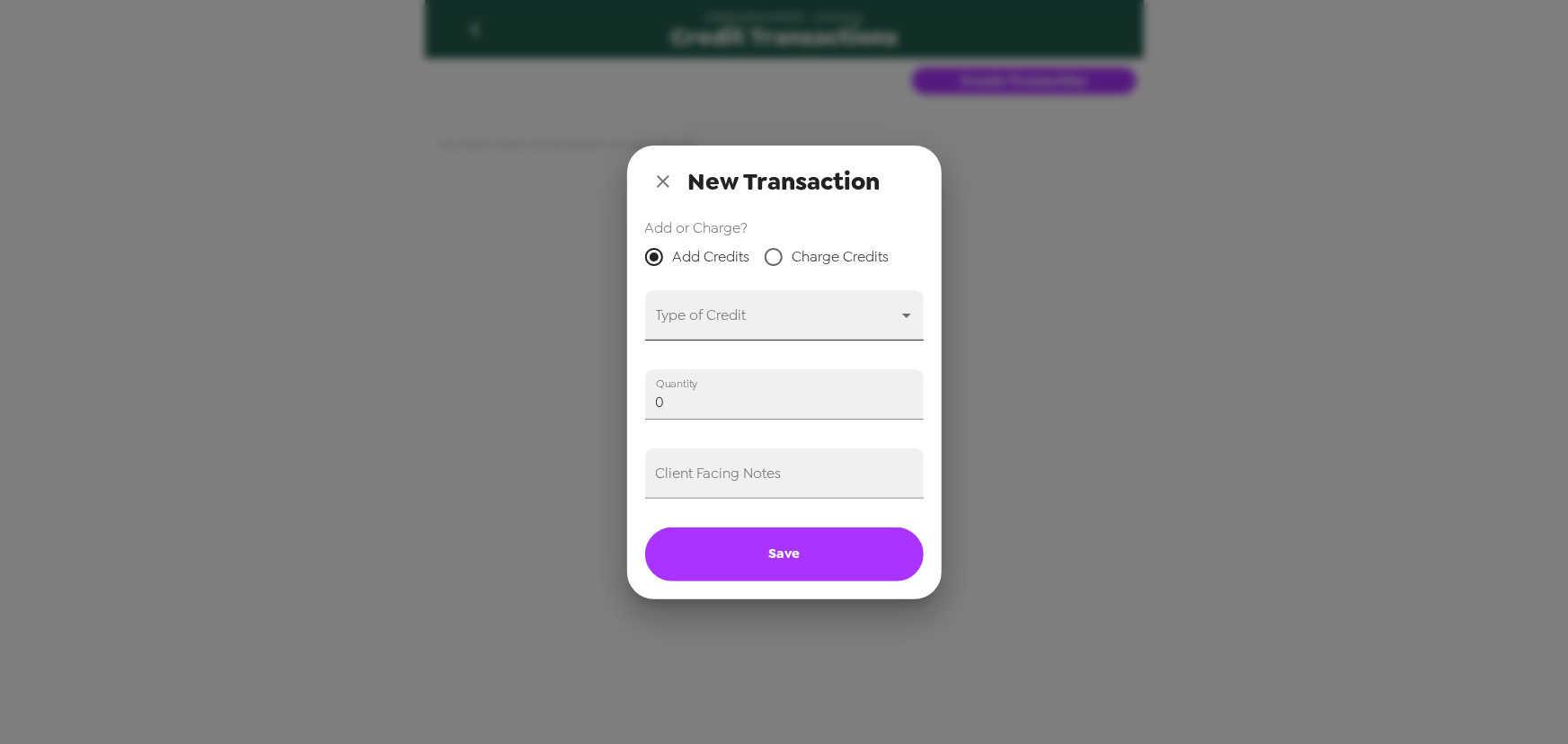 click on "Georgia College & State Uni - Housing Credit Transactions Create Transaction You have made no transactions on popcam yet New Transaction Add or Charge? Add Credits Charge Credits Type of Credit ​ Quantity 0 Client Facing Notes Save" at bounding box center (784, 372) 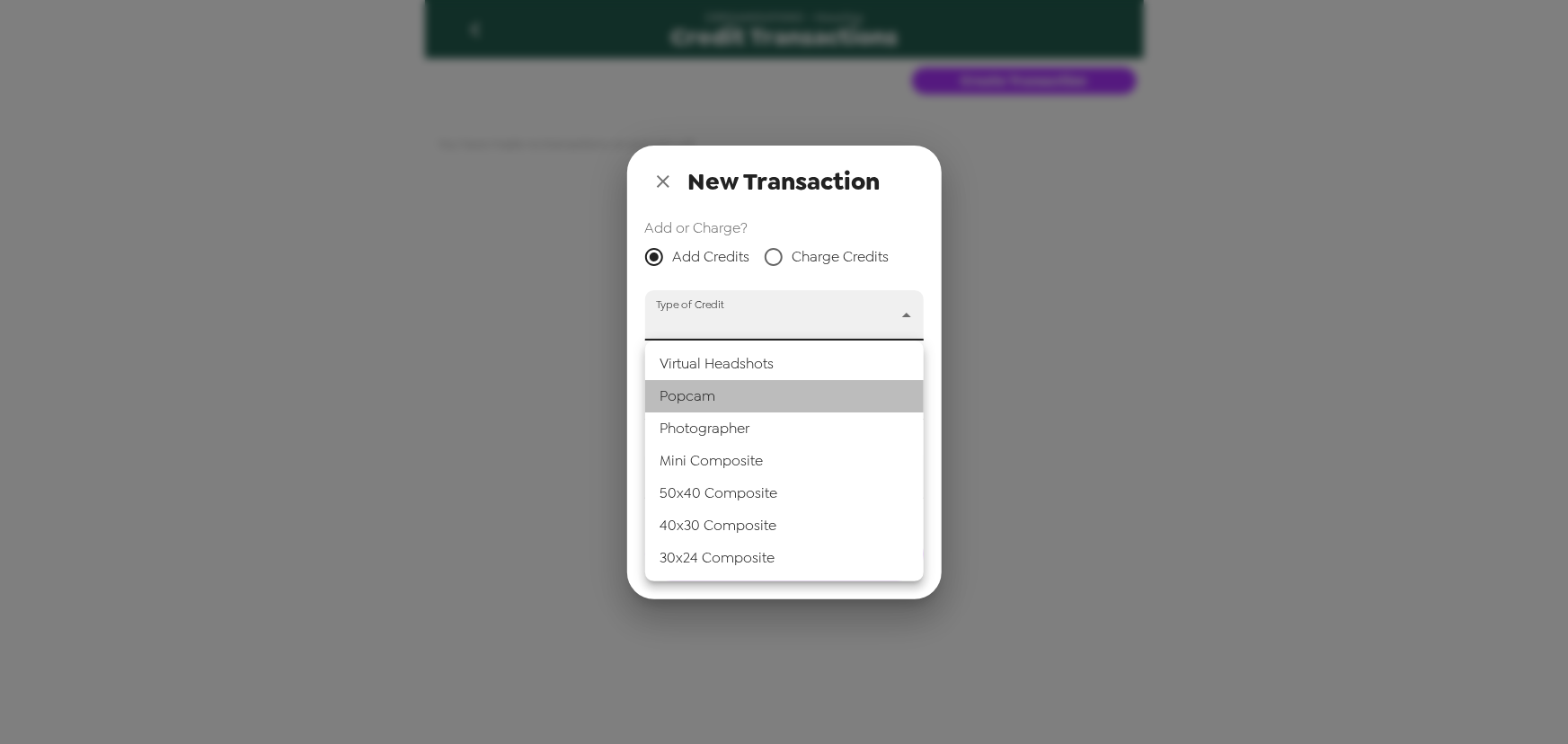 click on "Popcam" at bounding box center (784, 396) 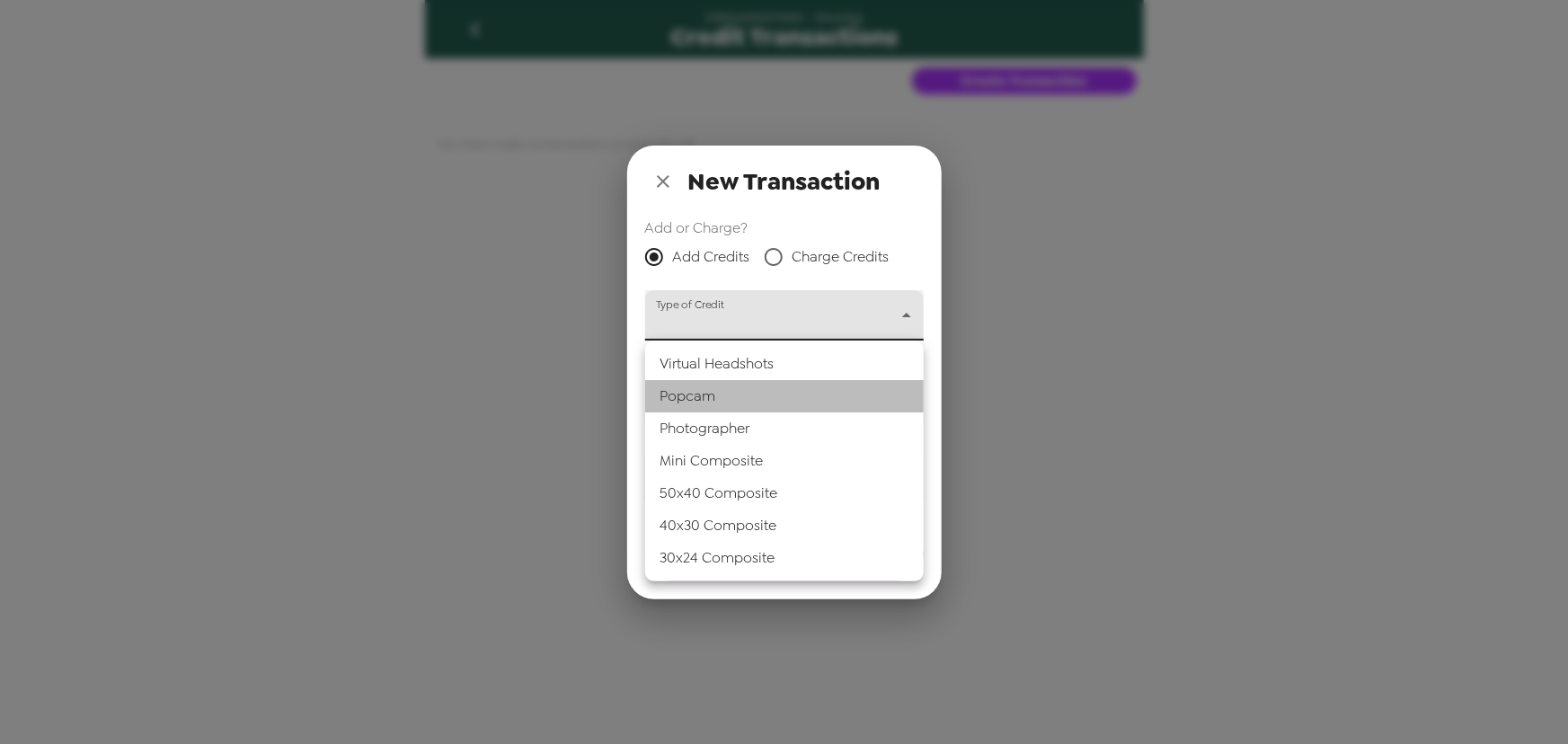 type on "popcam" 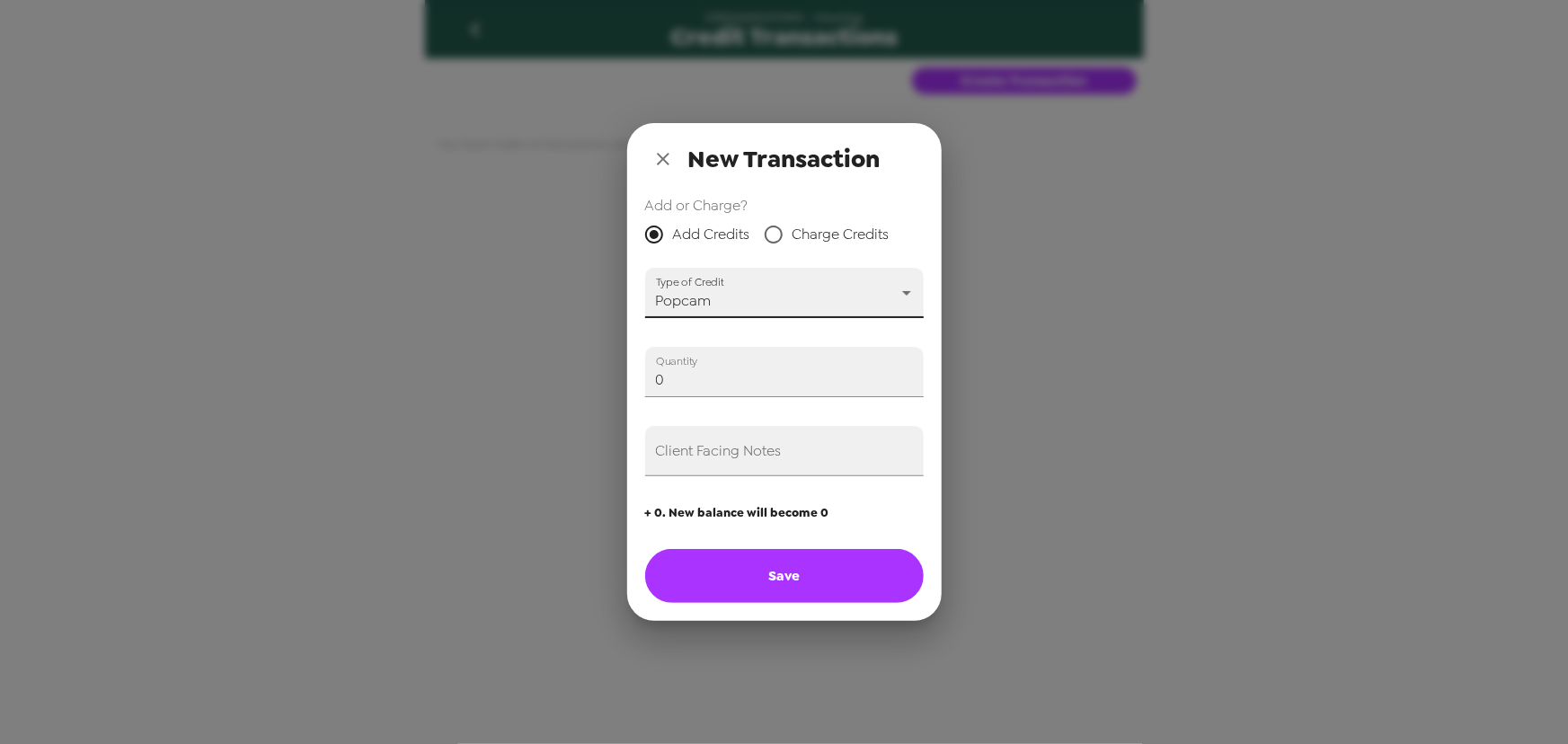 drag, startPoint x: 712, startPoint y: 382, endPoint x: 577, endPoint y: 383, distance: 135.0037 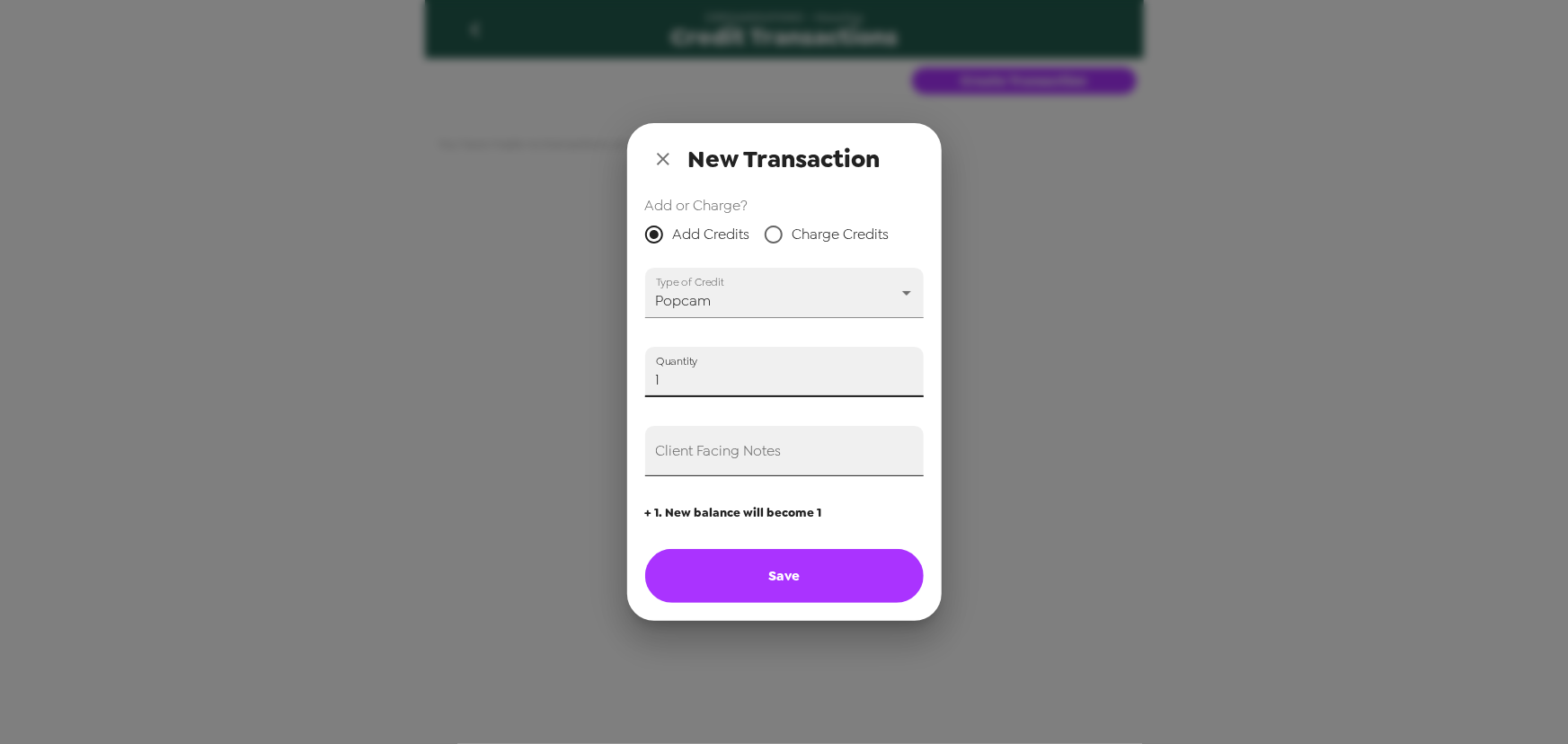 type on "1" 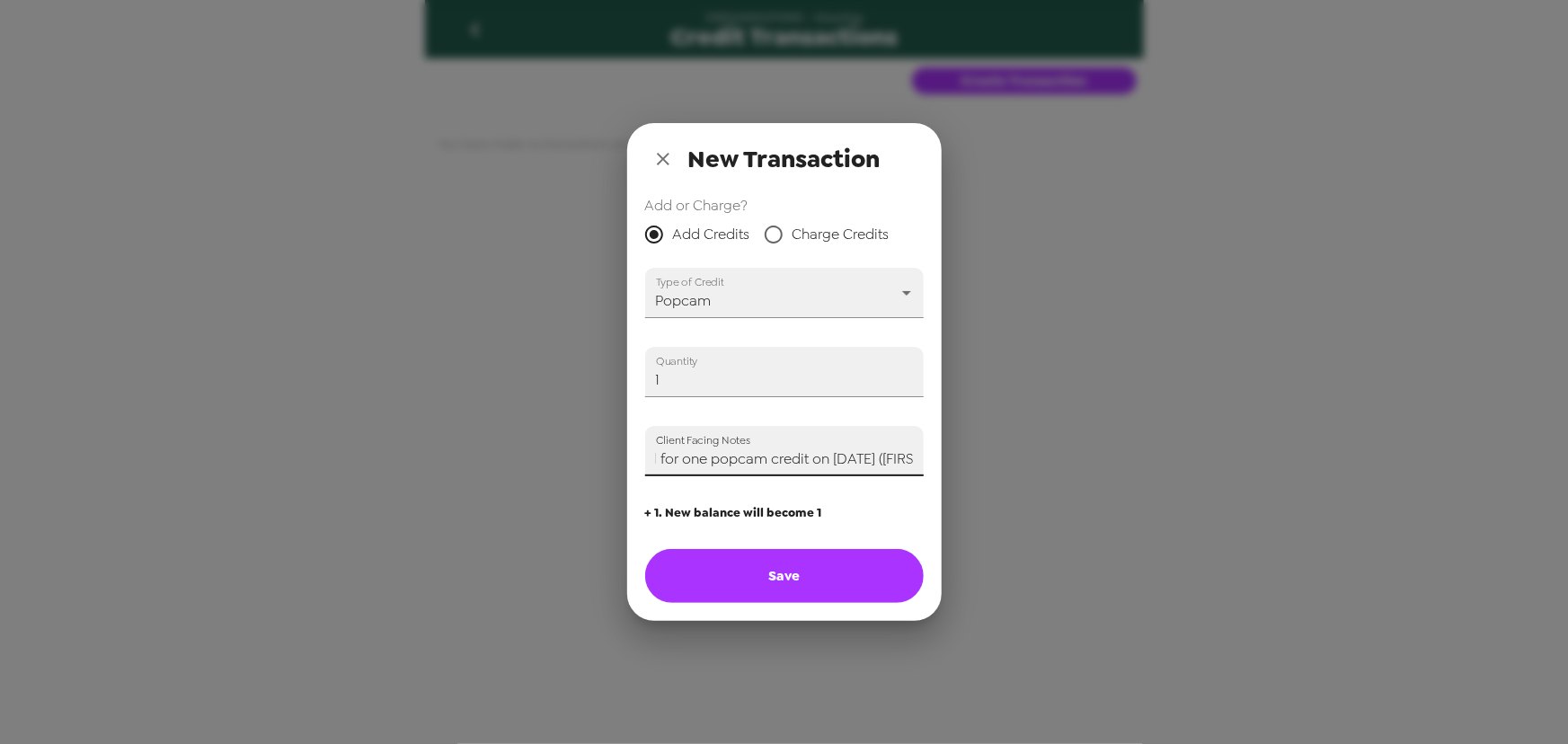 scroll, scrollTop: 0, scrollLeft: 30, axis: horizontal 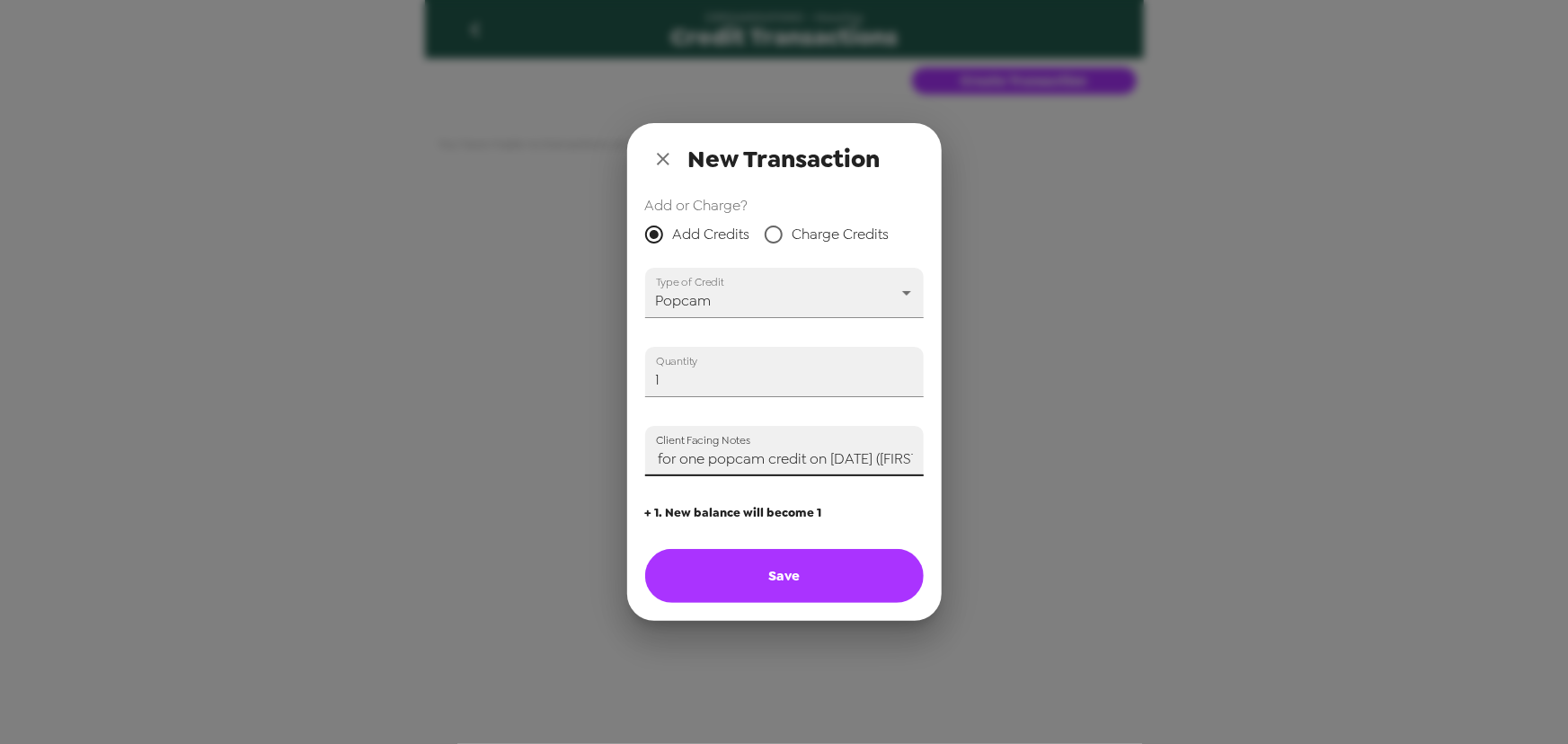 type on "Paid for one popcam credit on 8/8/25 (Trey)" 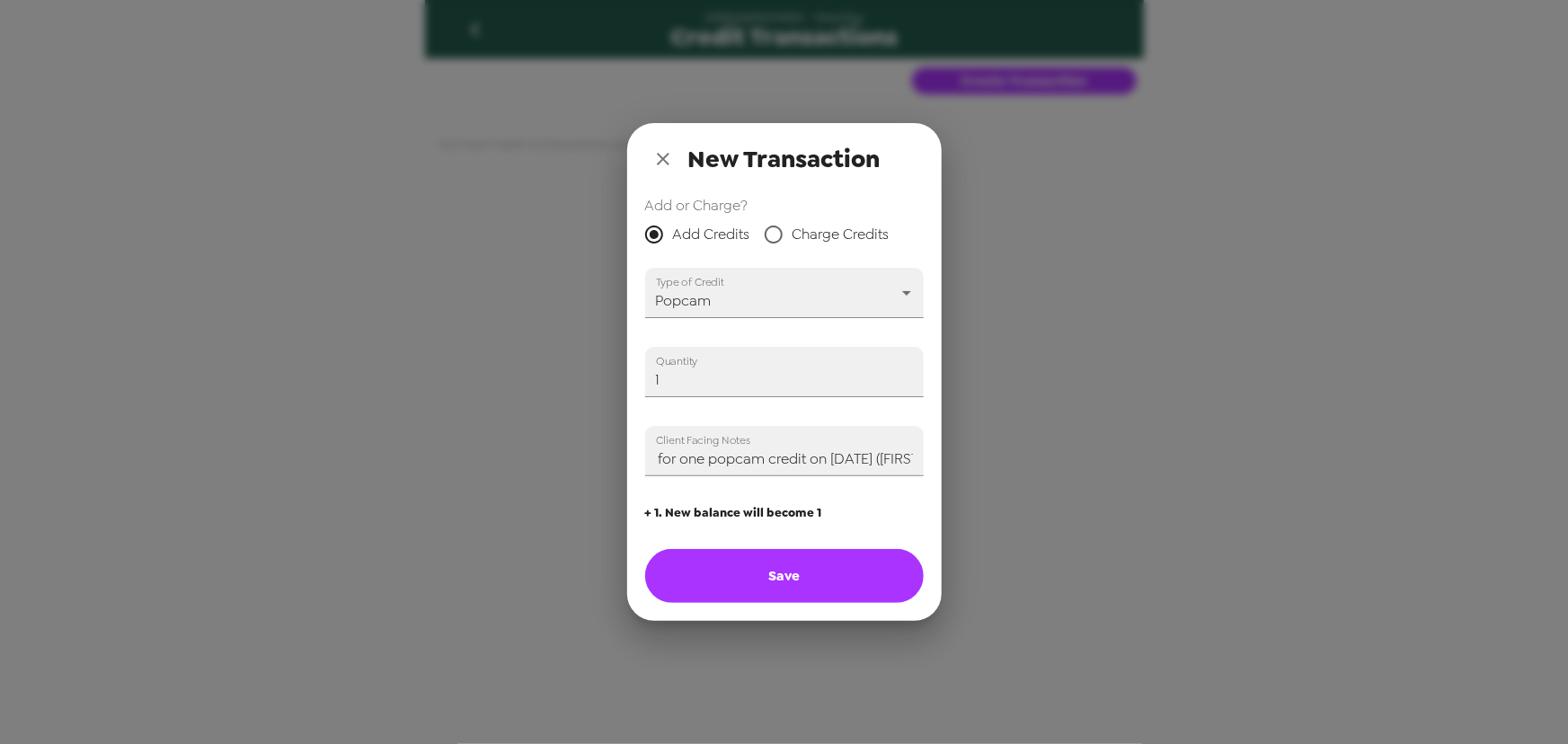 scroll, scrollTop: 0, scrollLeft: 0, axis: both 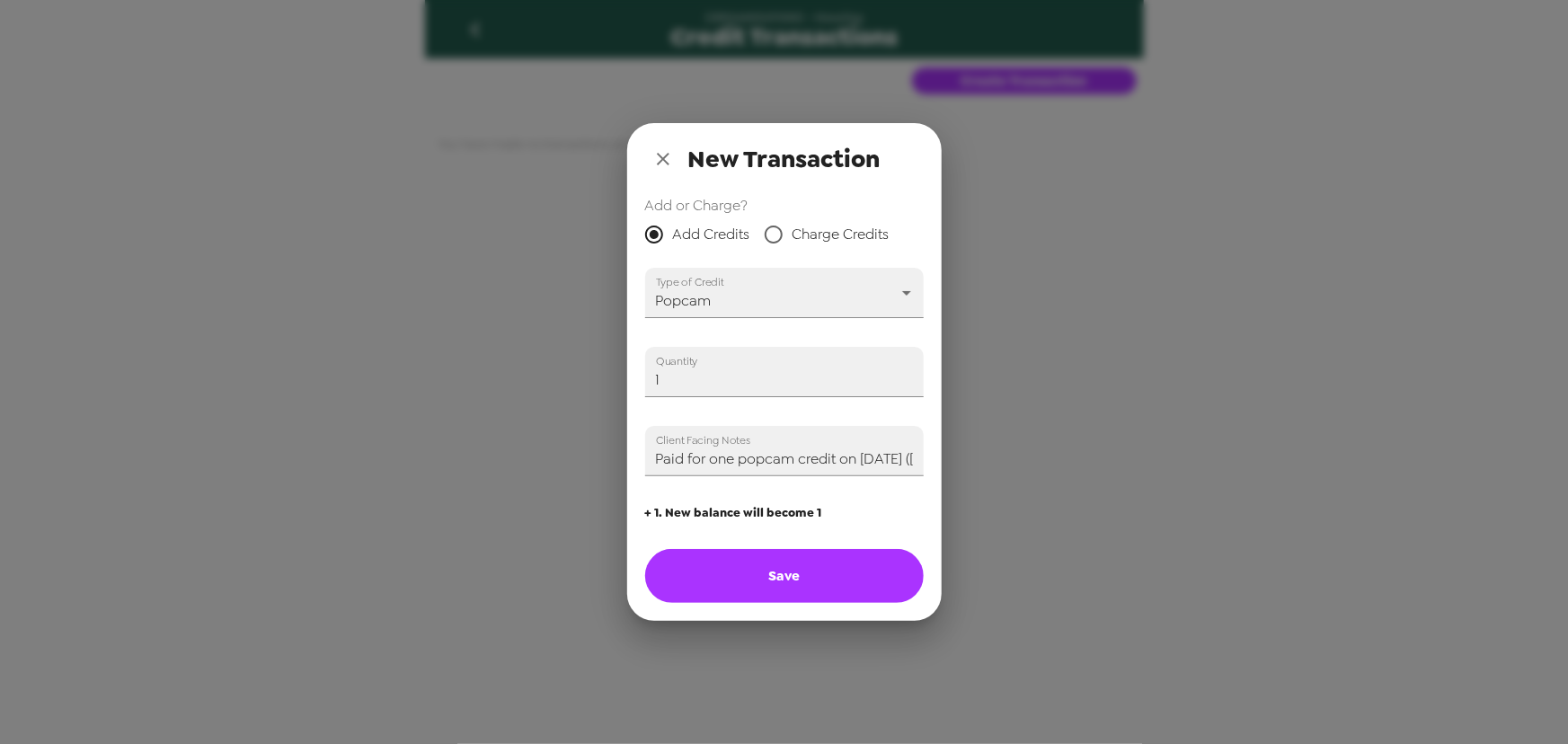 type on "0" 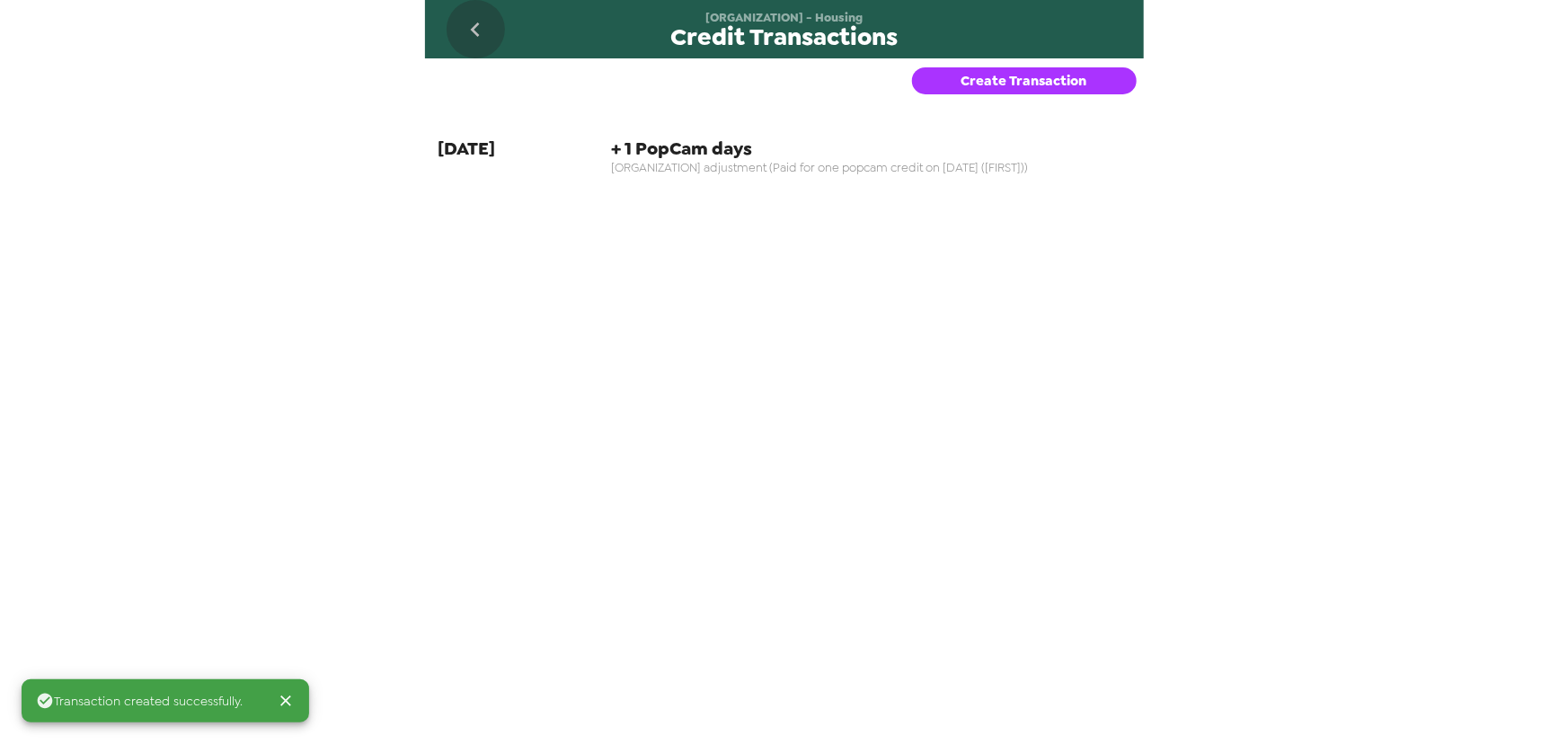 click 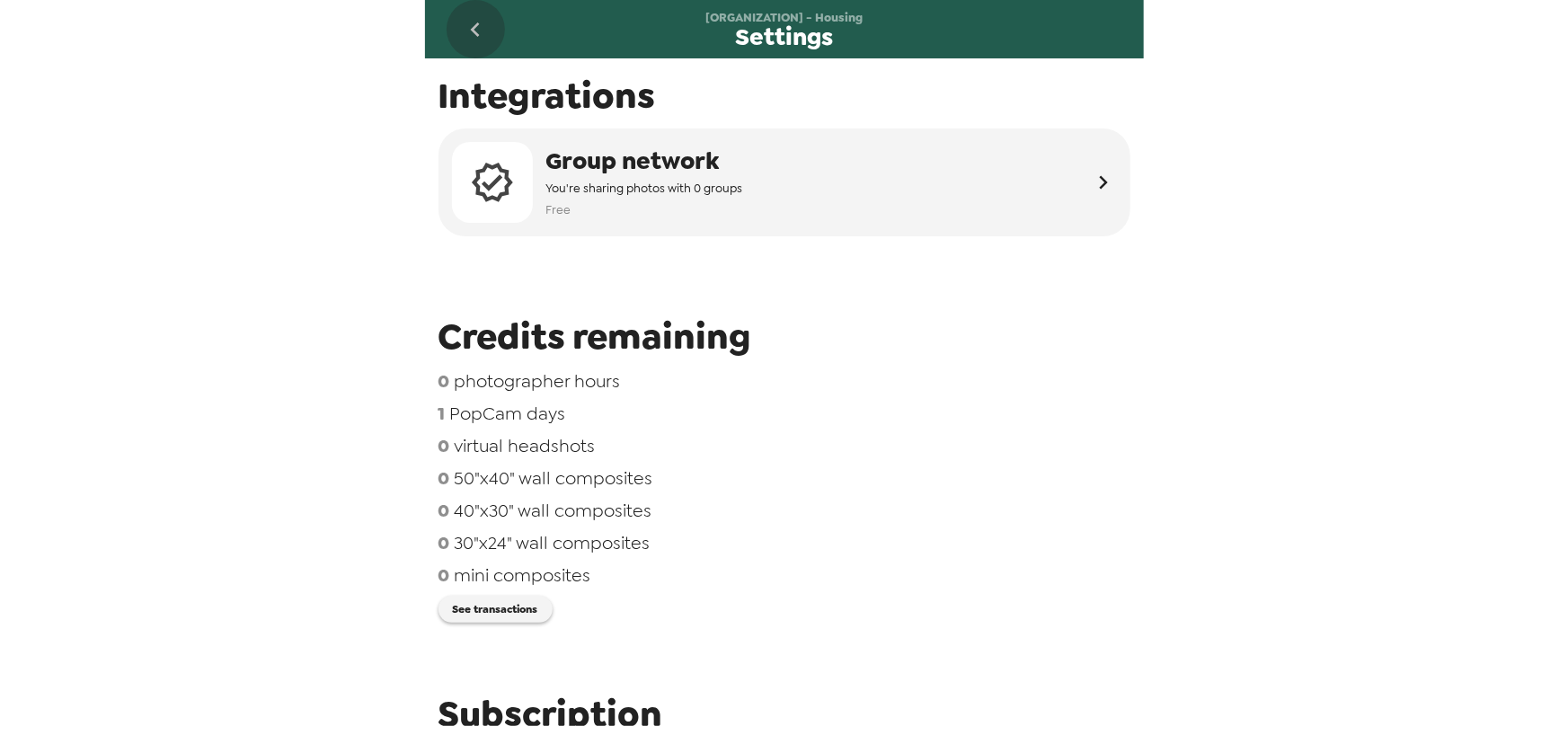 click 